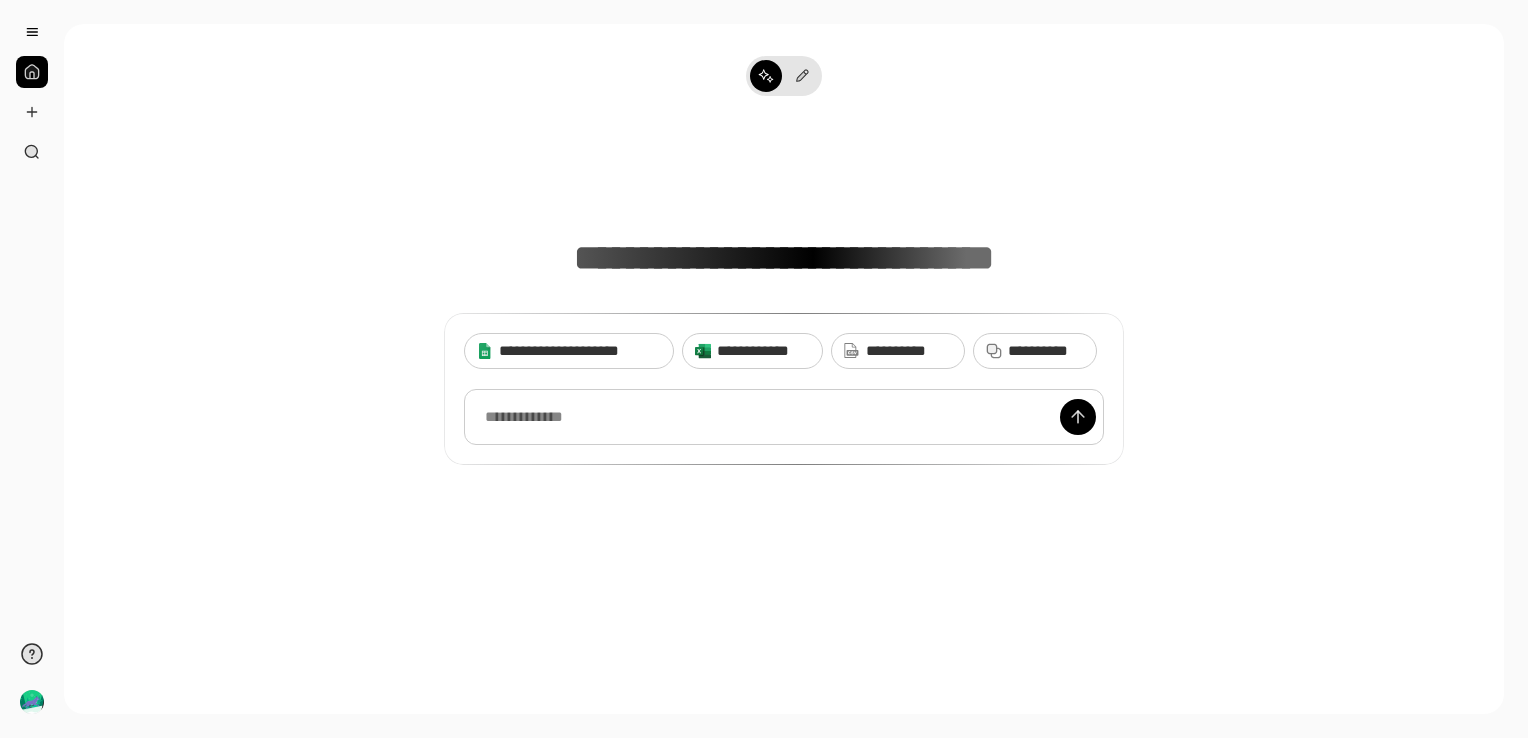 scroll, scrollTop: 0, scrollLeft: 0, axis: both 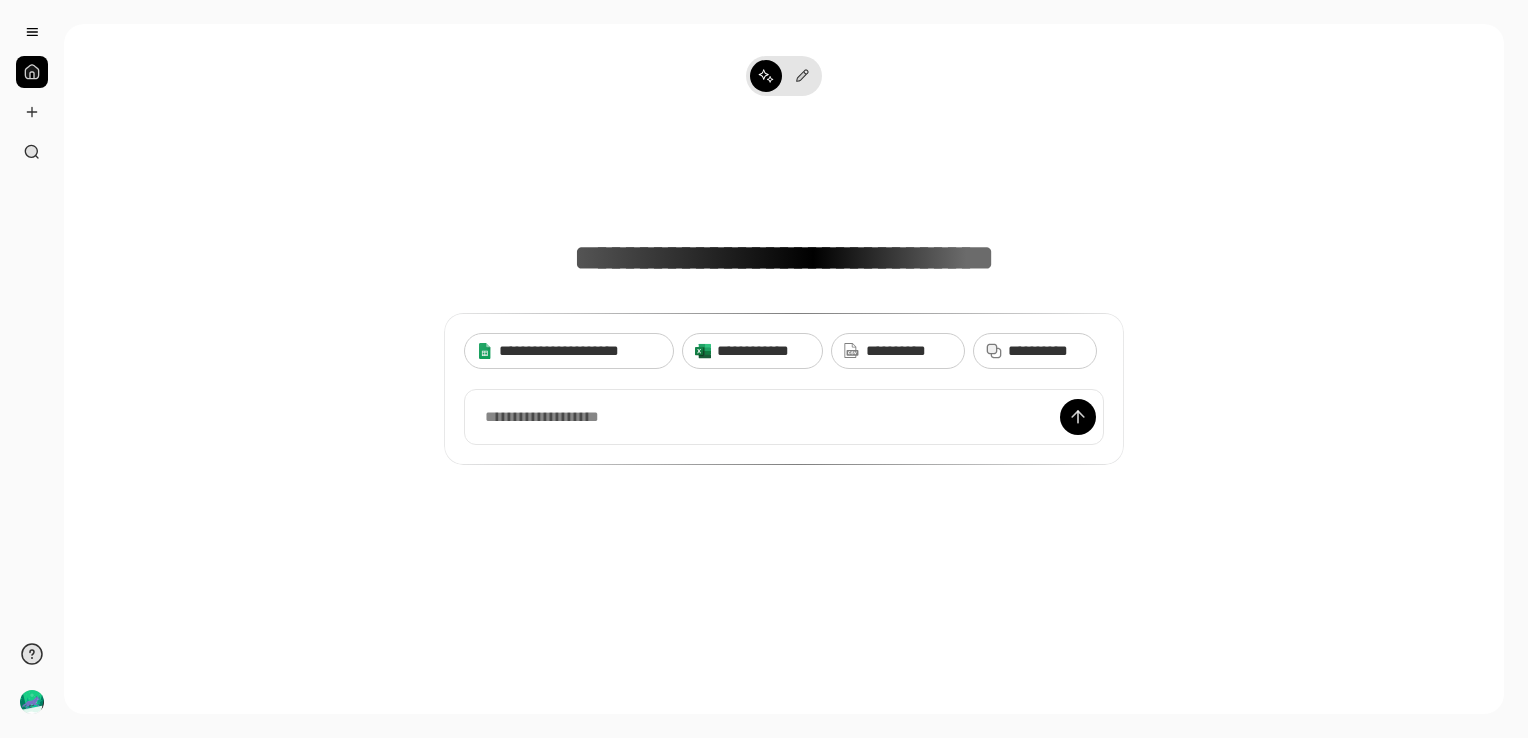 click on "**********" at bounding box center [784, 389] 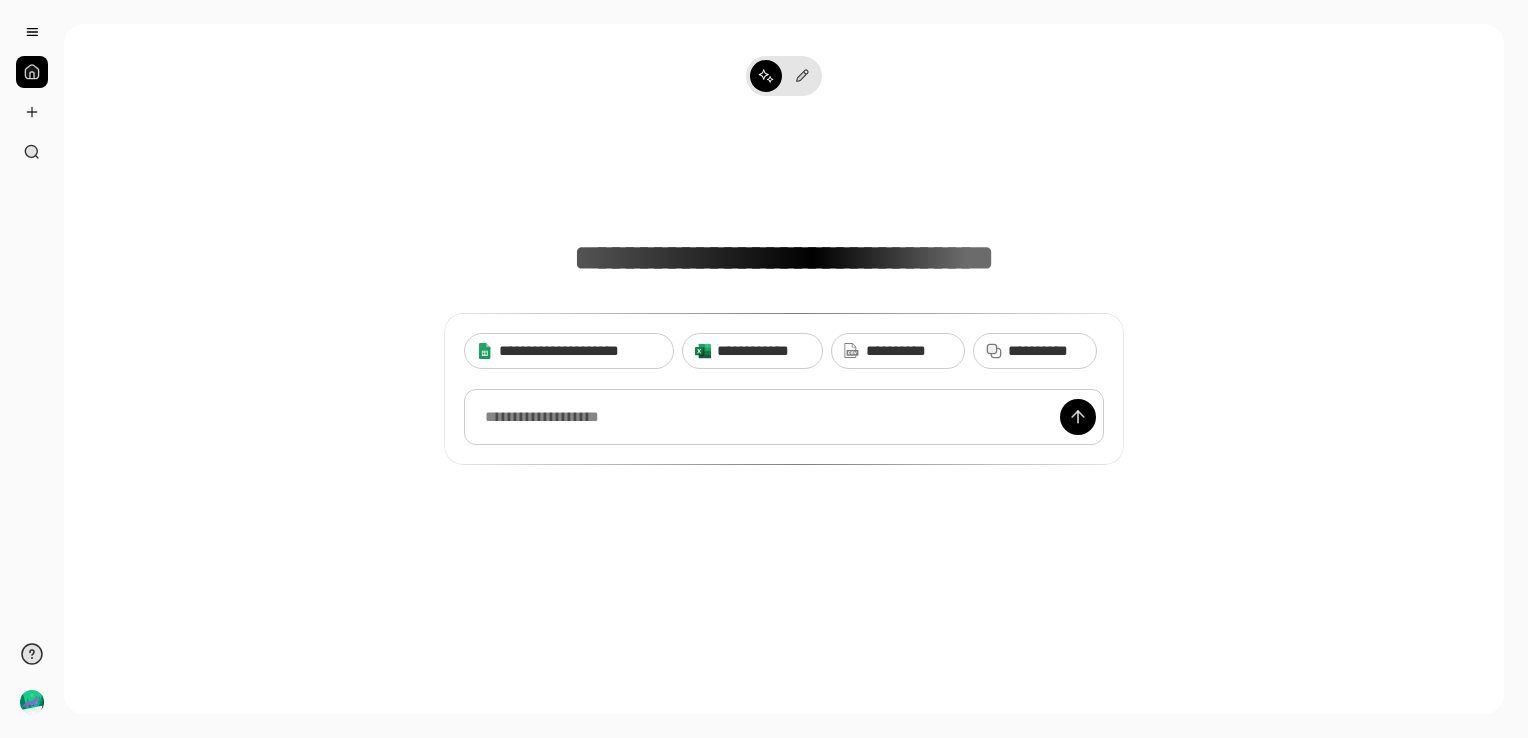 scroll, scrollTop: 15, scrollLeft: 0, axis: vertical 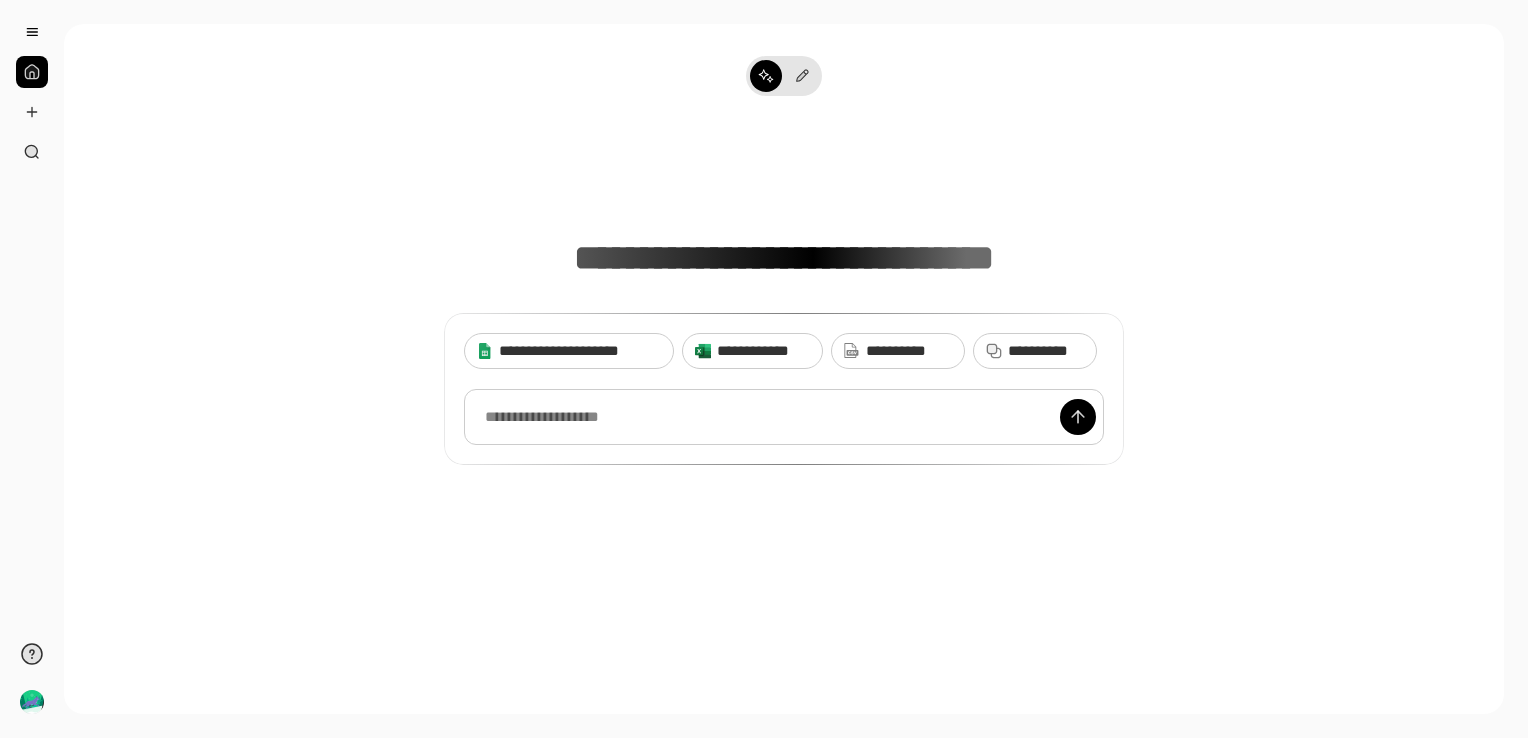 type 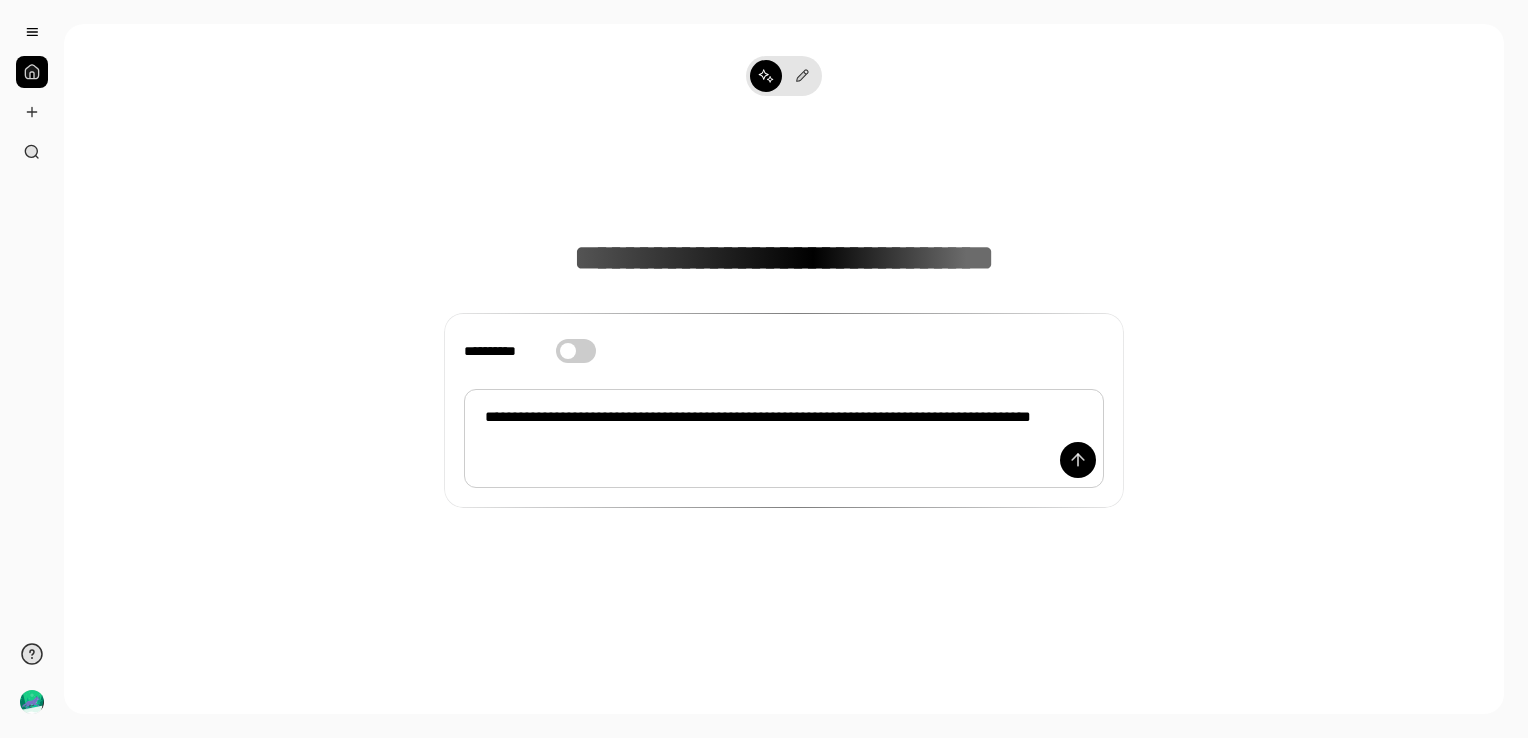 click on "**********" at bounding box center (784, 439) 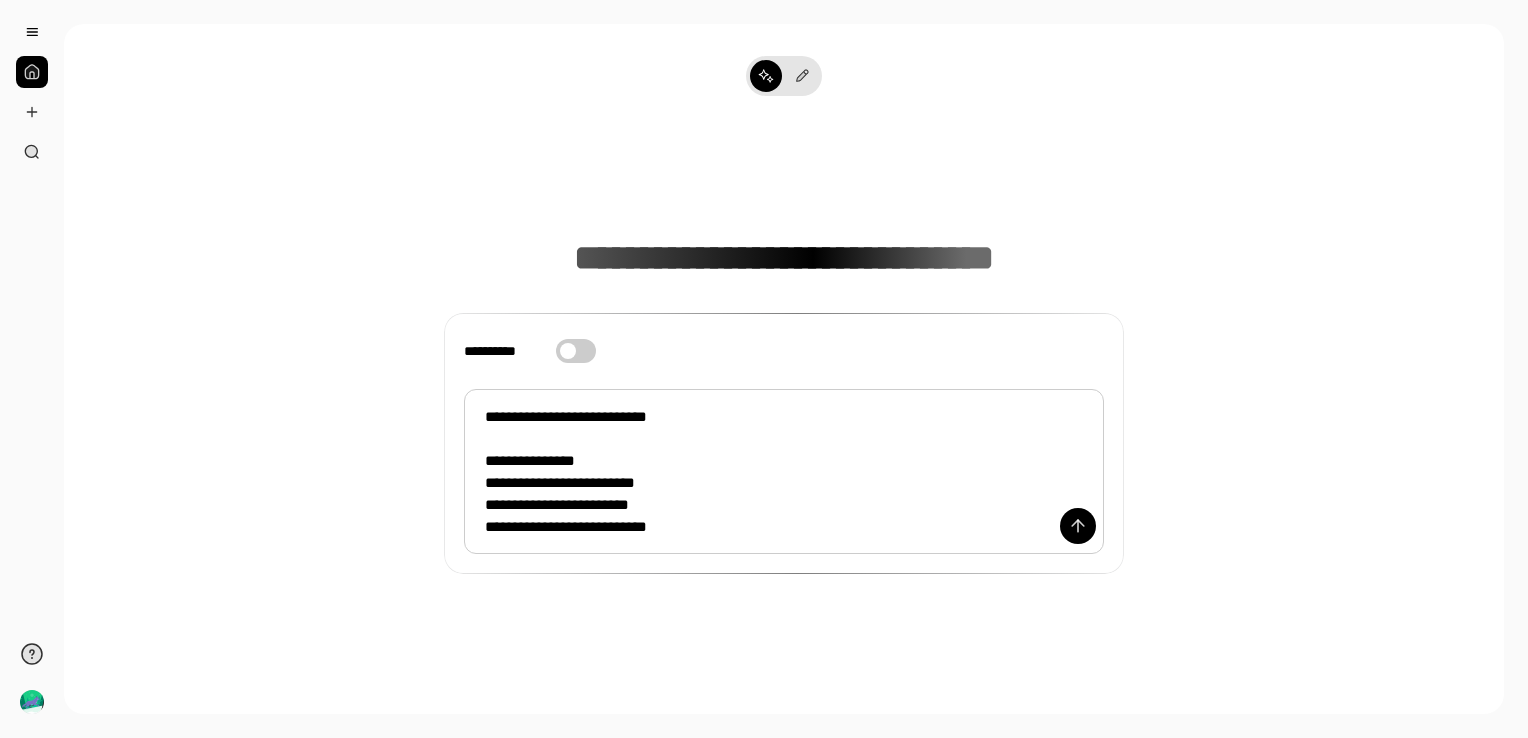 click on "**********" at bounding box center (784, 472) 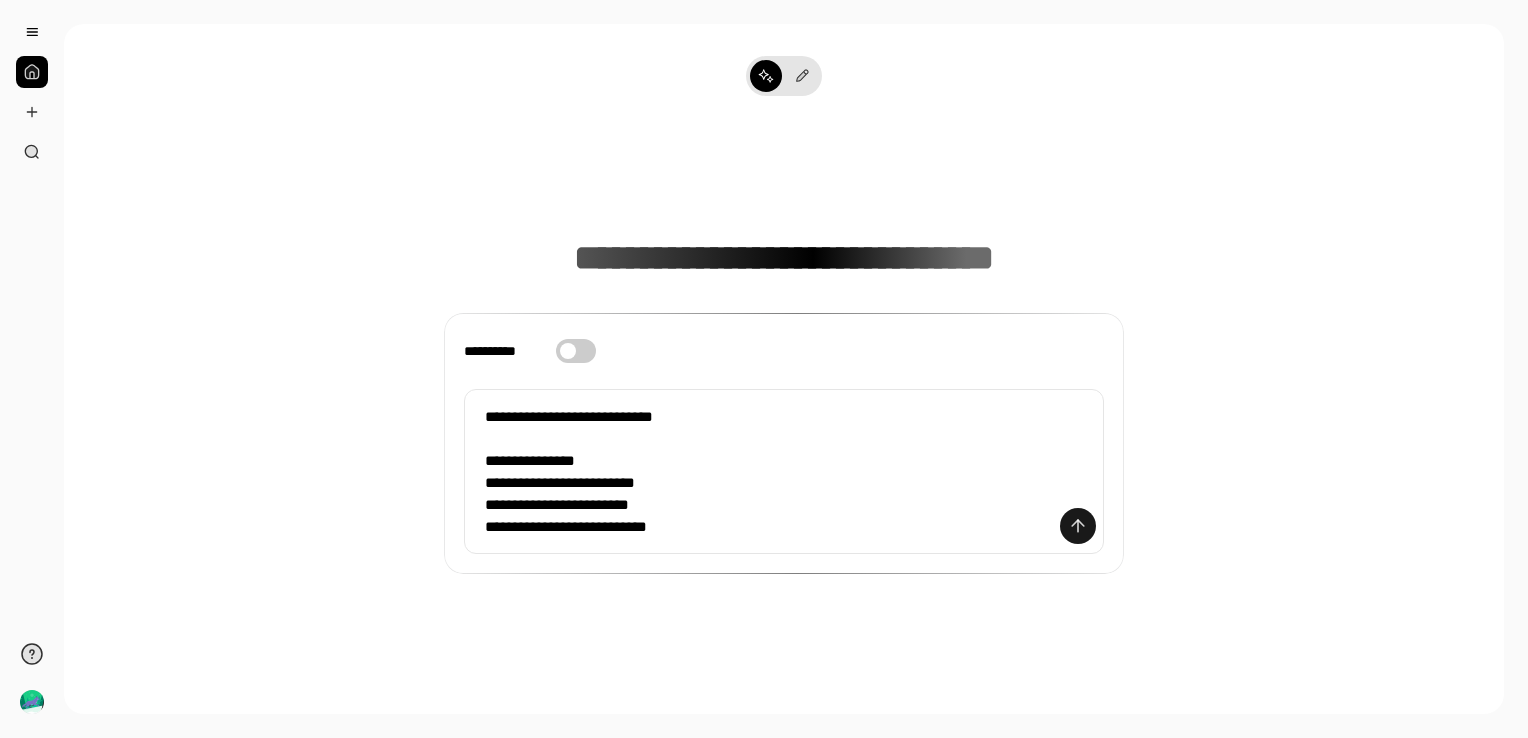 click at bounding box center [1078, 526] 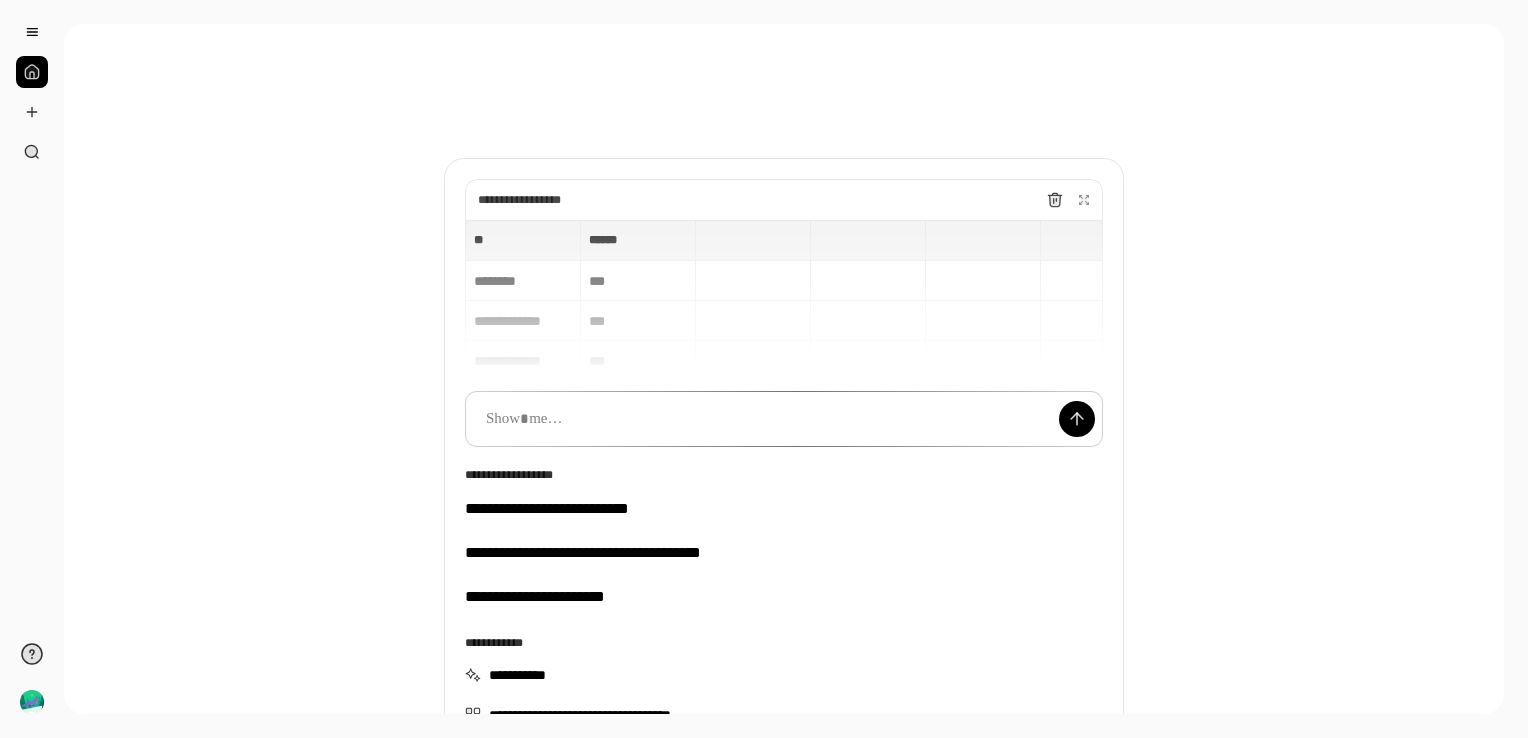 scroll, scrollTop: 206, scrollLeft: 0, axis: vertical 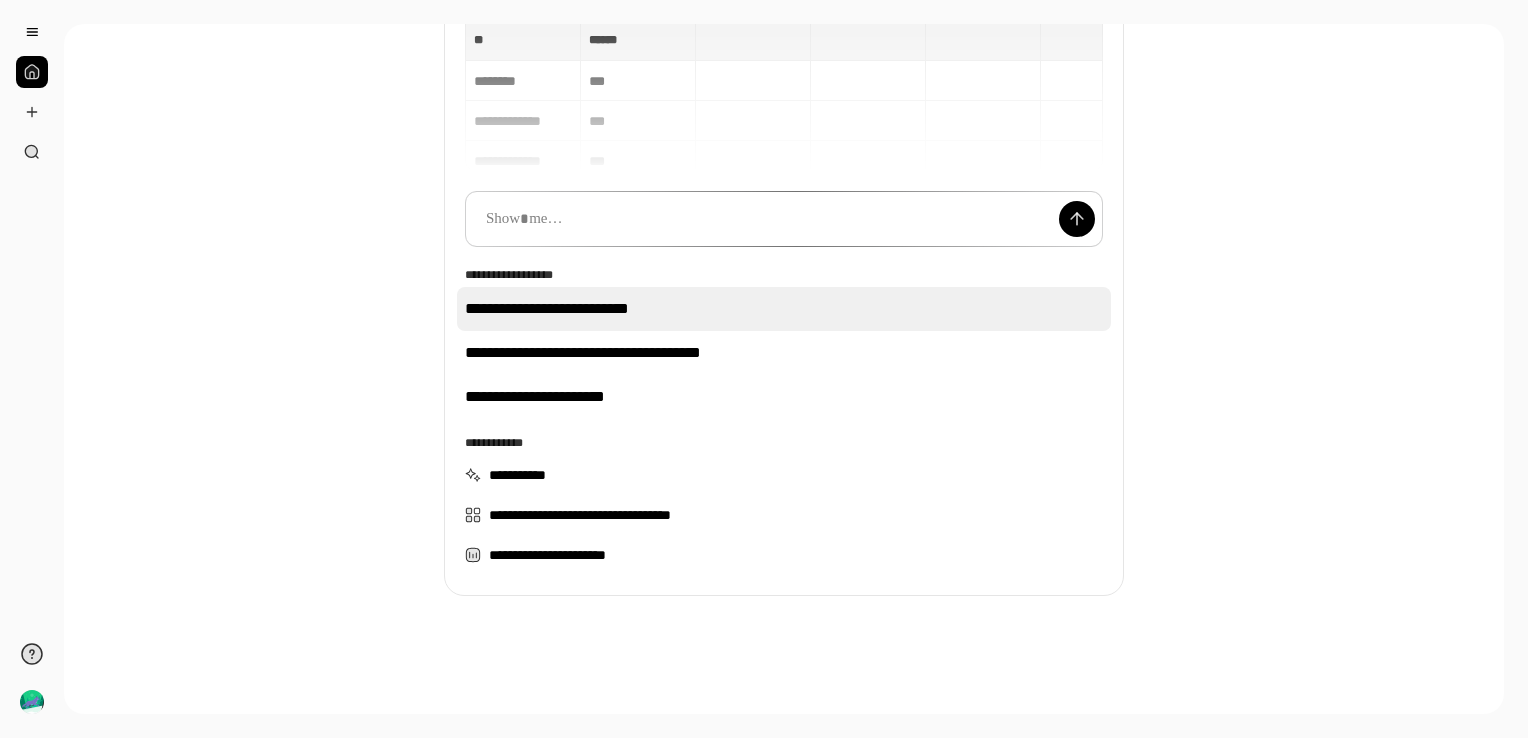click on "**********" at bounding box center [784, 309] 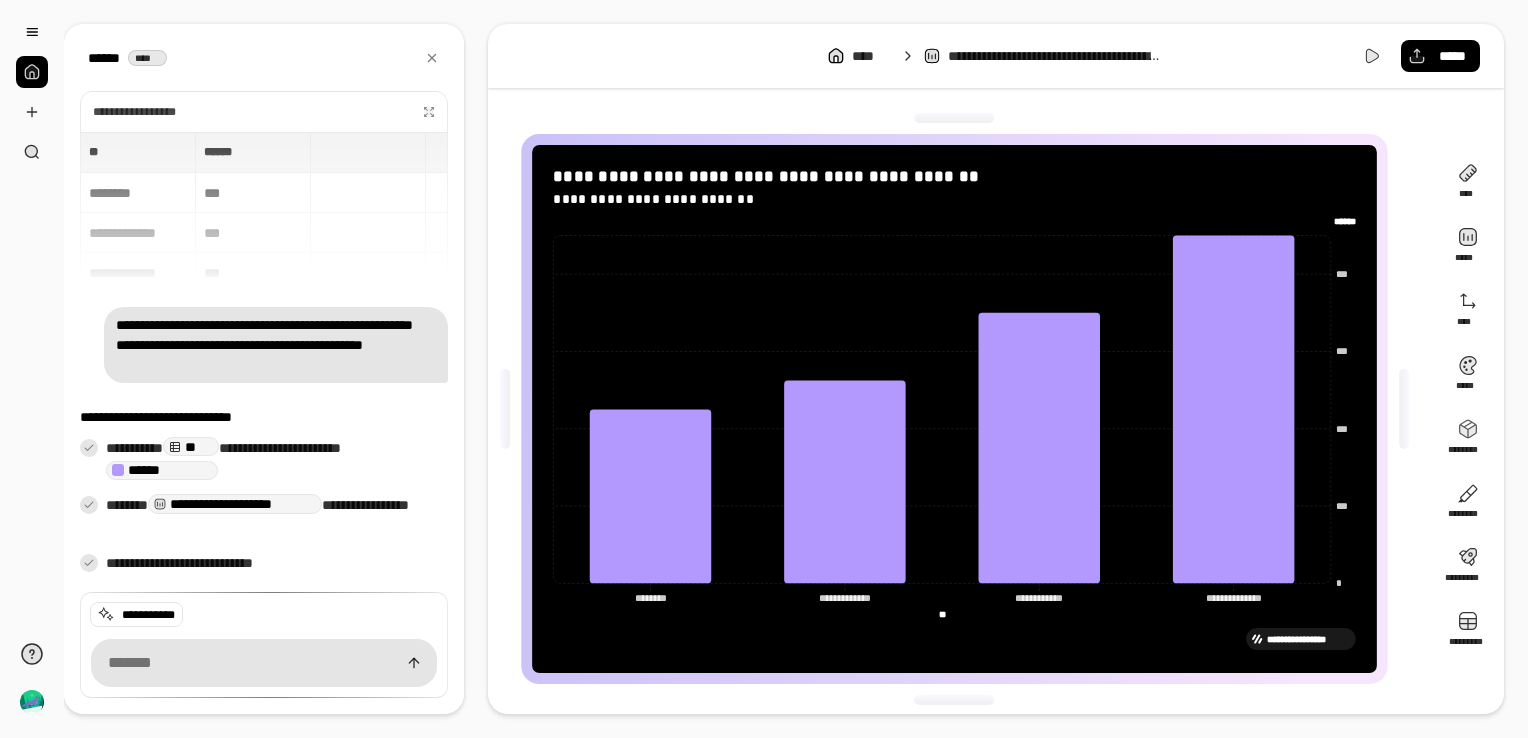 click on "****** ******" 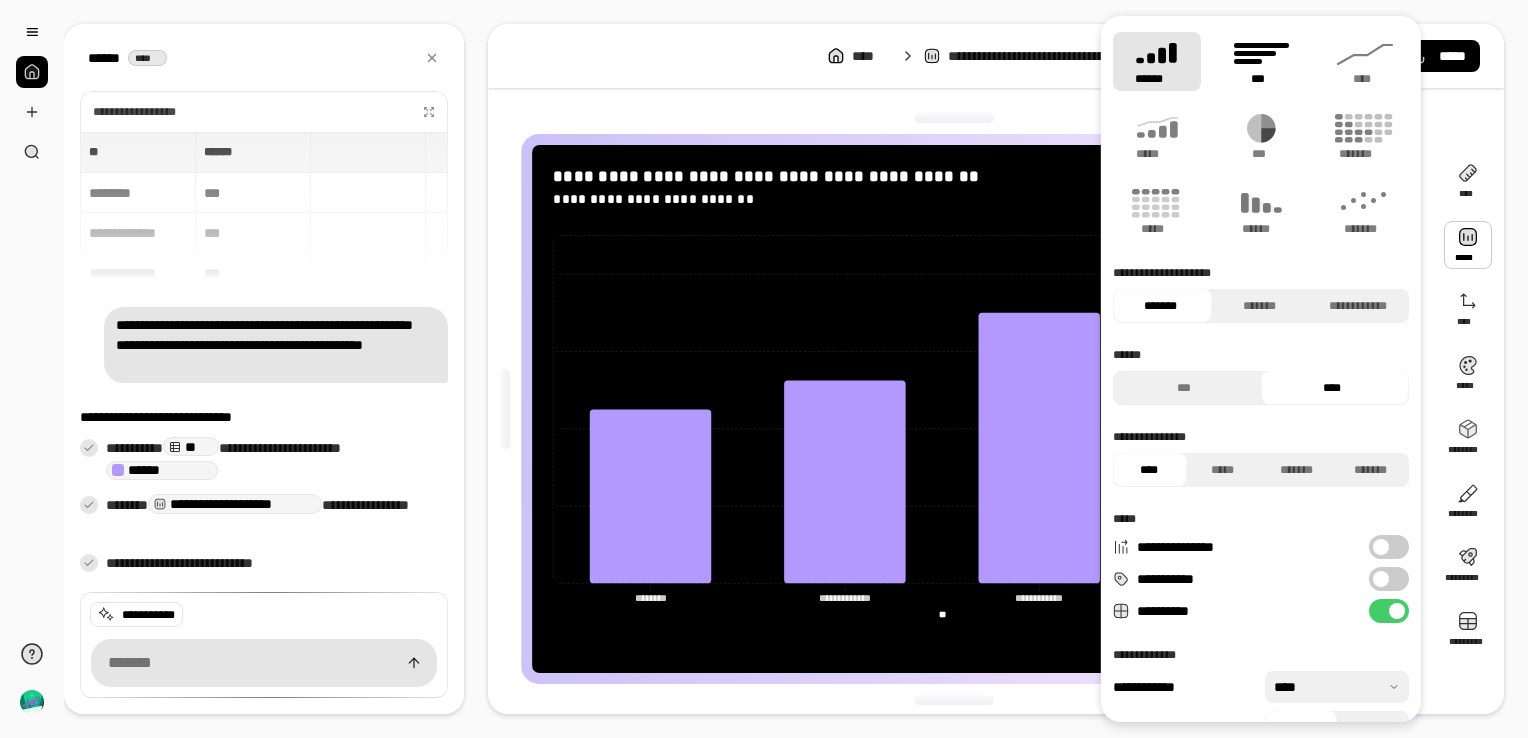 click 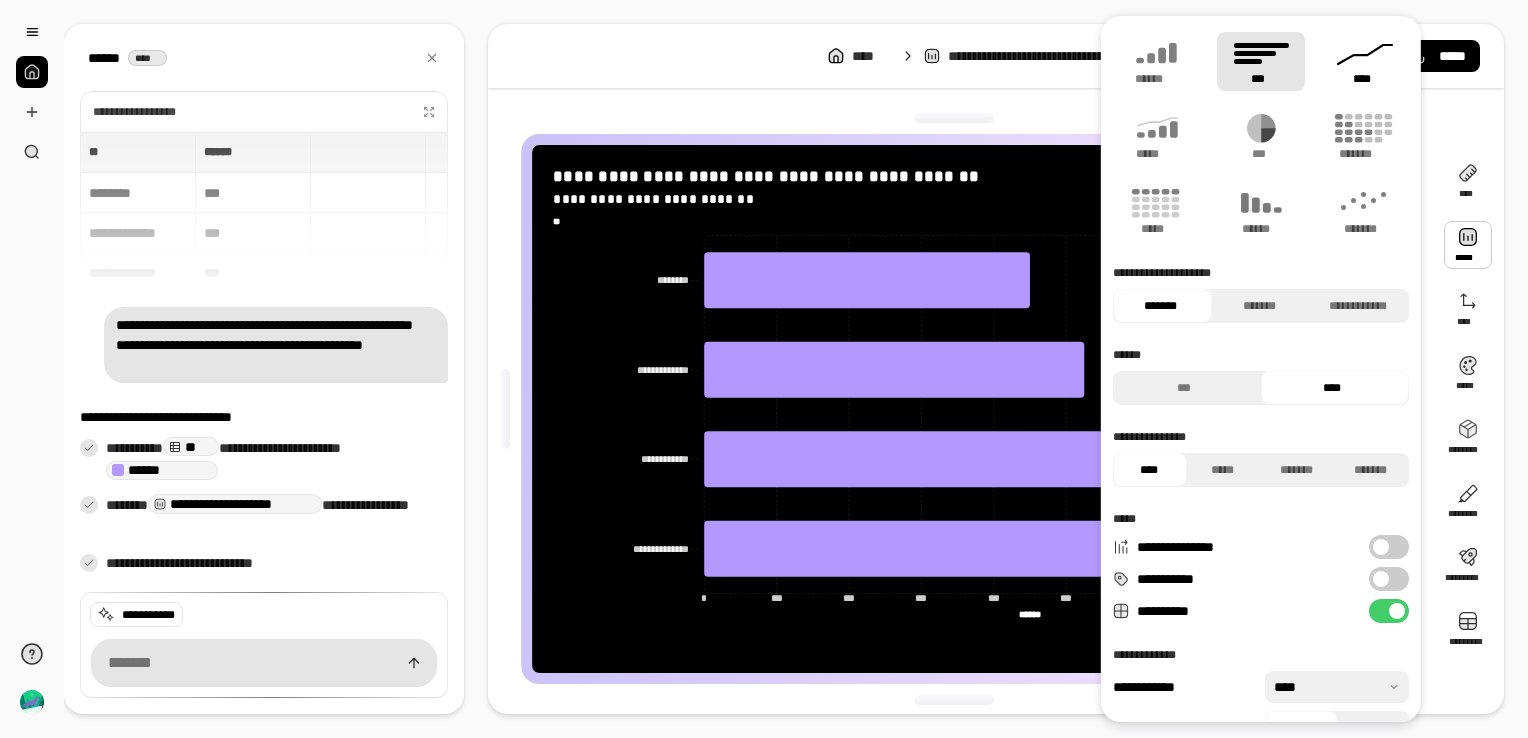 click 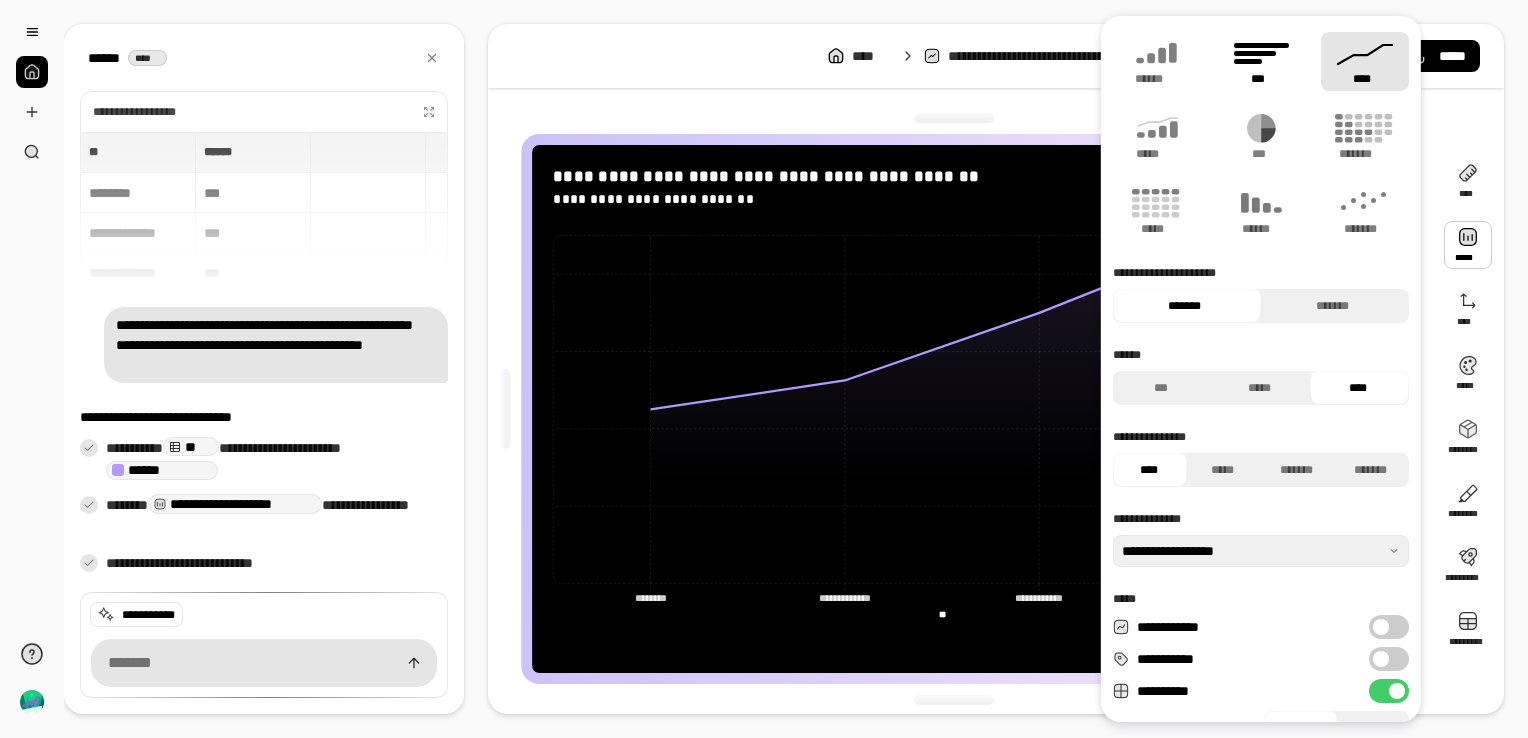 click on "***" at bounding box center (1261, 61) 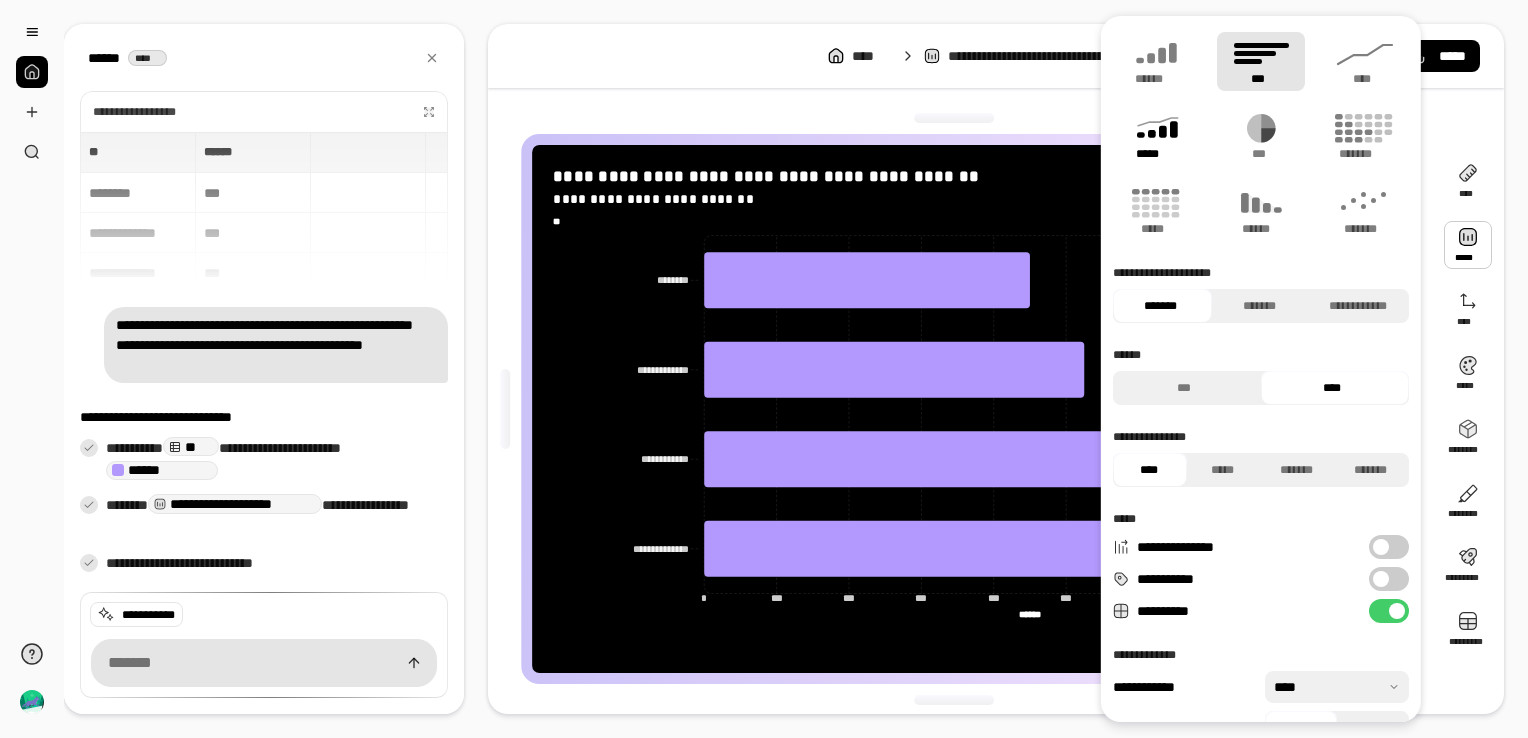 click 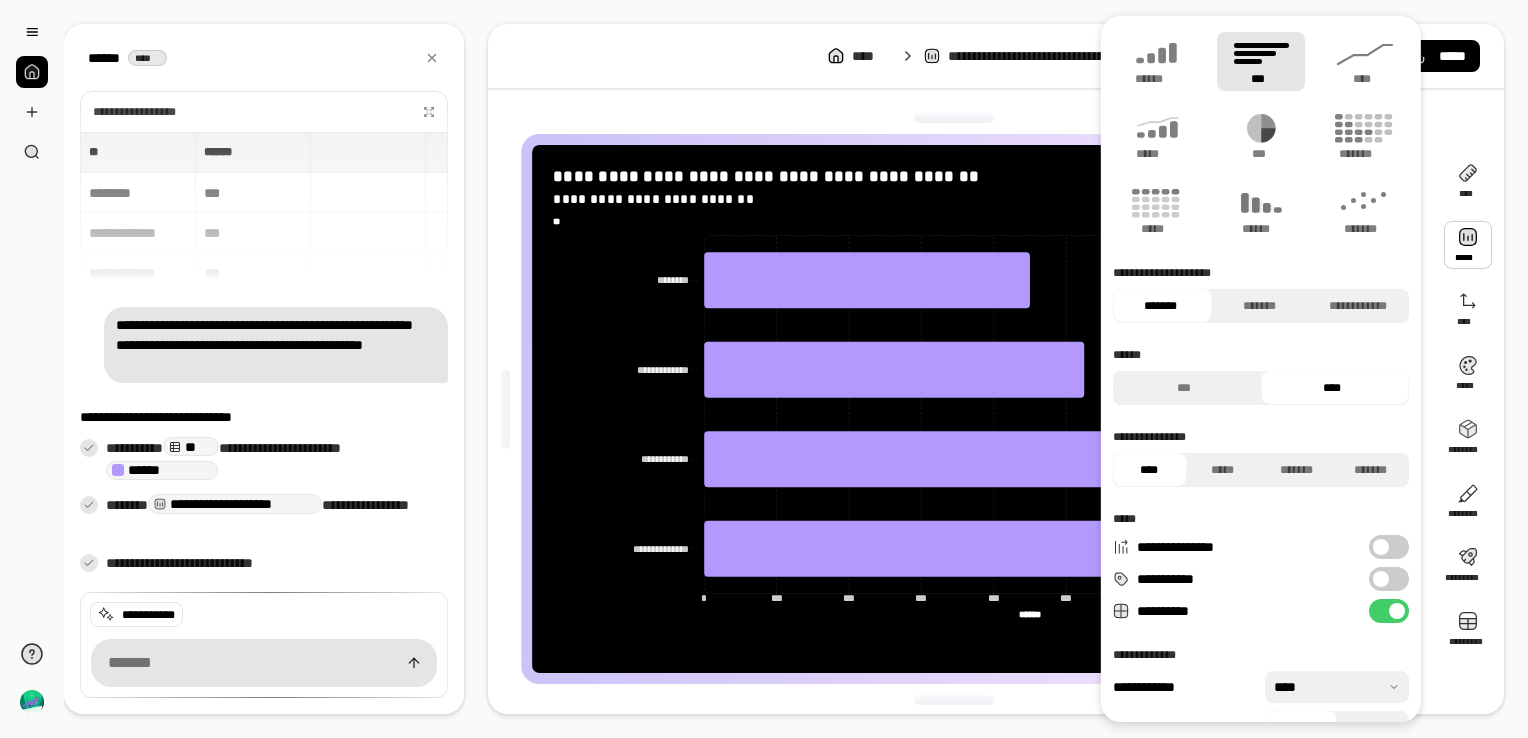 click on "***" at bounding box center (1261, 61) 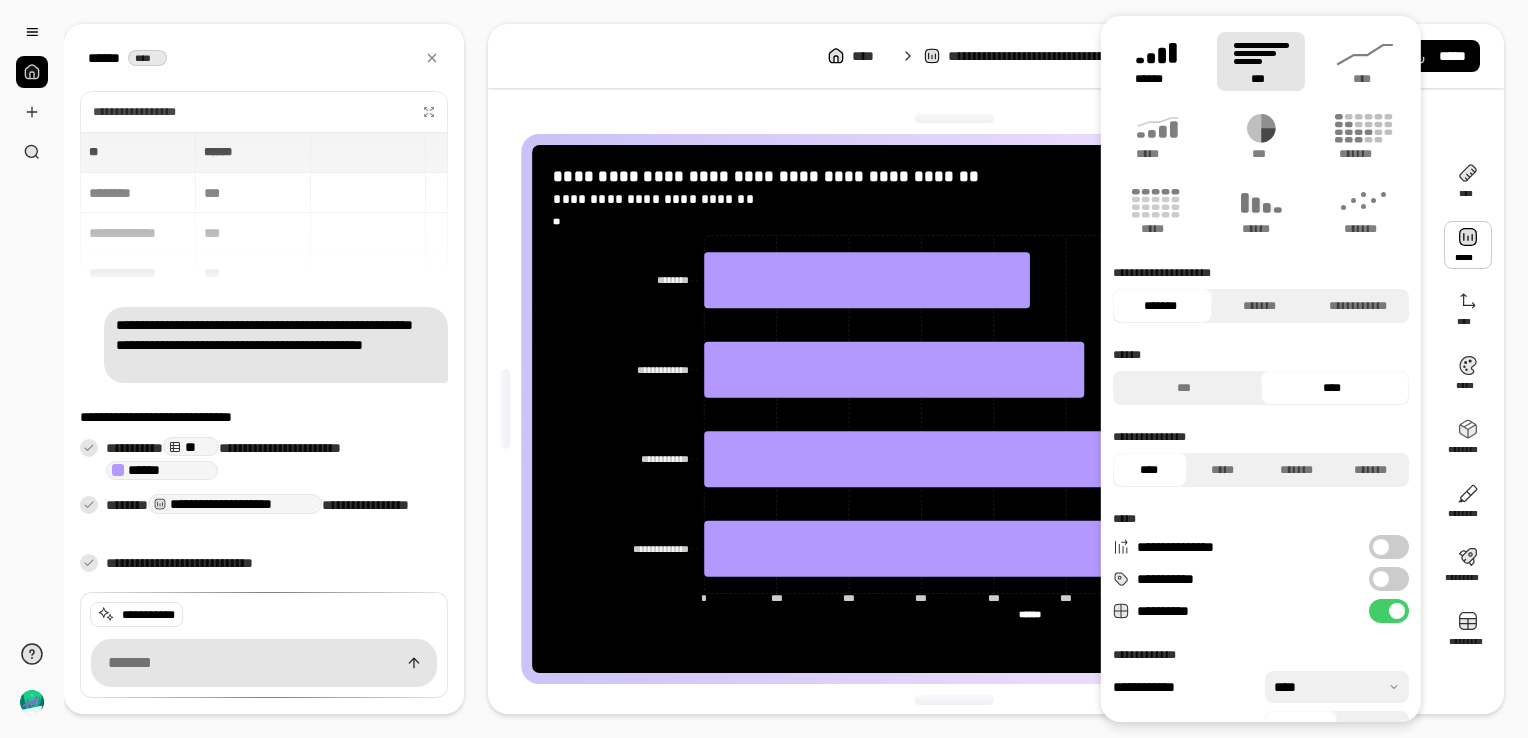 click 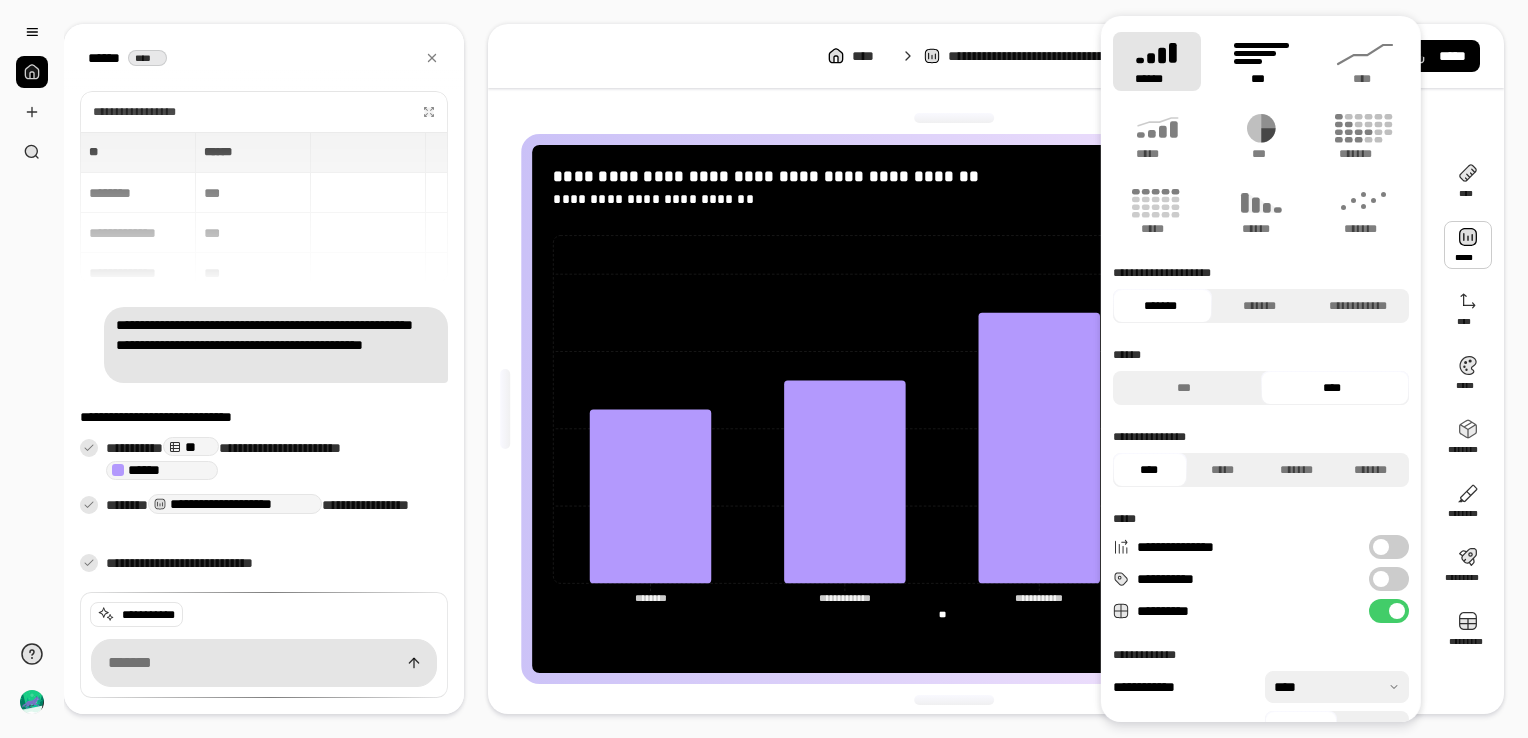 click on "***" at bounding box center [1260, 79] 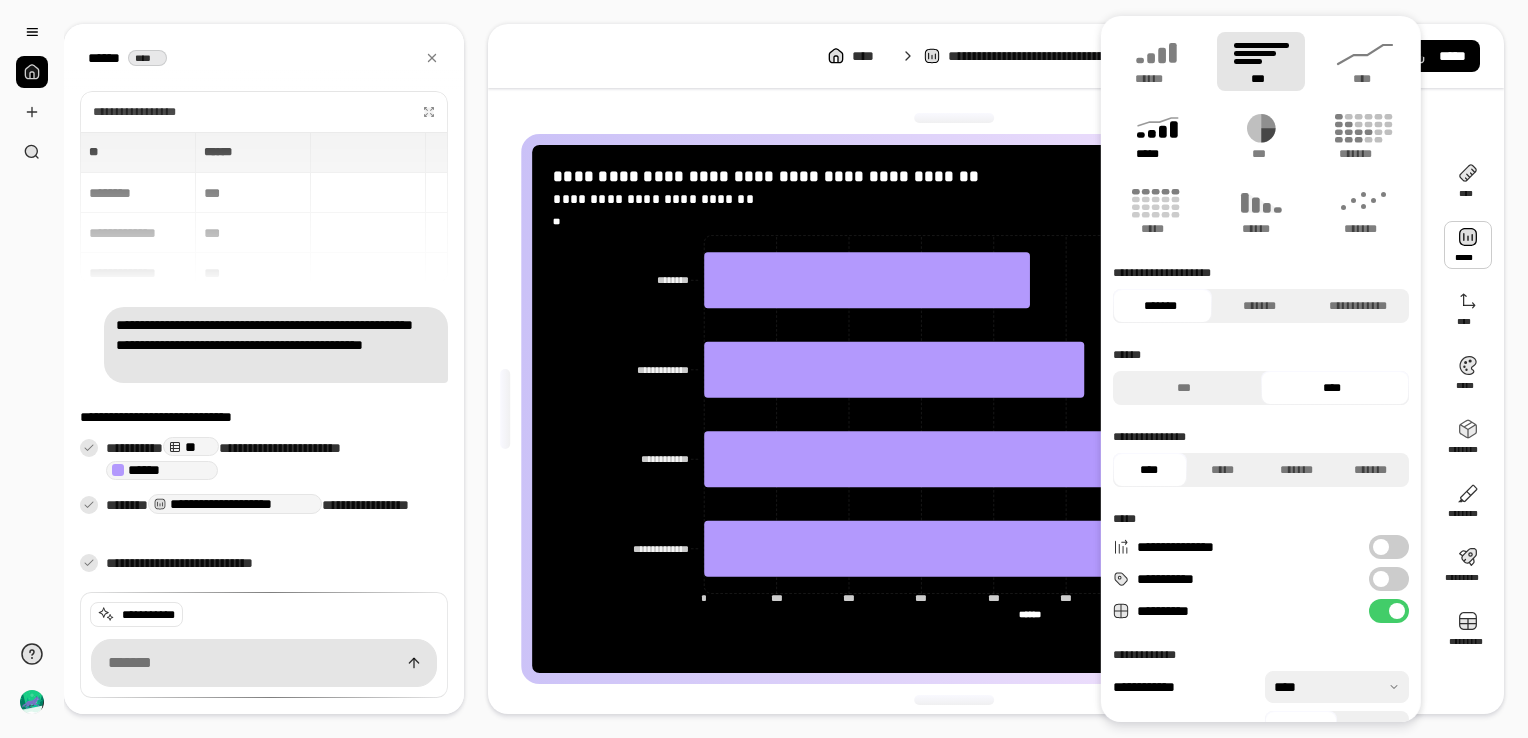 click on "*****" at bounding box center (1156, 154) 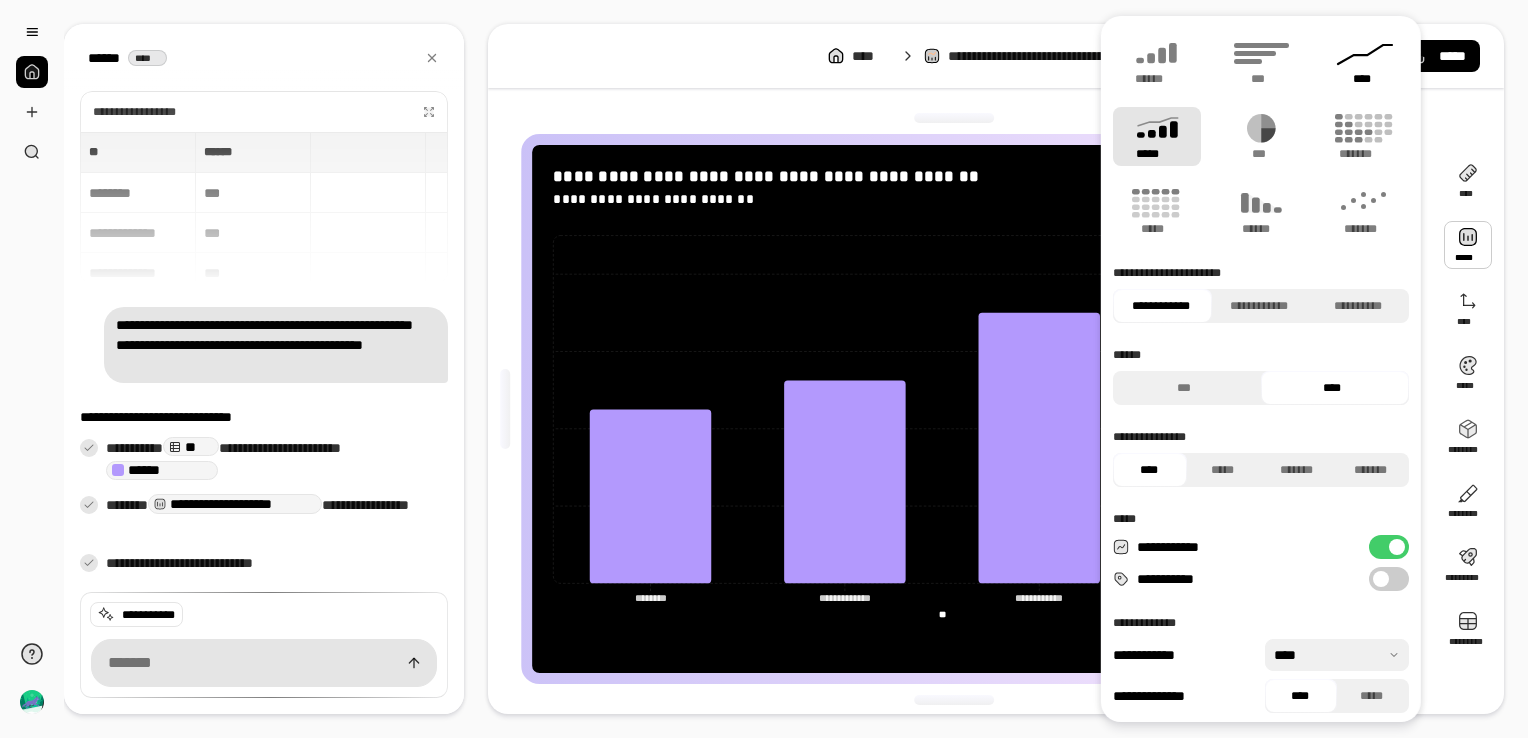 click on "****" at bounding box center (1365, 61) 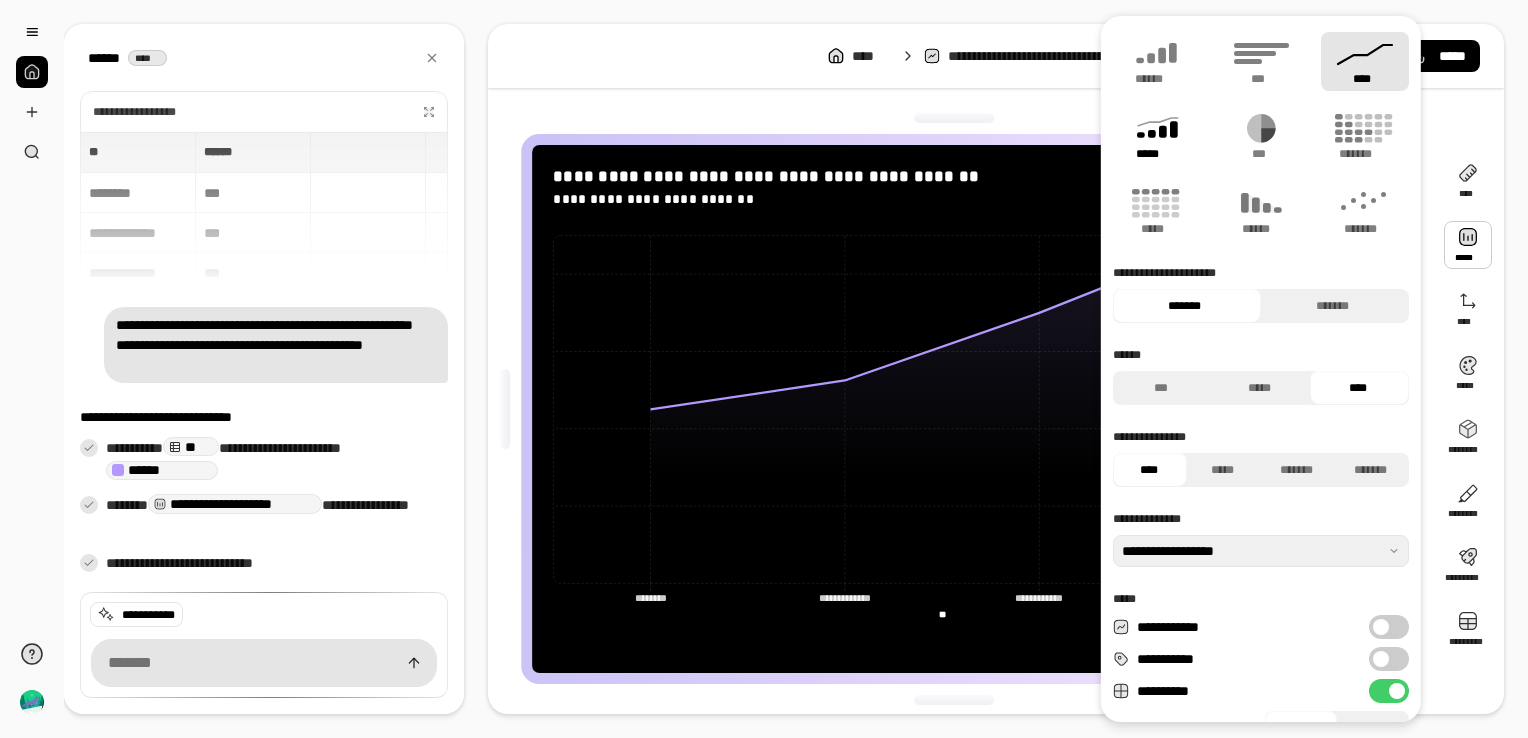 click 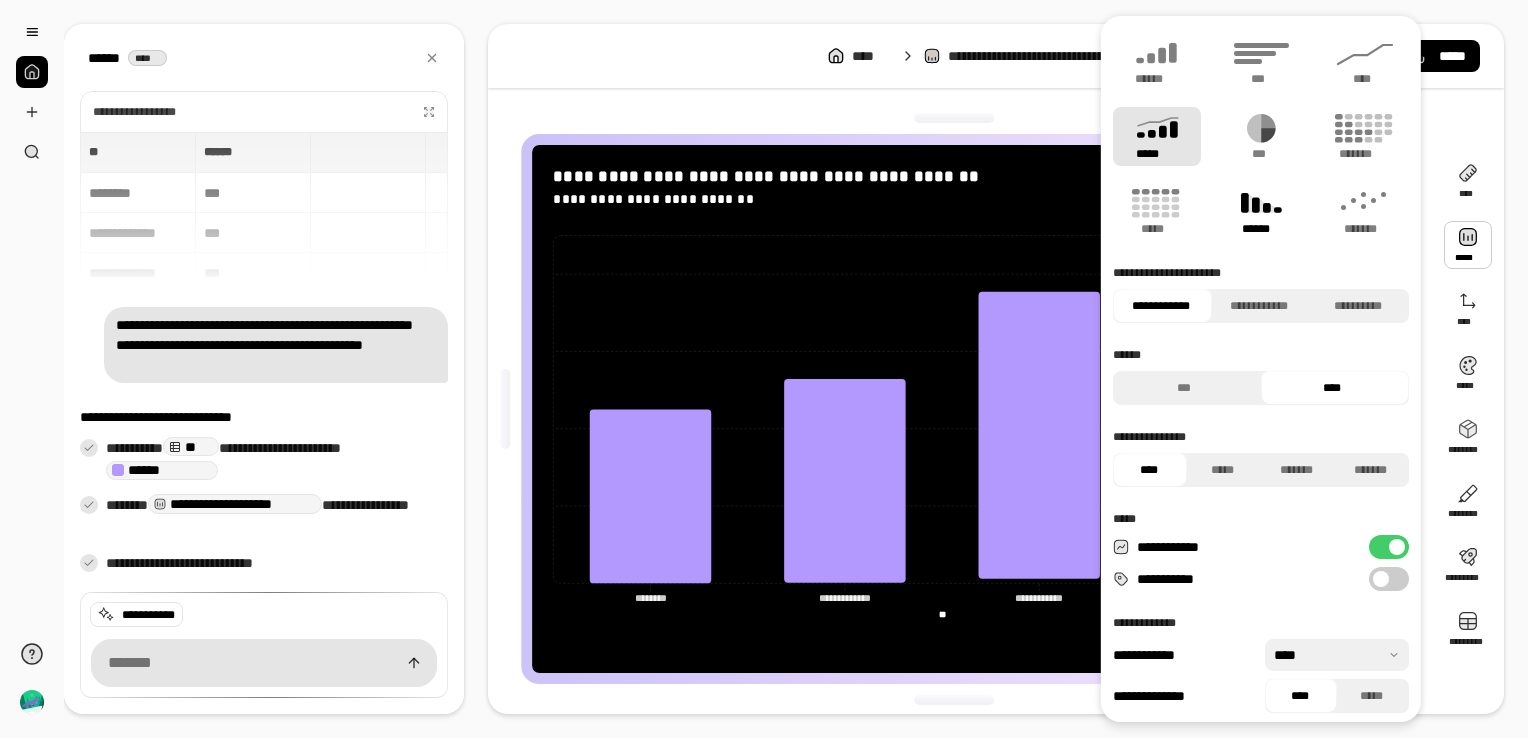 click on "******" at bounding box center [1261, 229] 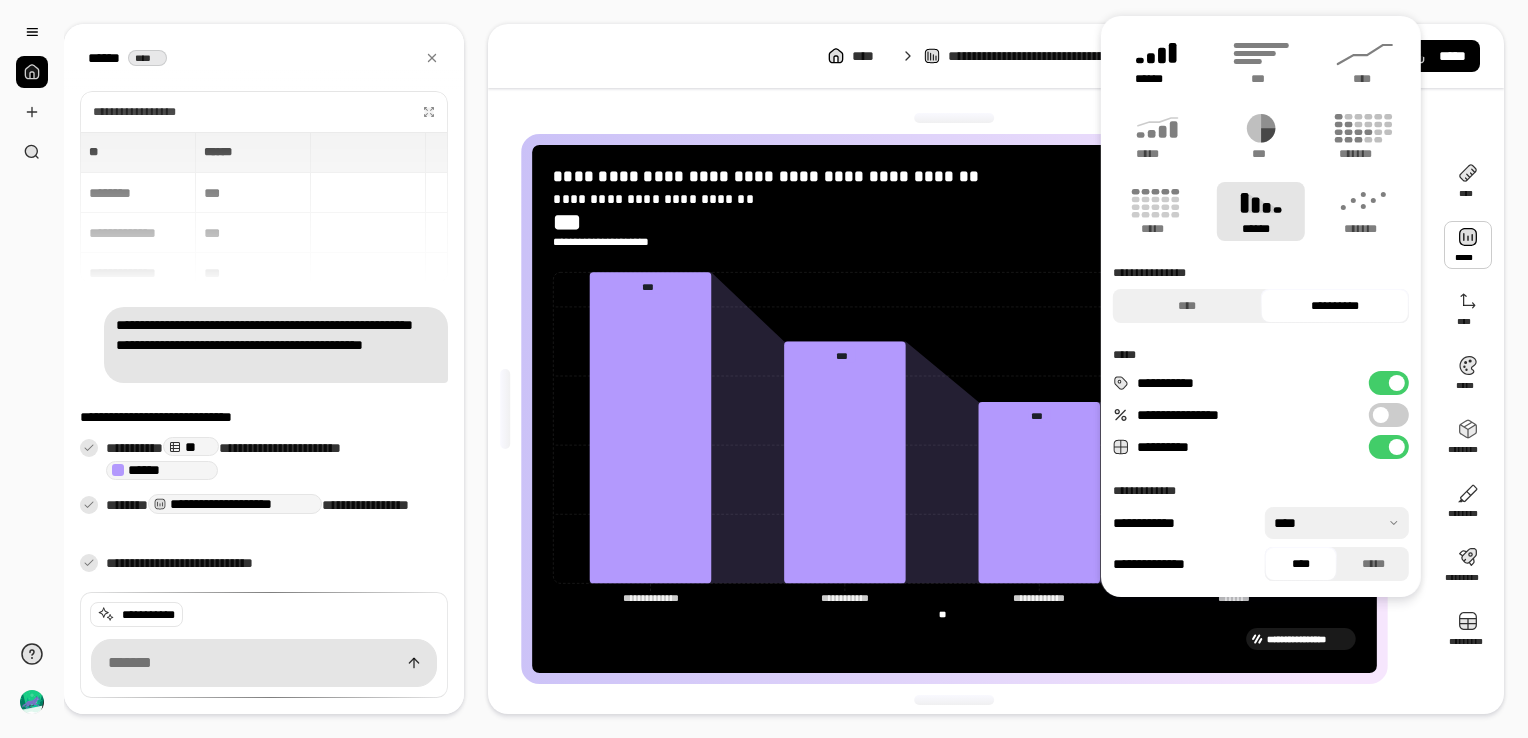 click 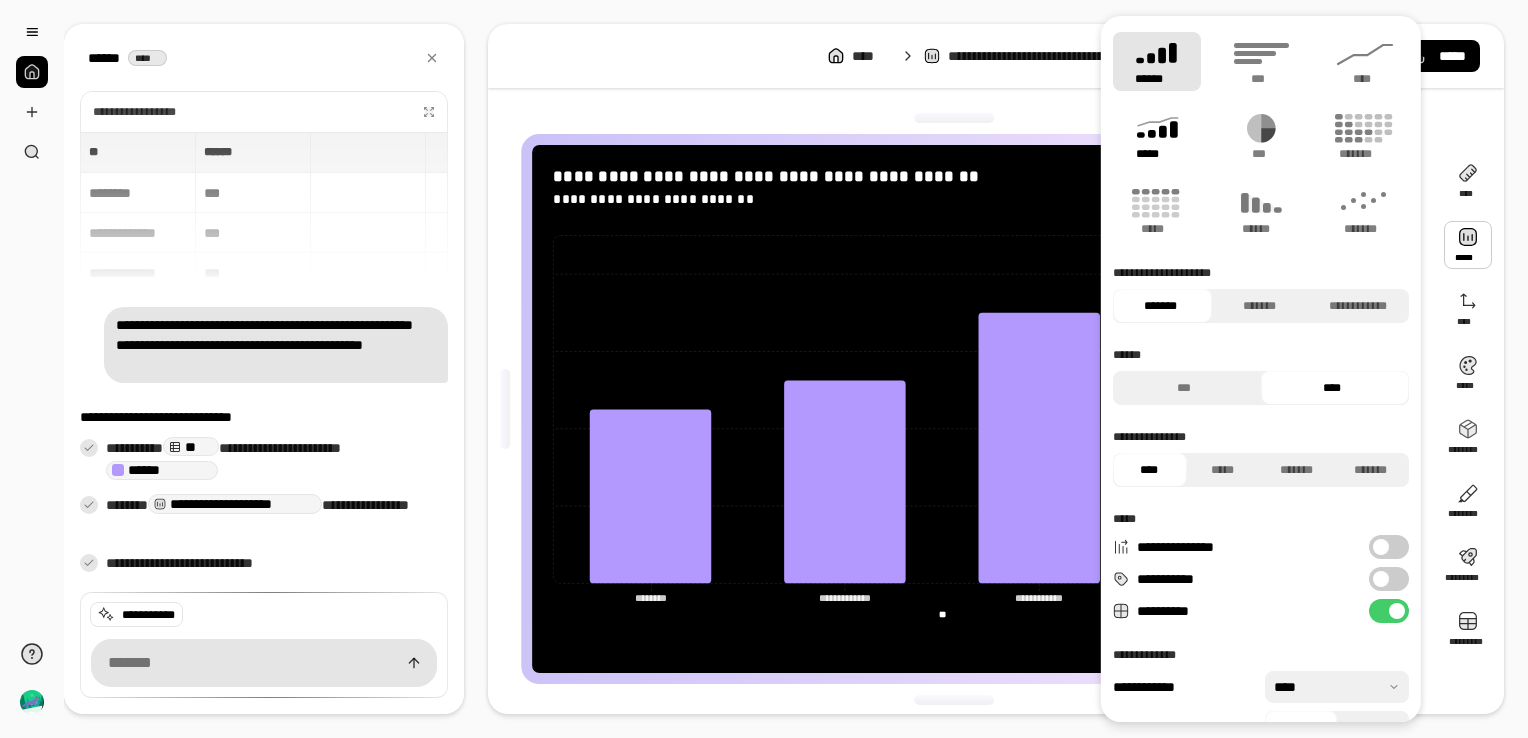 click 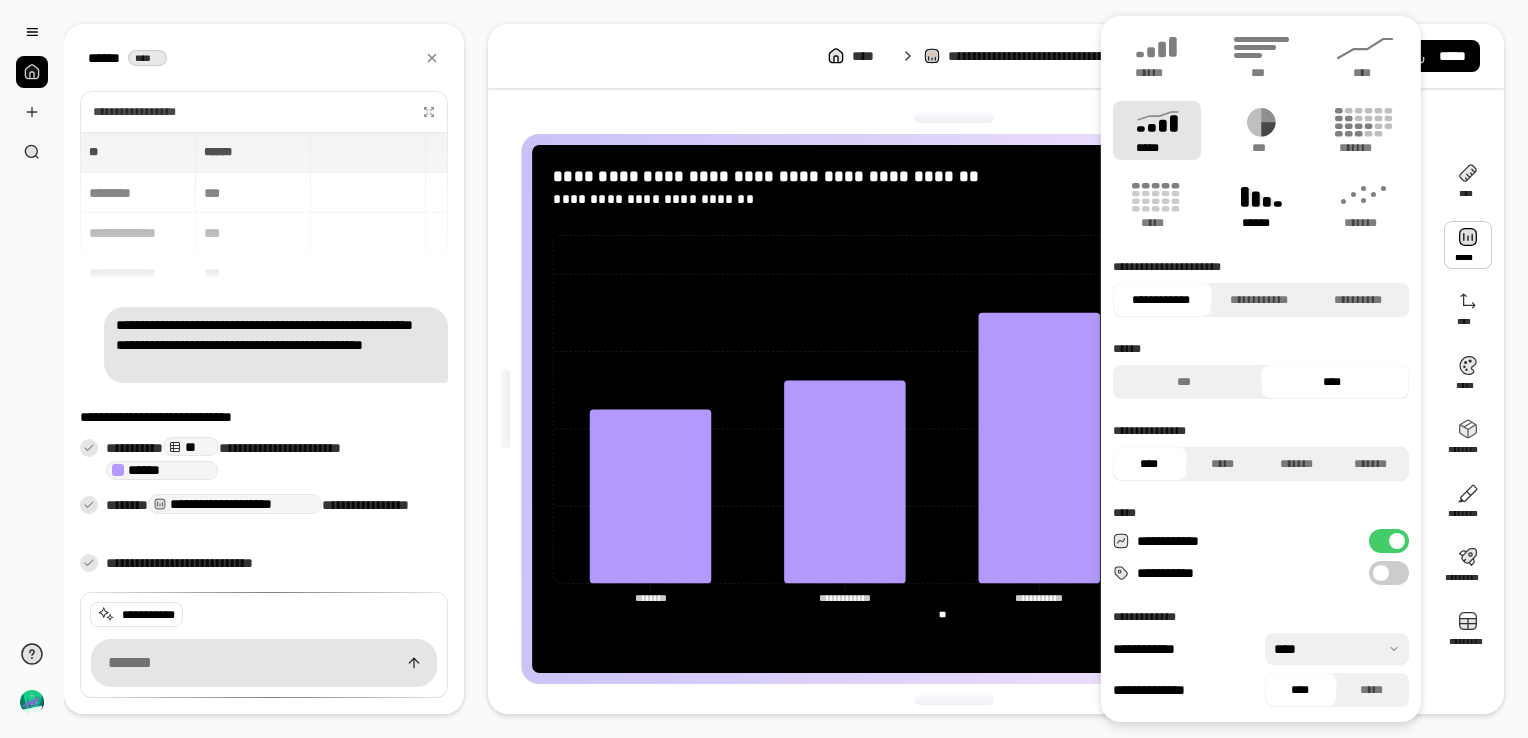 scroll, scrollTop: 0, scrollLeft: 0, axis: both 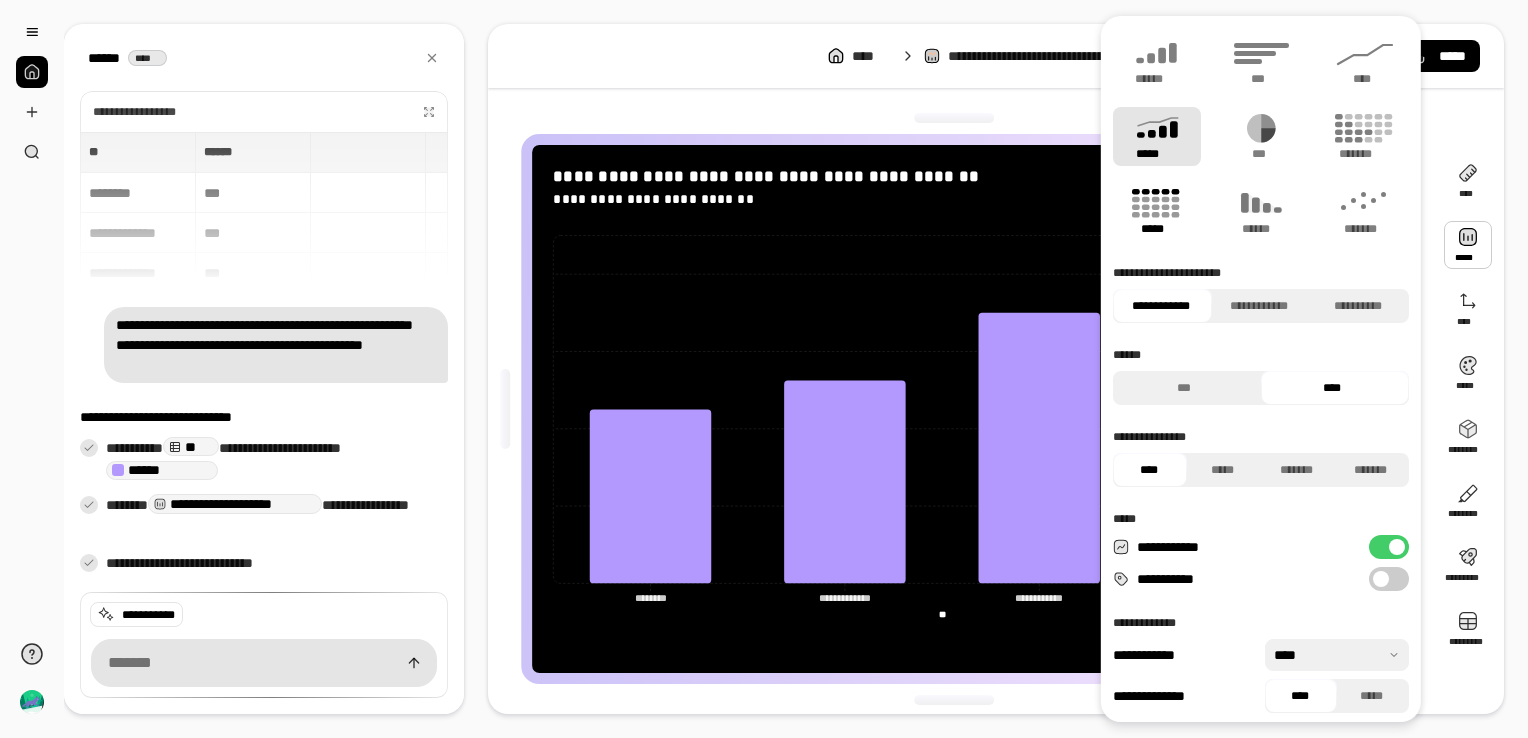 click 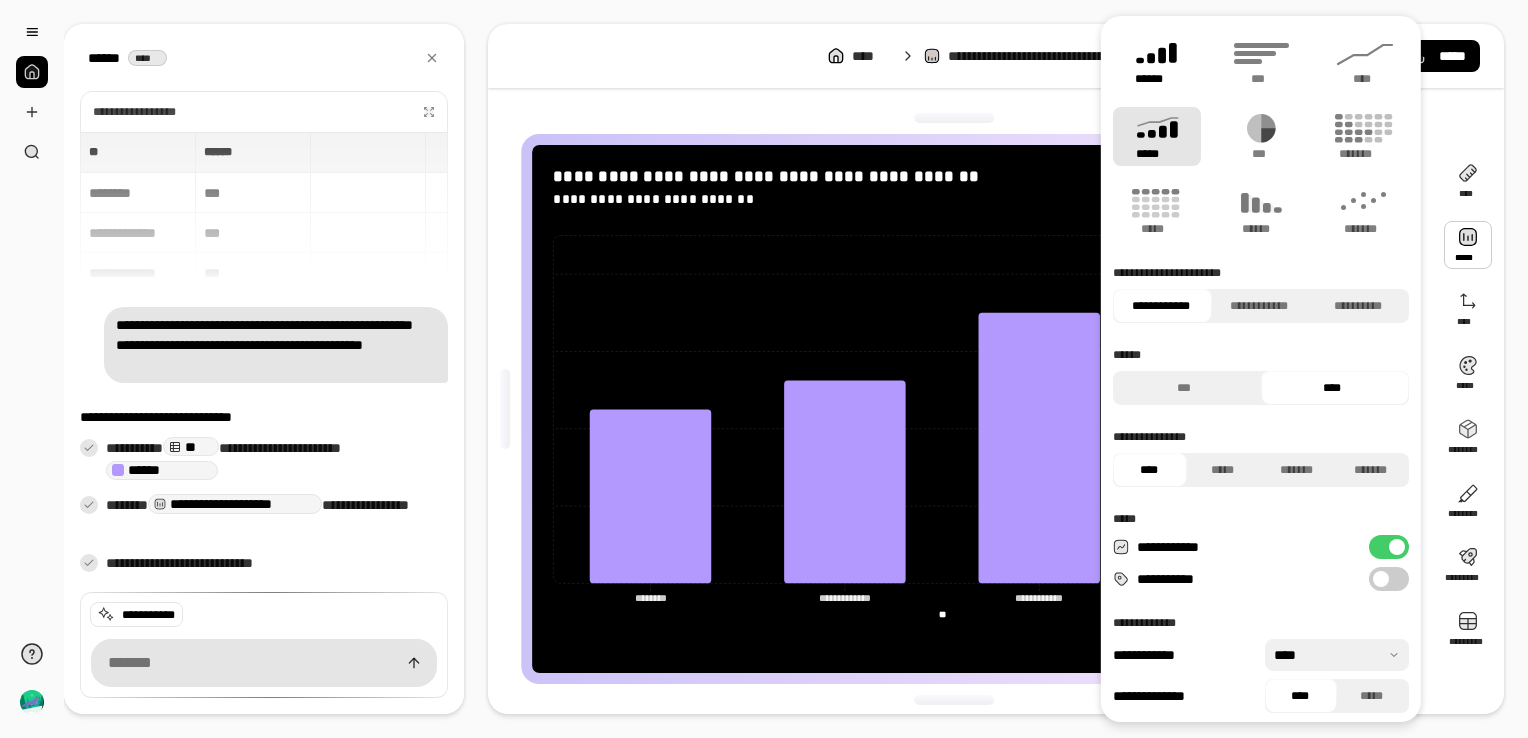 click on "******" at bounding box center (1157, 79) 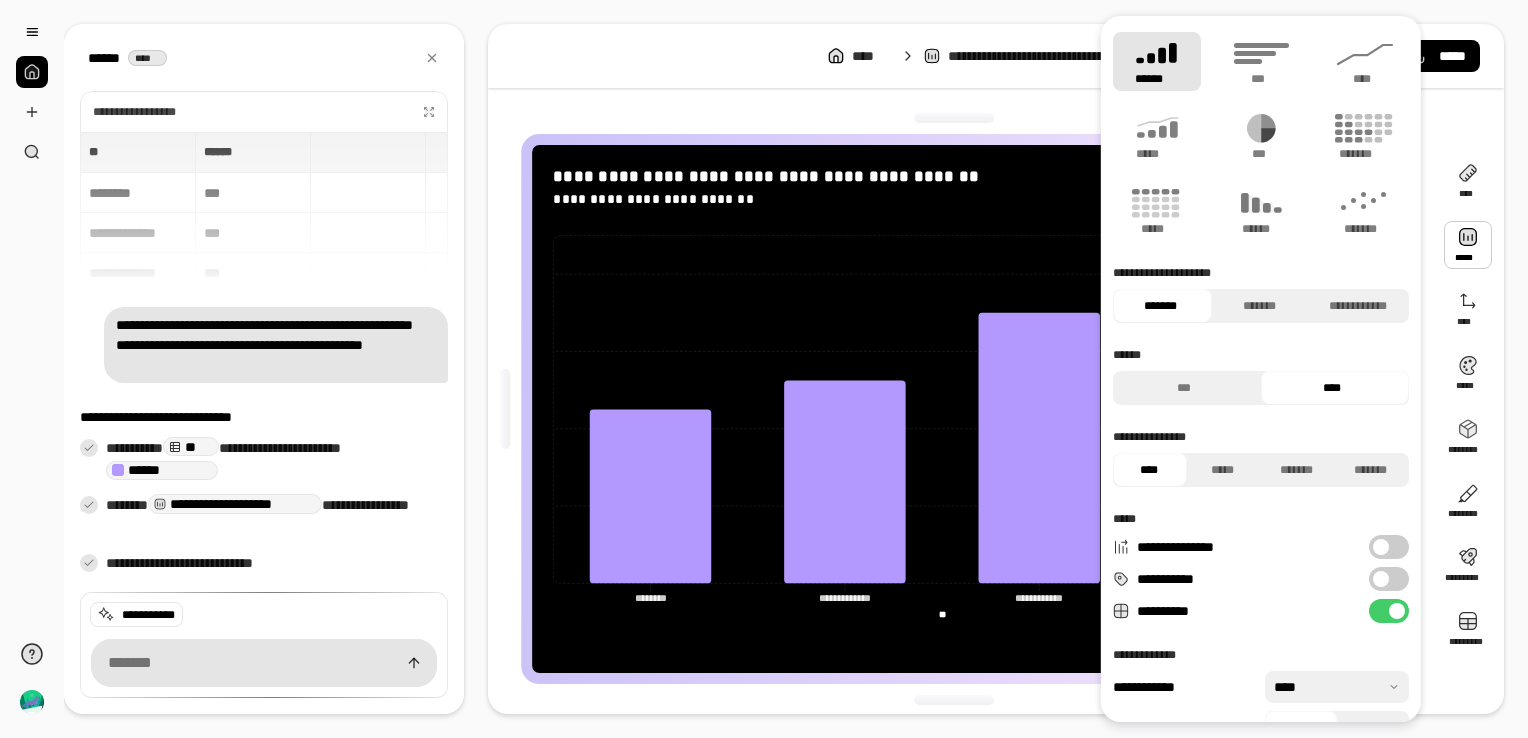 click at bounding box center [1381, 579] 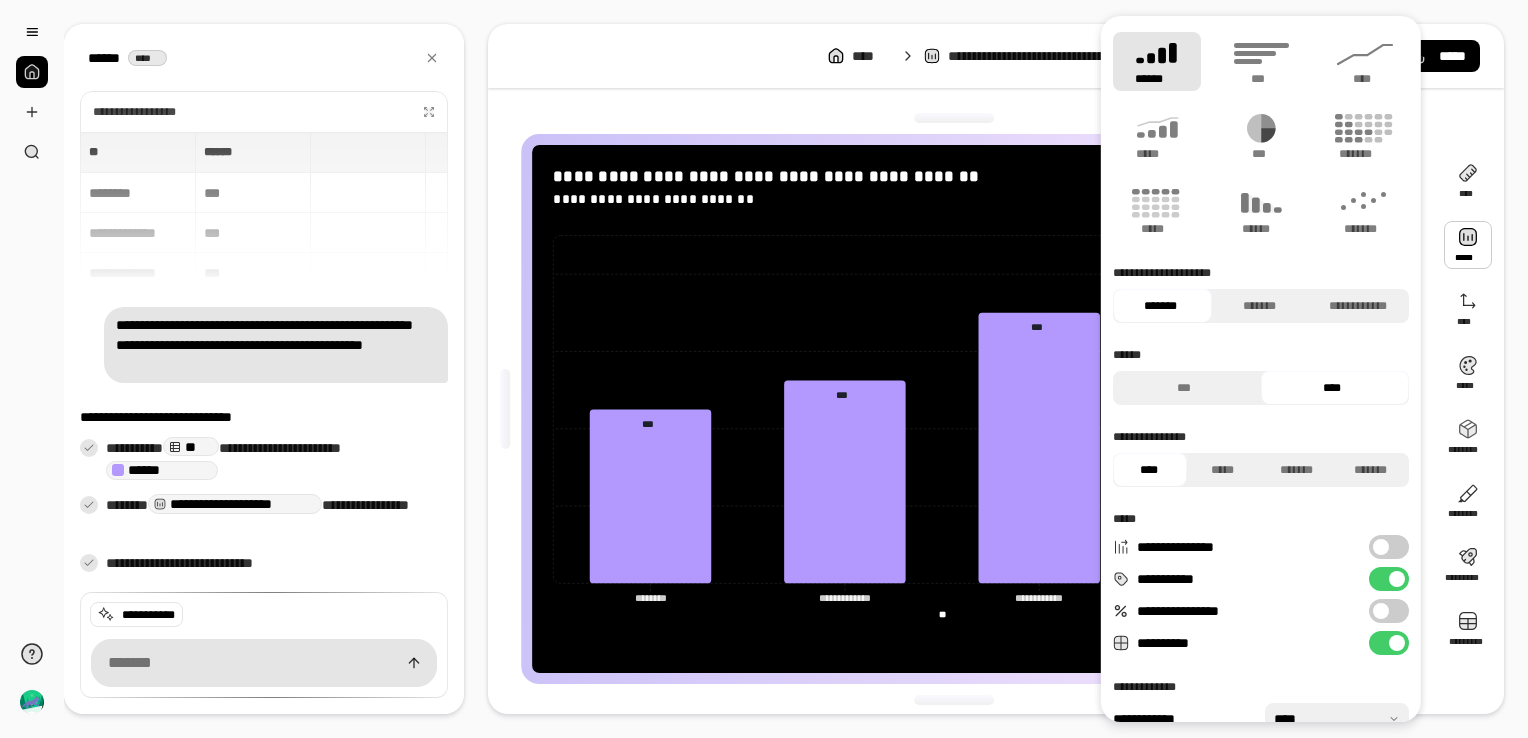 click at bounding box center [1381, 547] 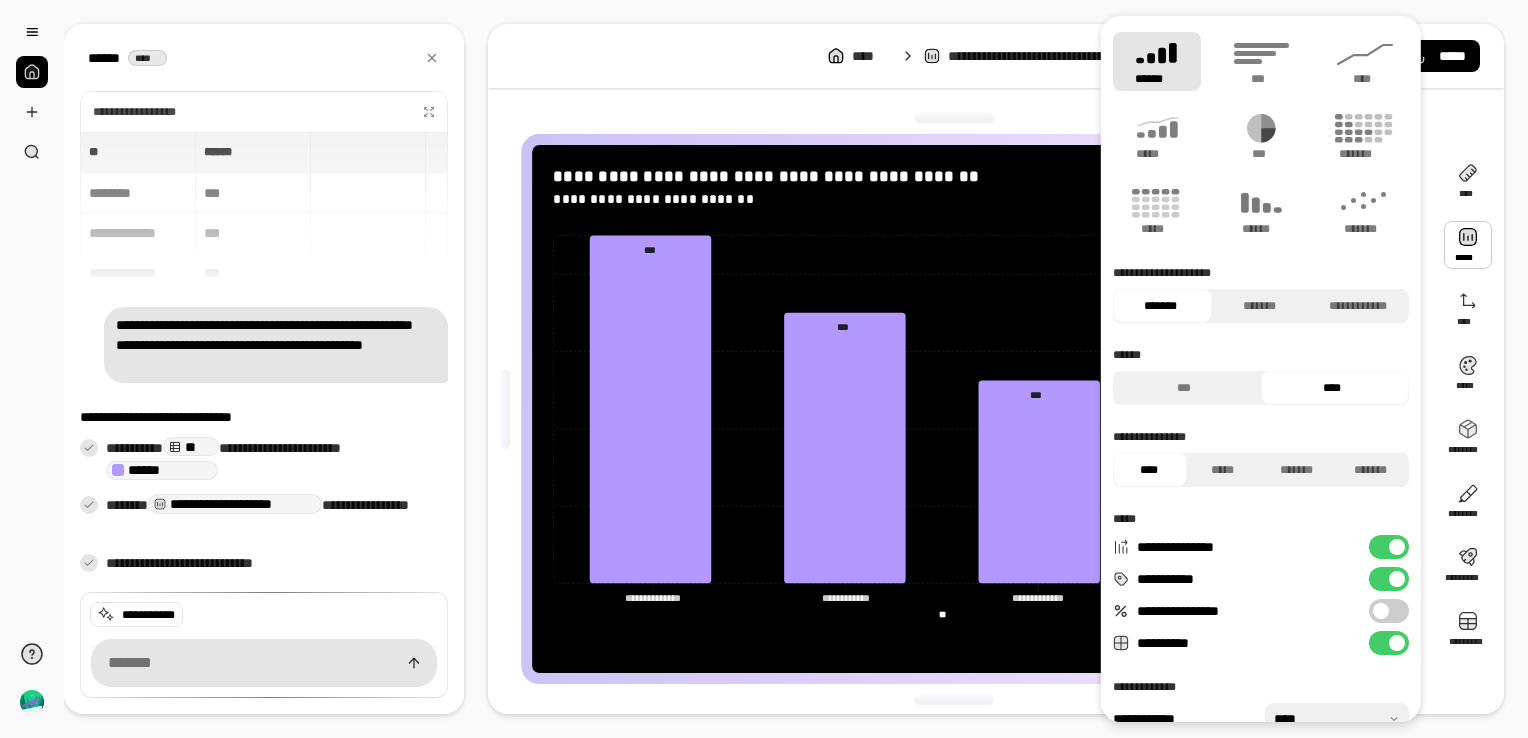 click on "**********" at bounding box center (1389, 547) 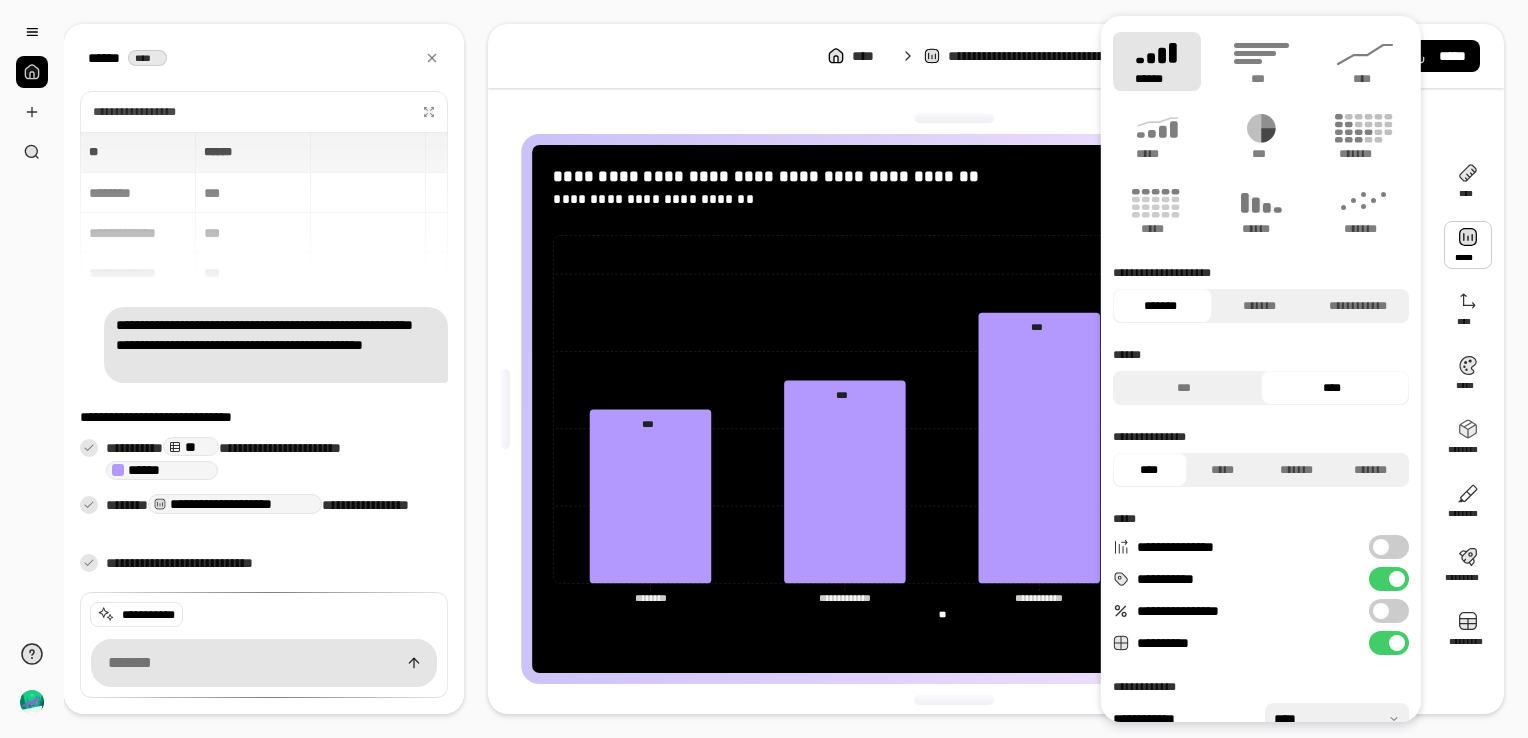 click on "**********" at bounding box center [1389, 611] 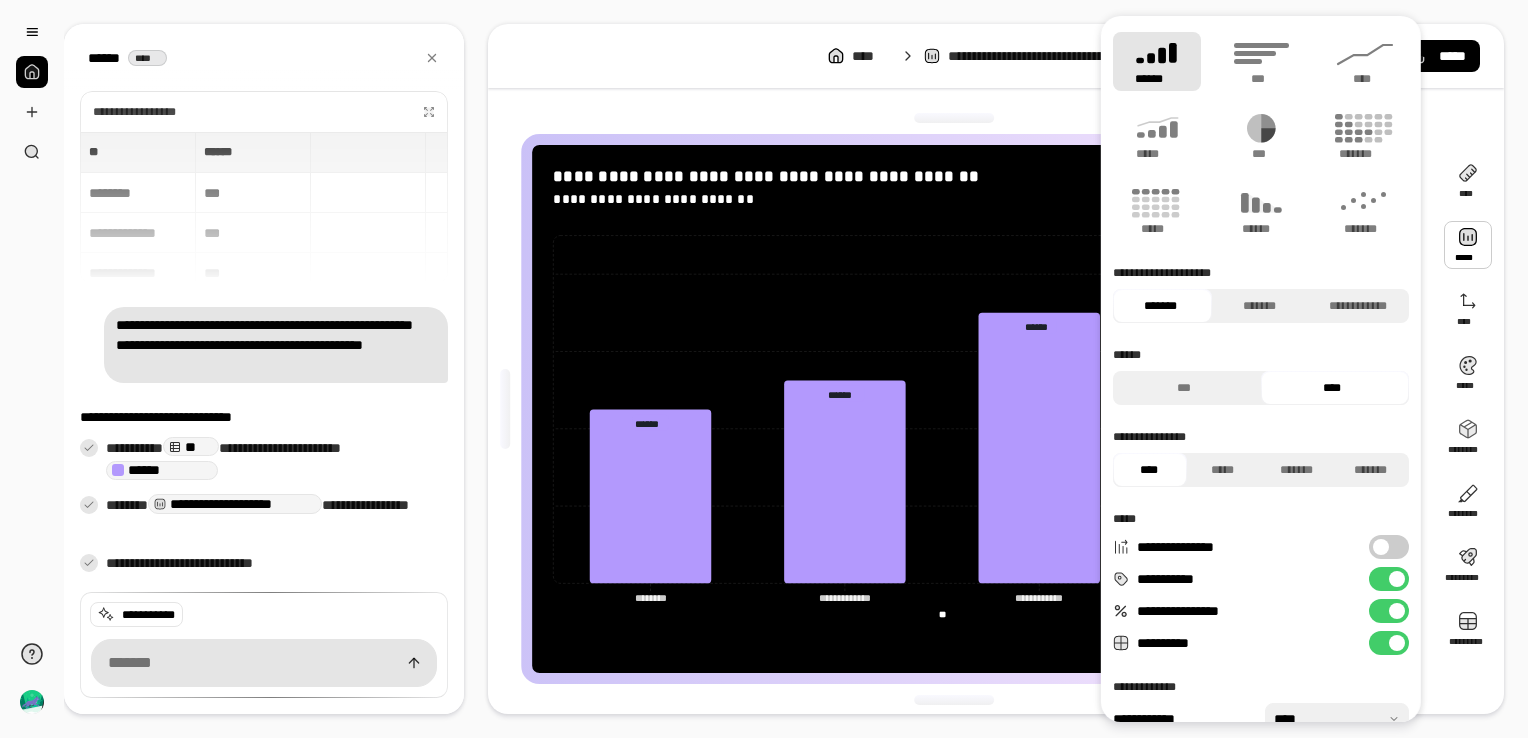 click at bounding box center [1397, 611] 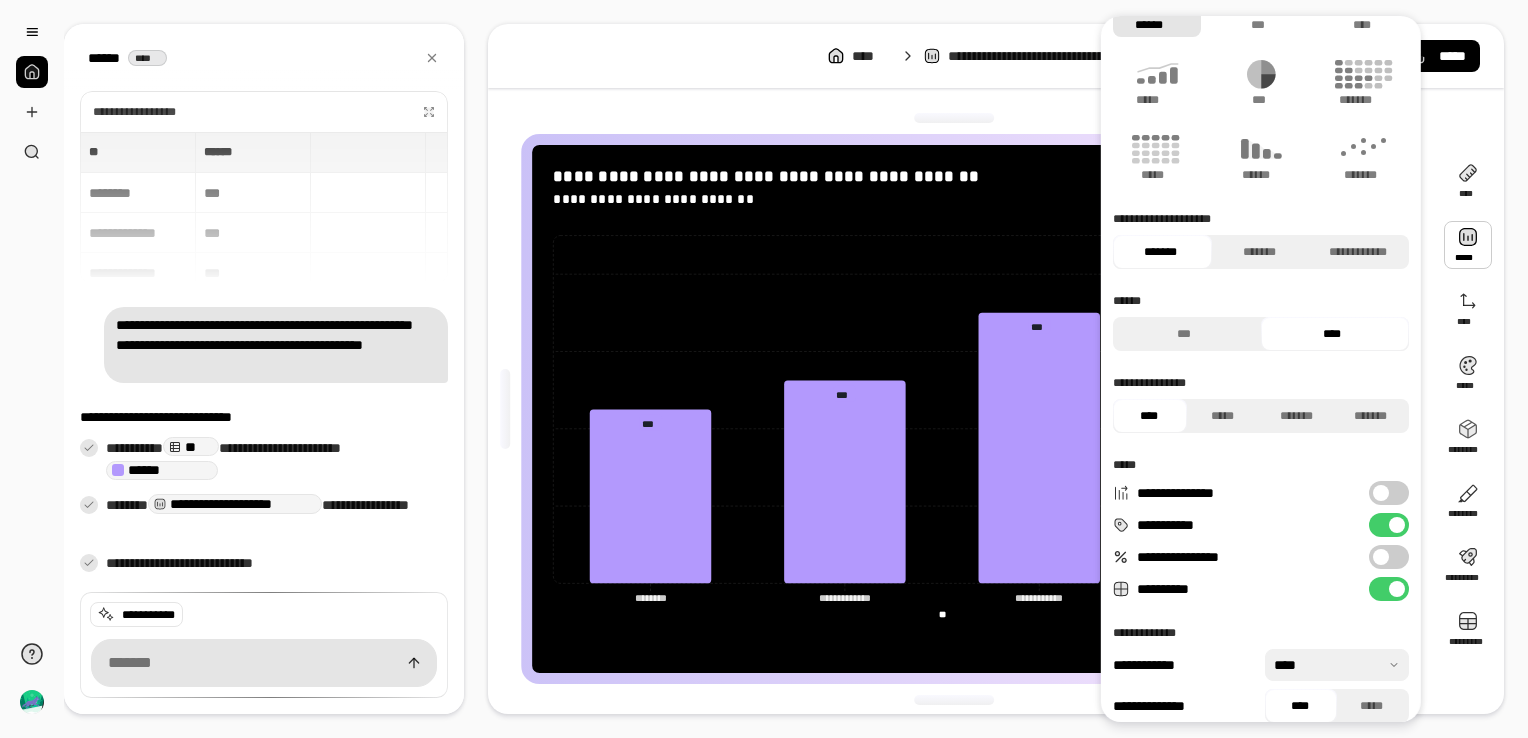 scroll, scrollTop: 70, scrollLeft: 0, axis: vertical 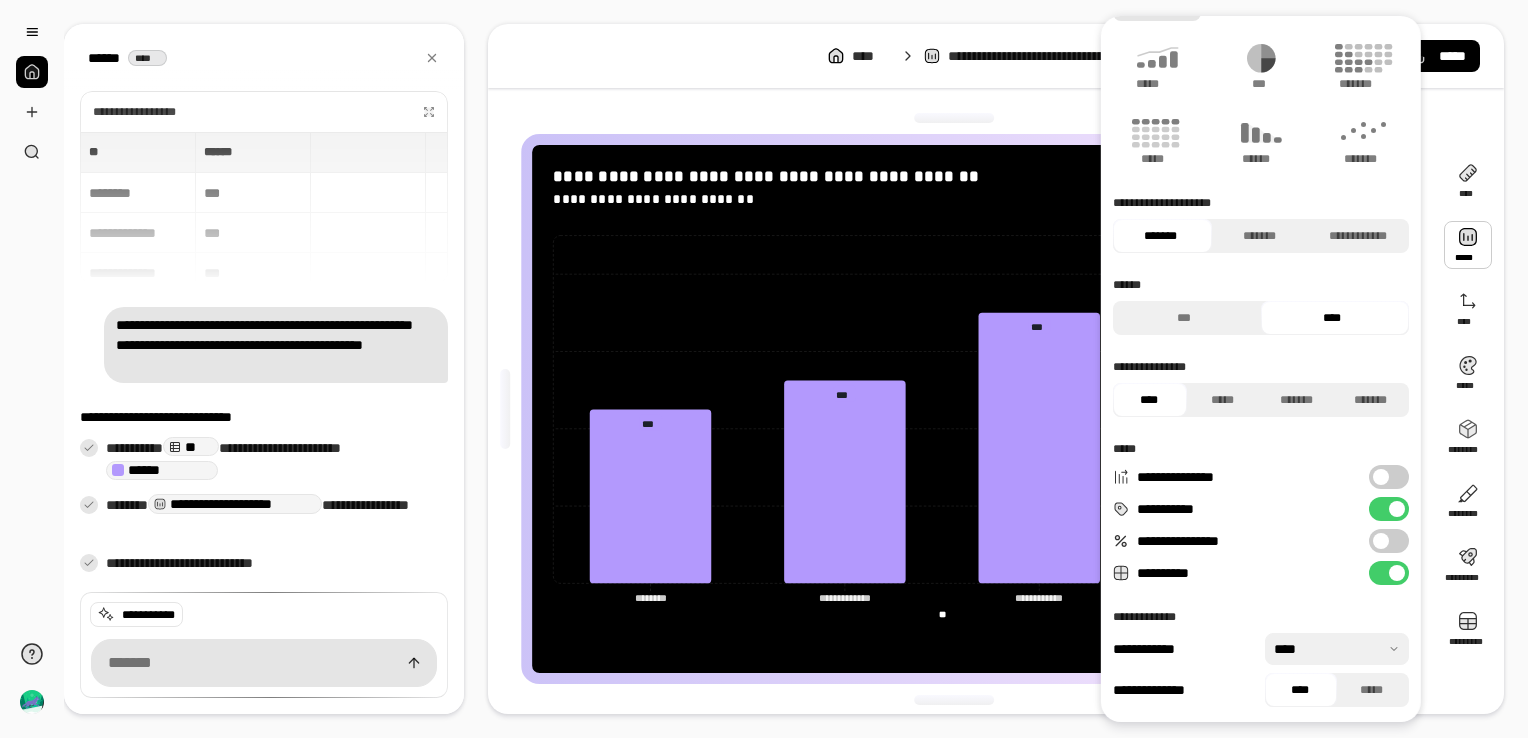 click at bounding box center (1337, 649) 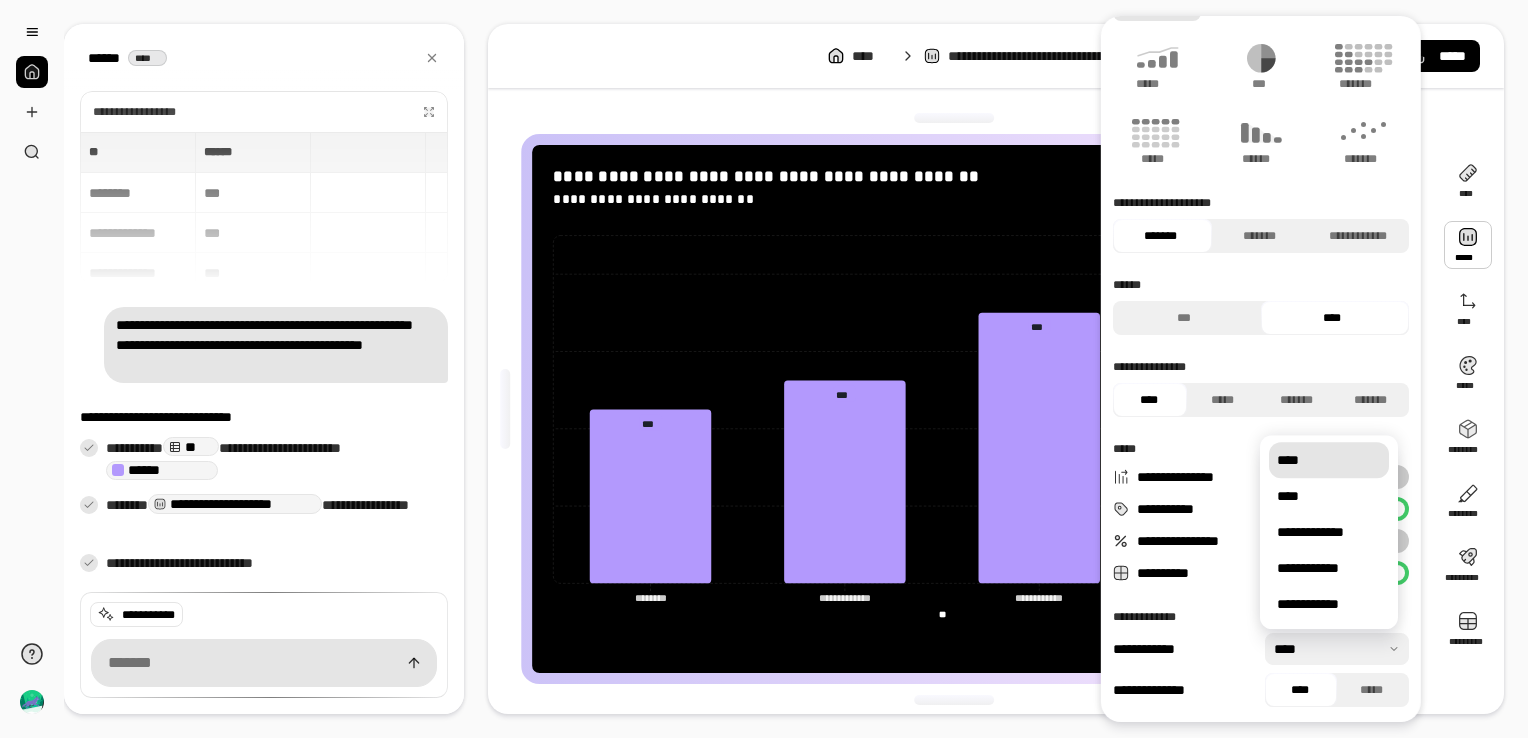 click at bounding box center [1337, 649] 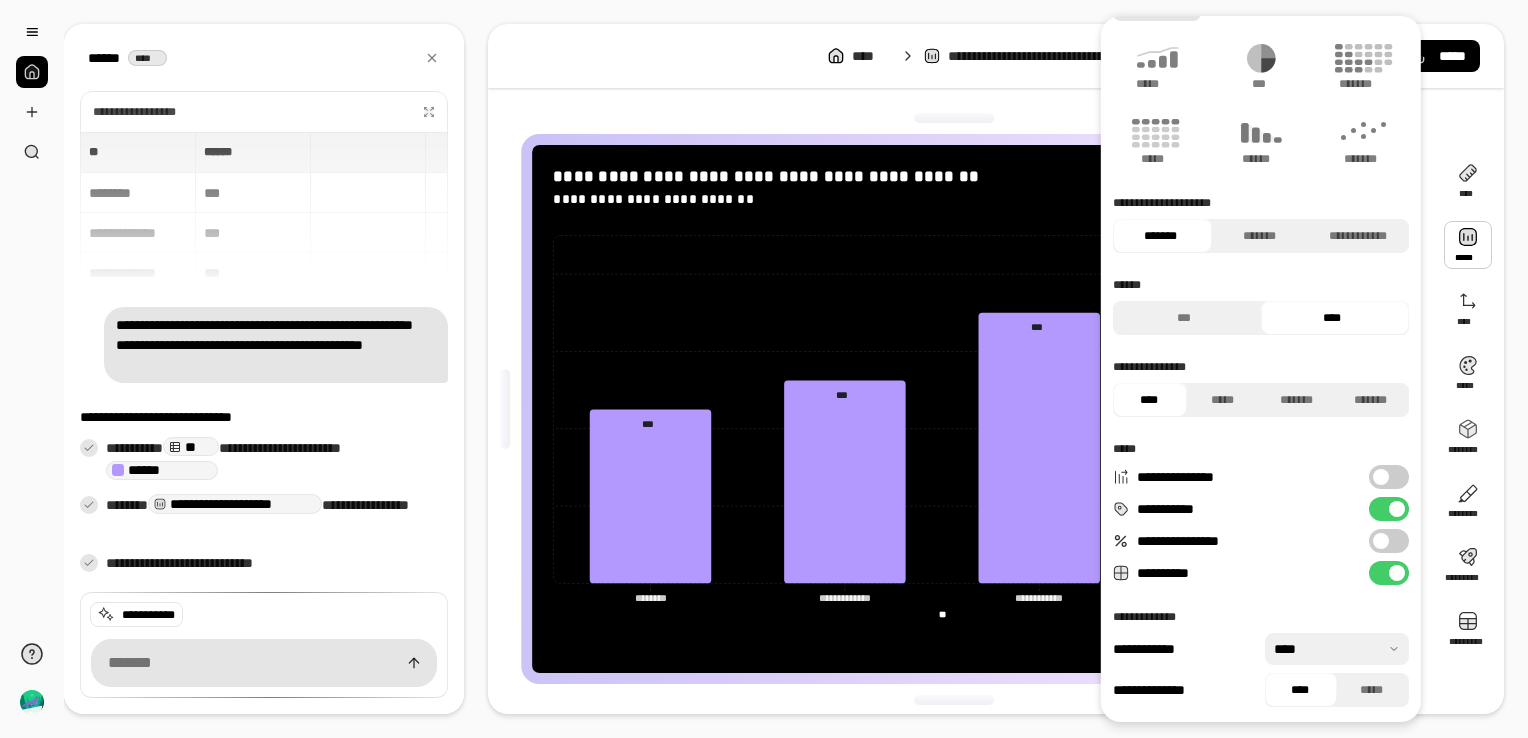 scroll, scrollTop: 0, scrollLeft: 0, axis: both 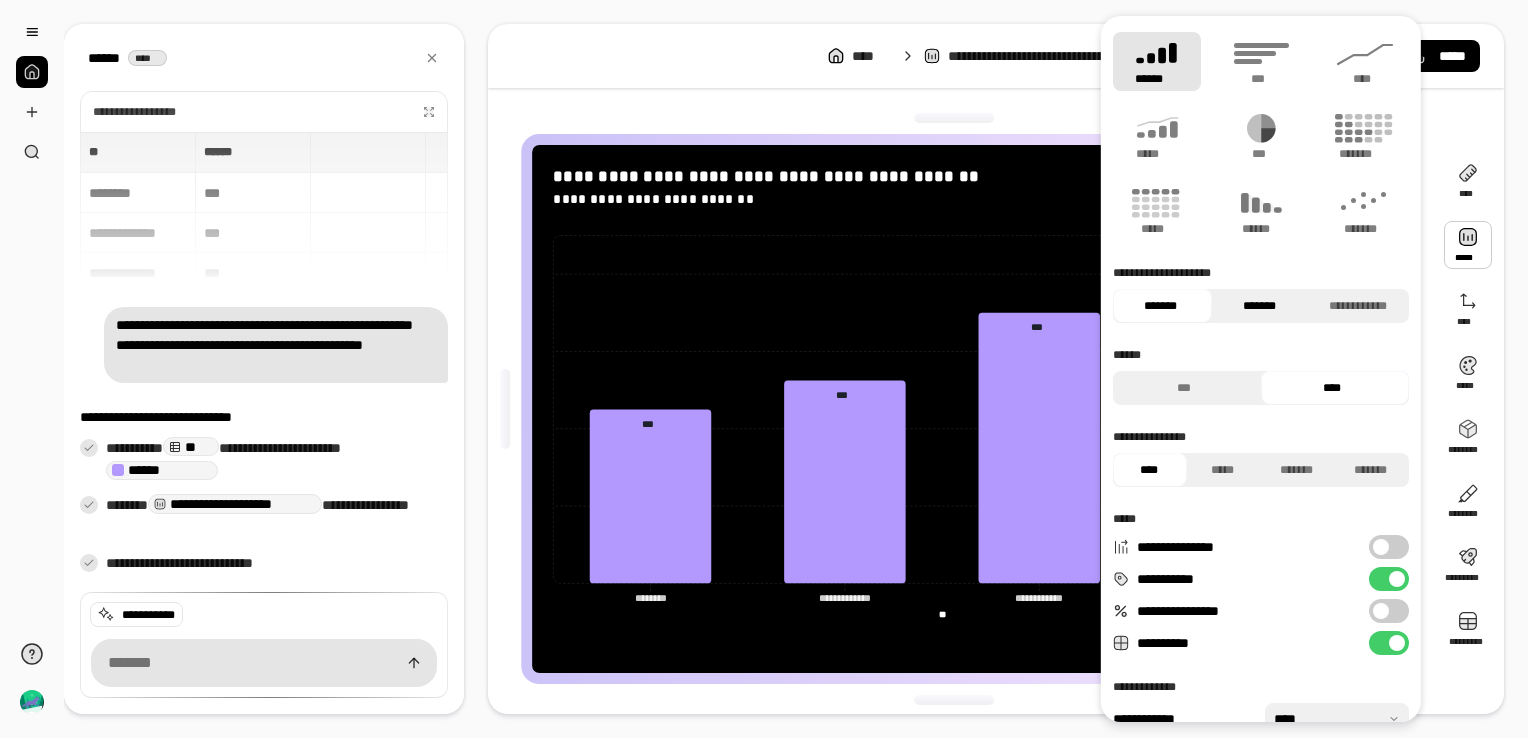 click on "*******" at bounding box center (1258, 306) 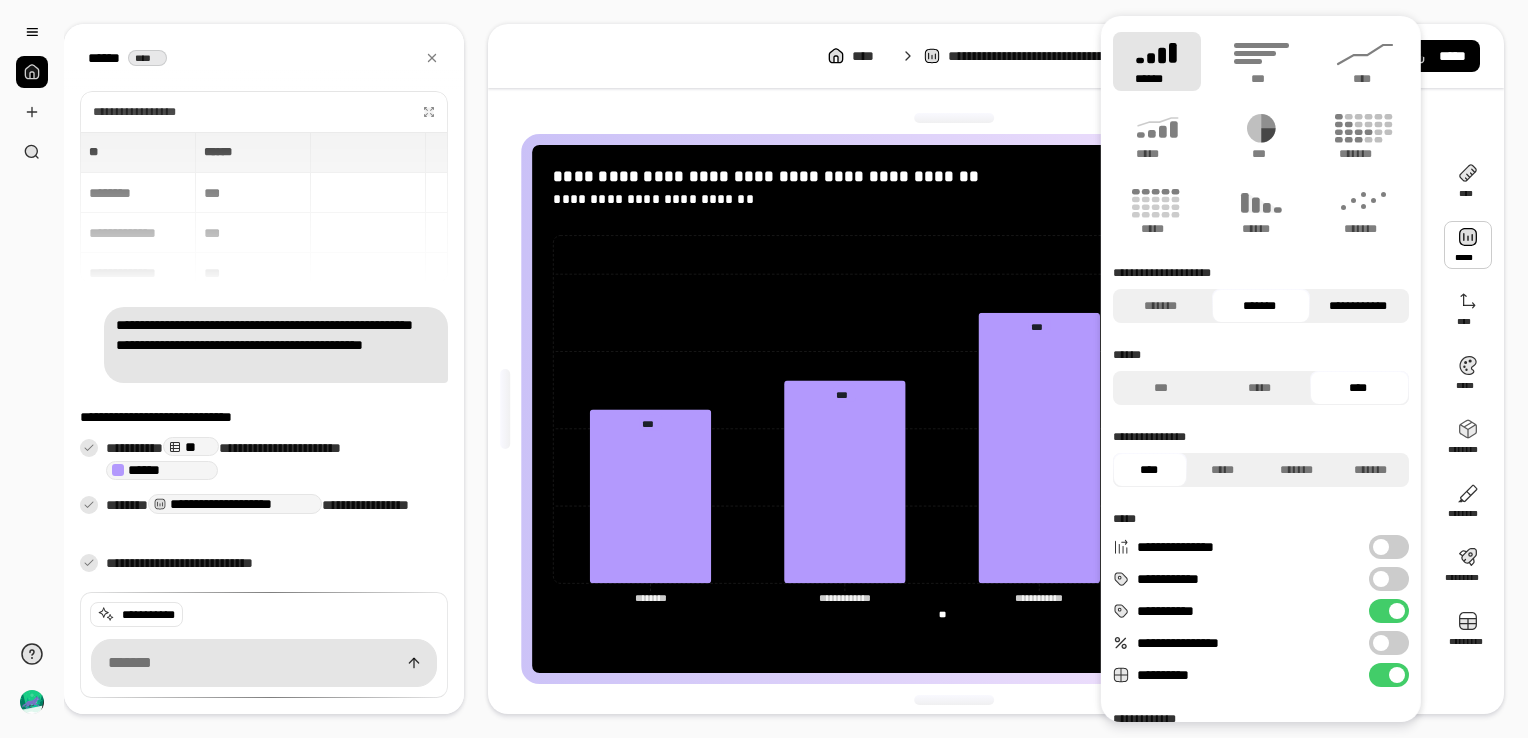 click on "**********" at bounding box center (1357, 306) 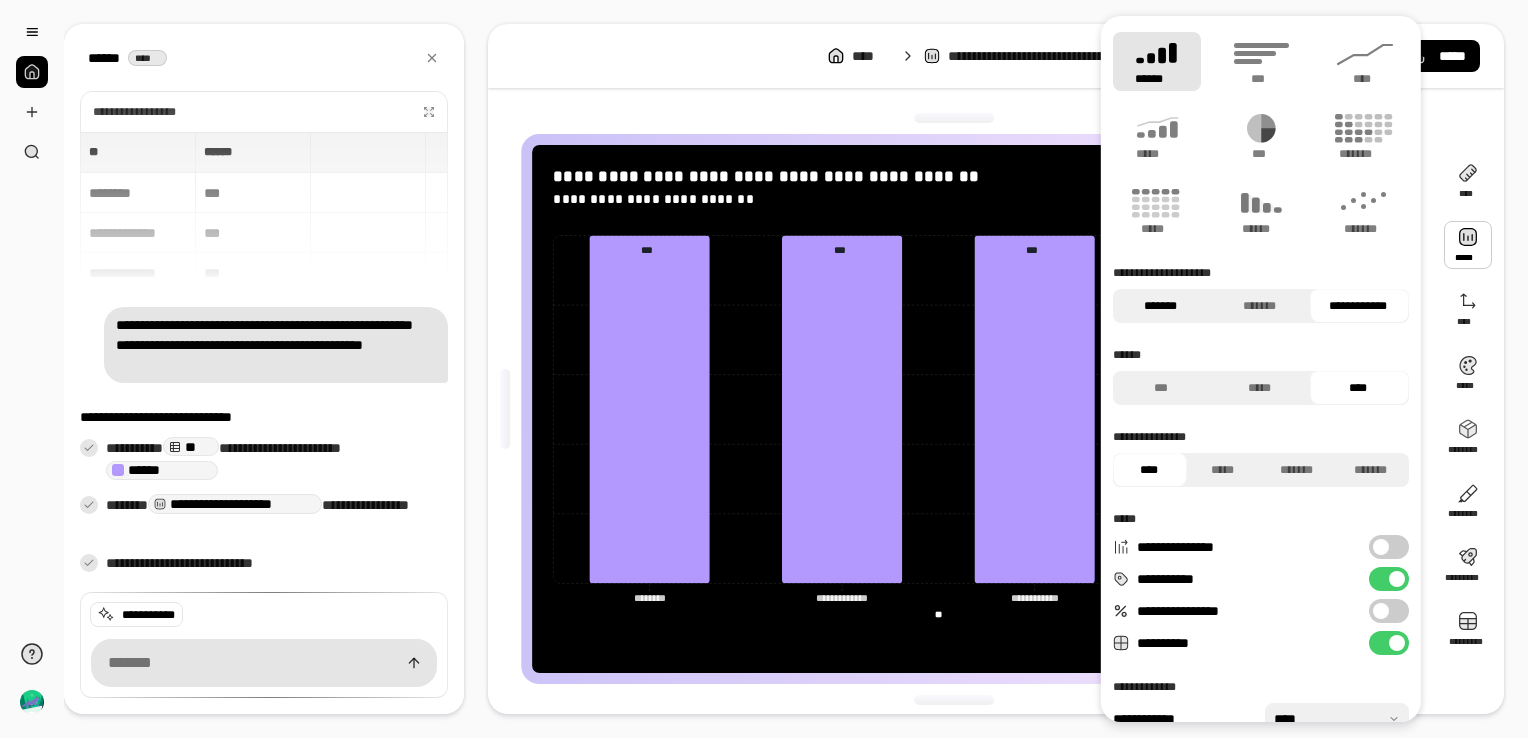 click on "*******" at bounding box center (1160, 306) 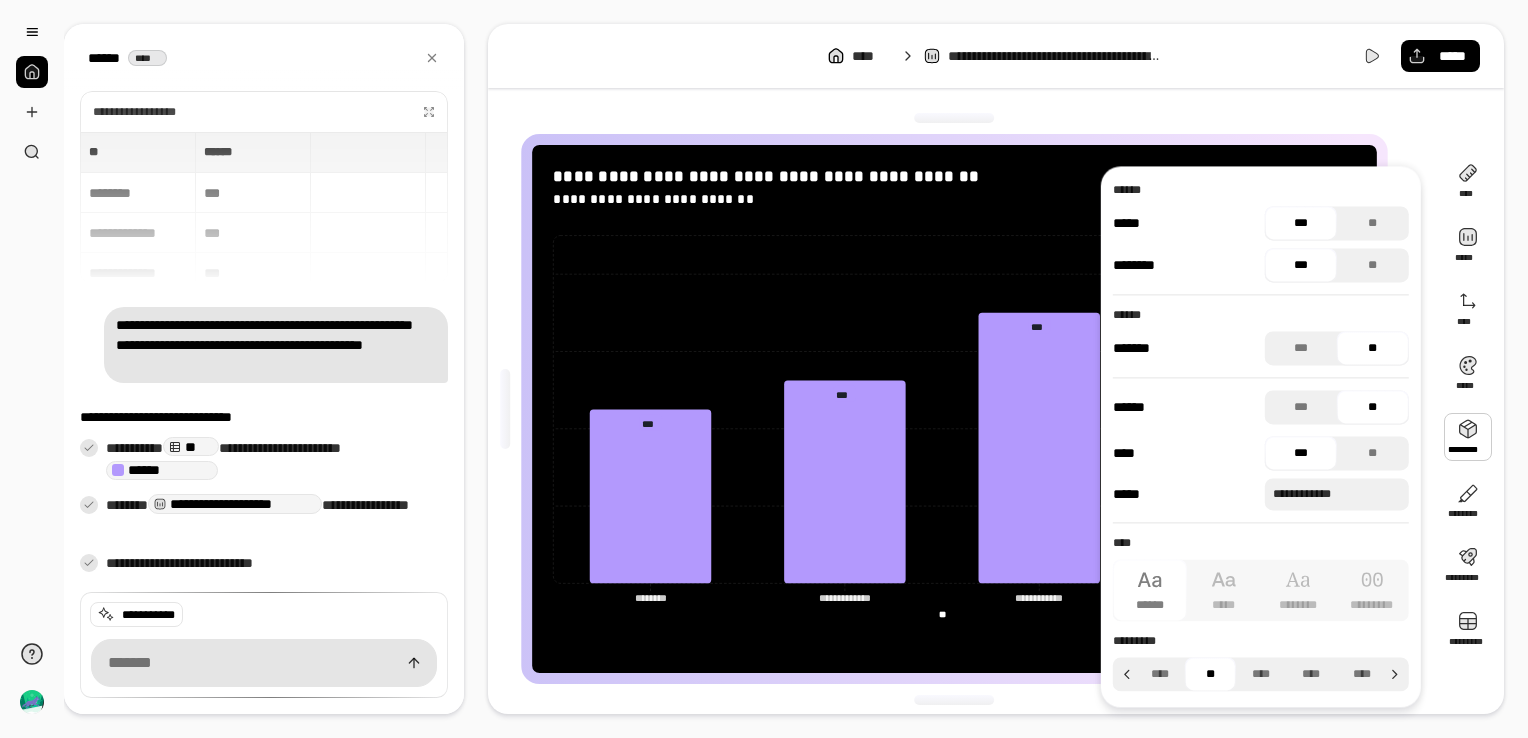 click on "**********" at bounding box center (962, 409) 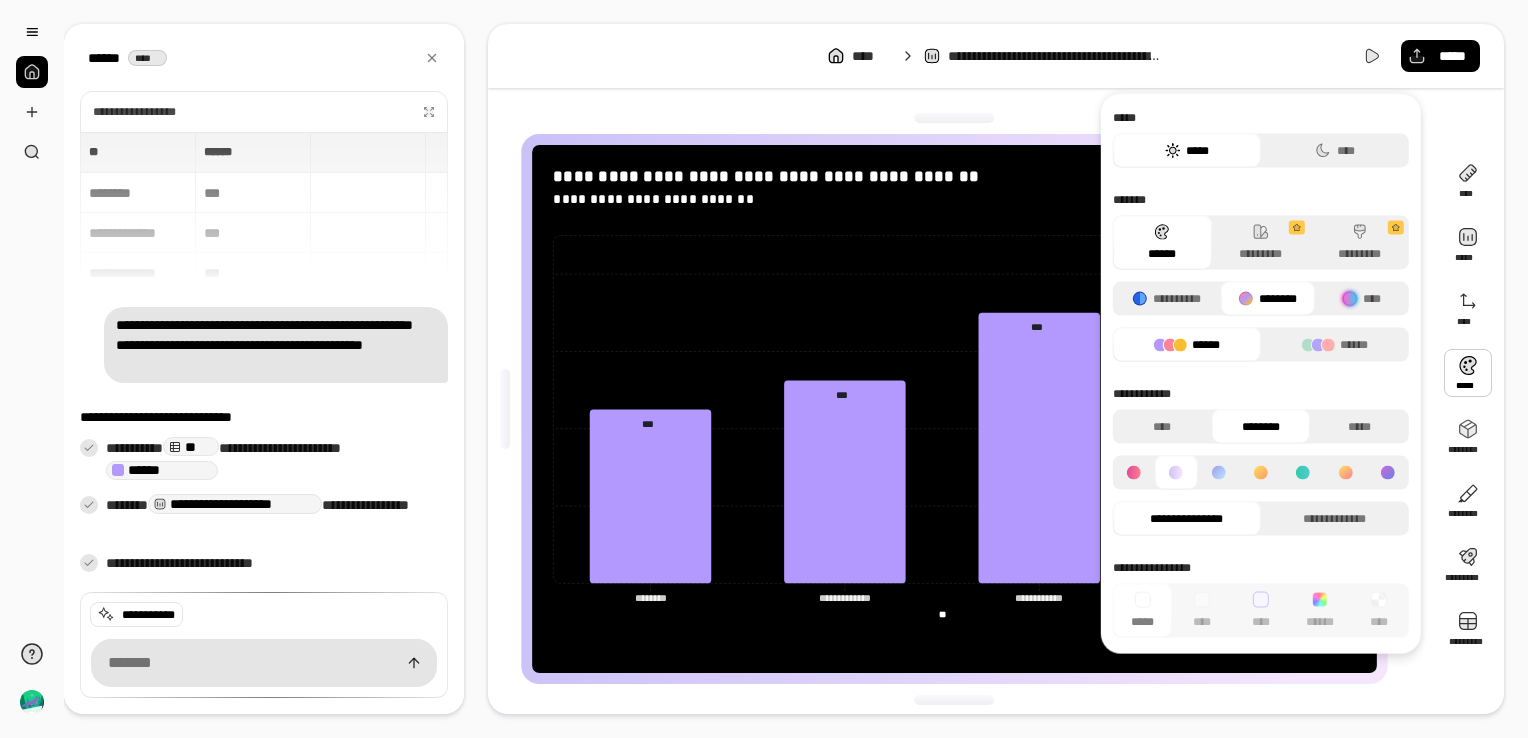 click at bounding box center [1468, 373] 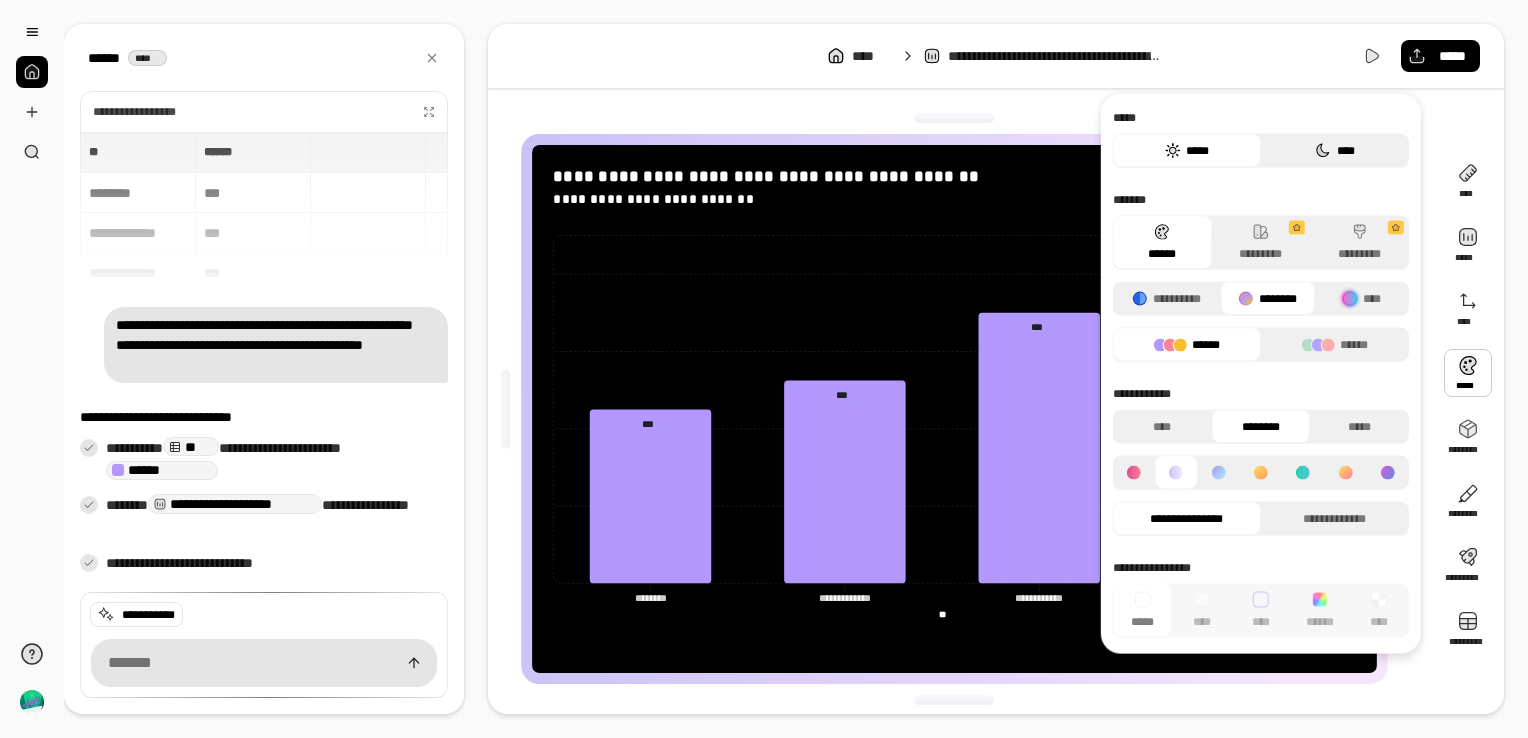 click on "****" at bounding box center (1335, 151) 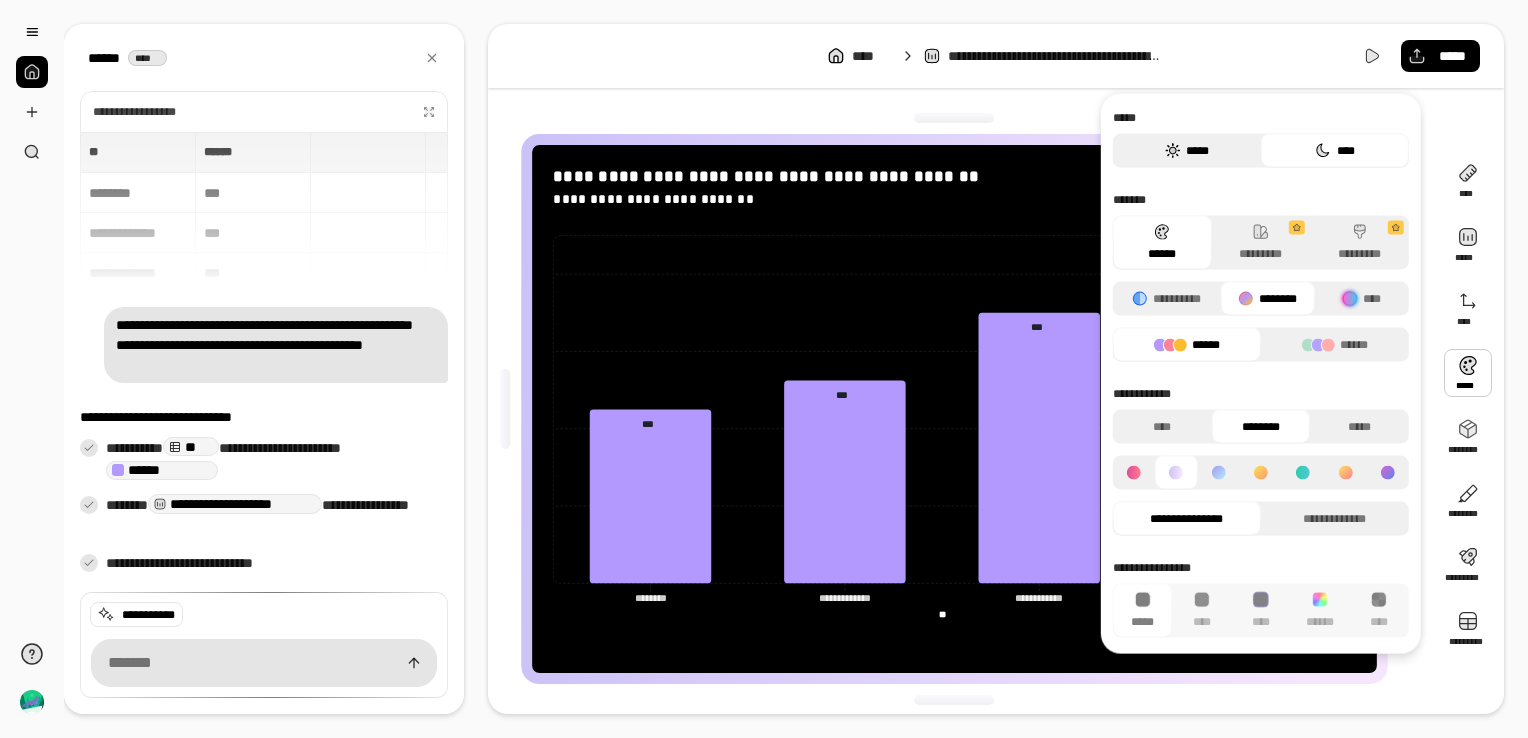 click on "*****" at bounding box center [1187, 151] 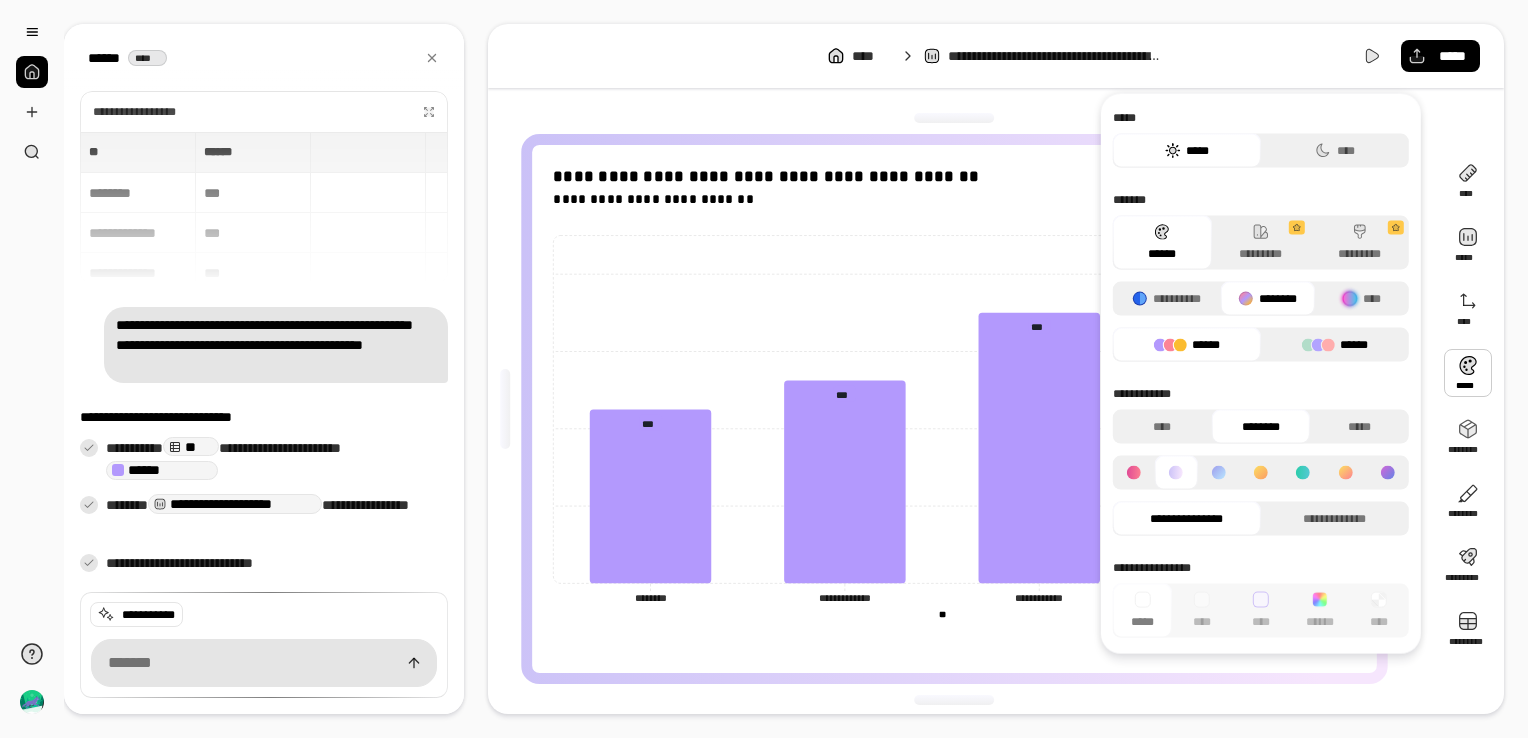 click on "******" at bounding box center [1335, 345] 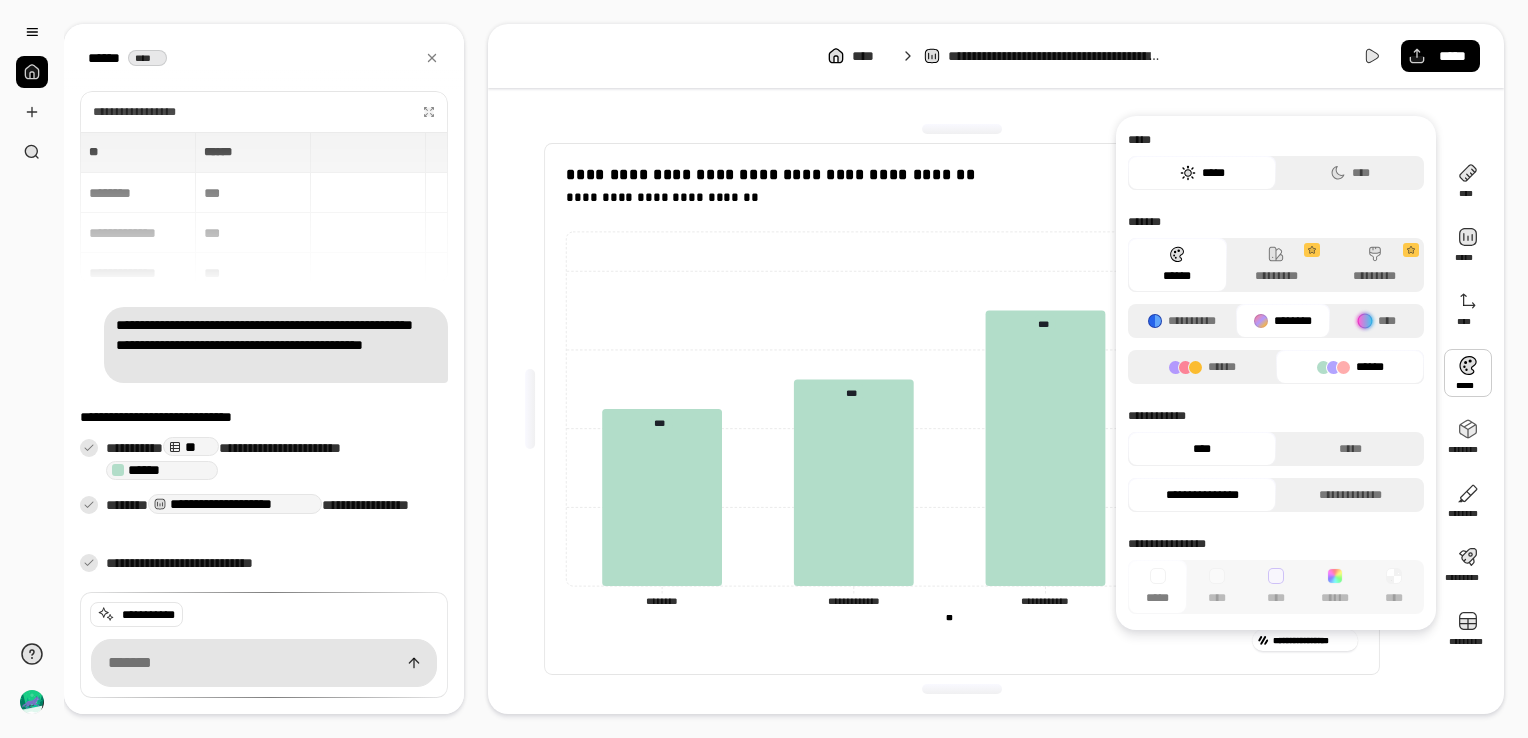 click on "**********" at bounding box center [1276, 299] 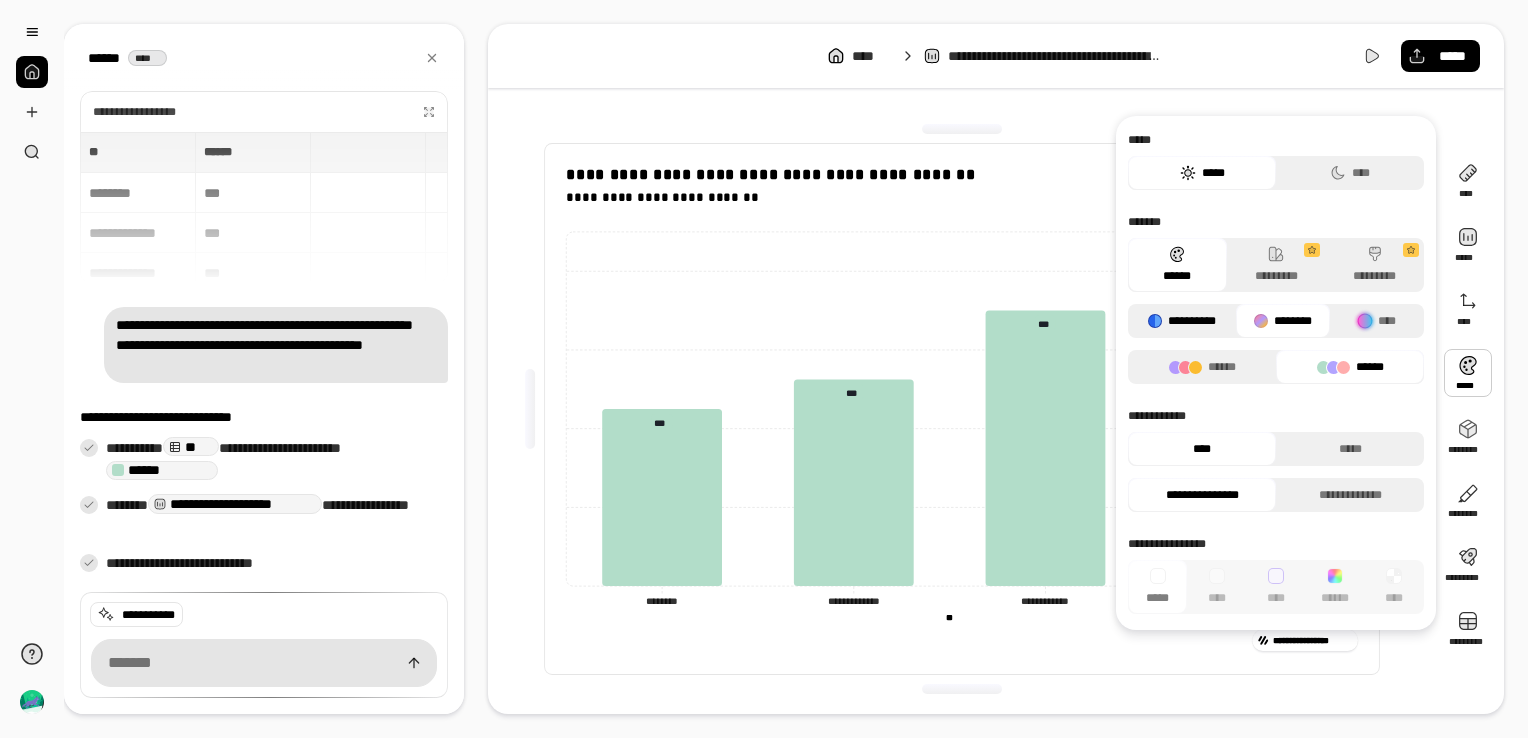 click on "**********" at bounding box center (1182, 321) 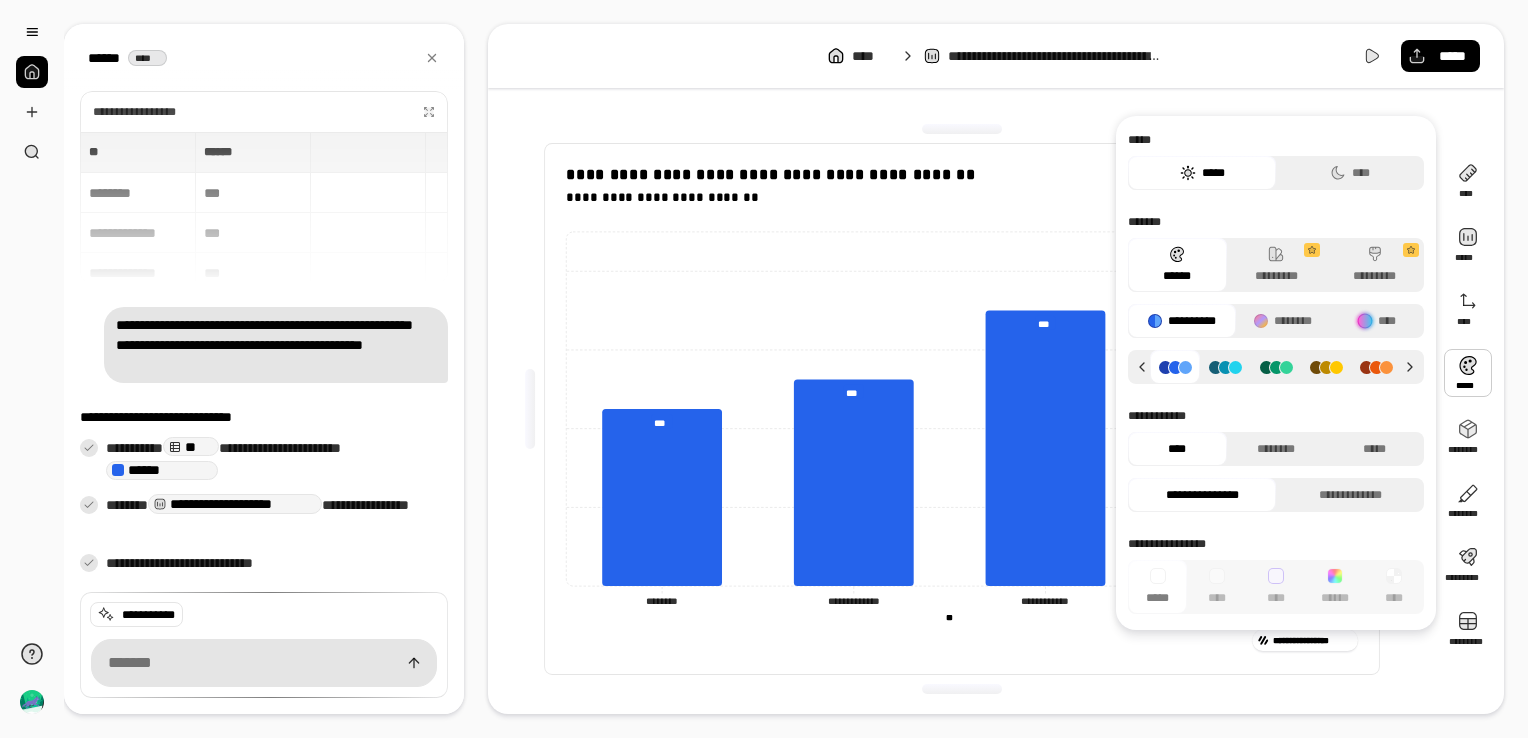 click at bounding box center [1225, 367] 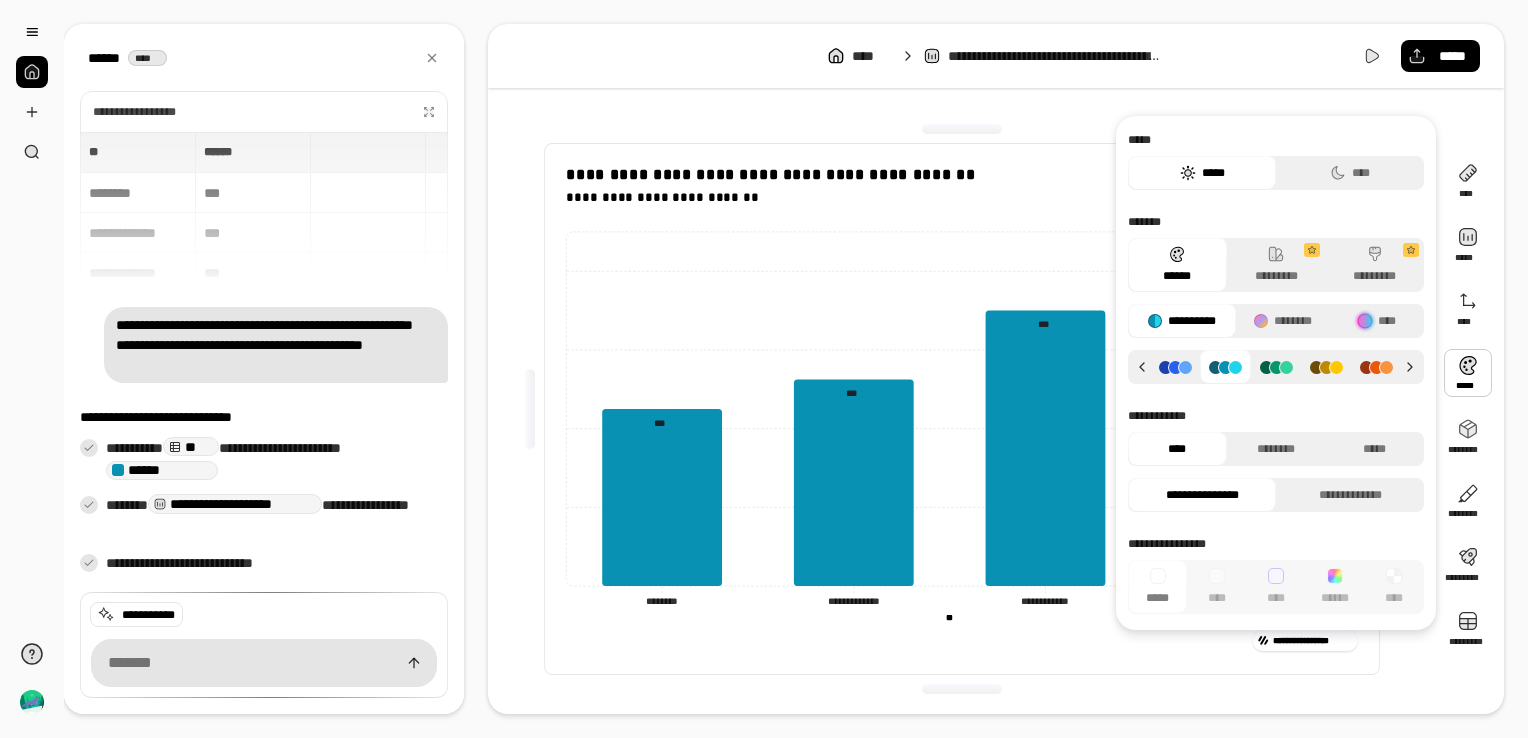 click 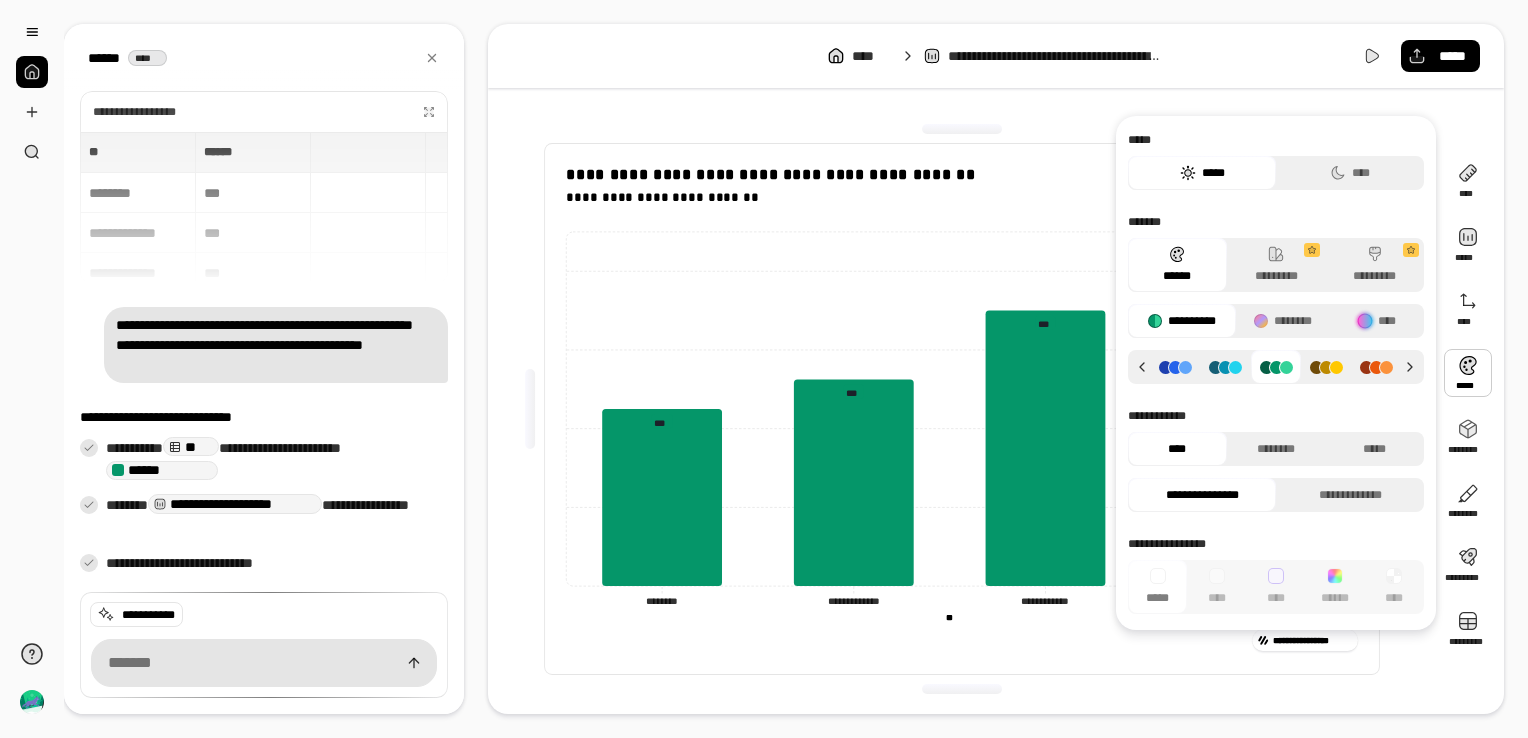 click at bounding box center (1377, 367) 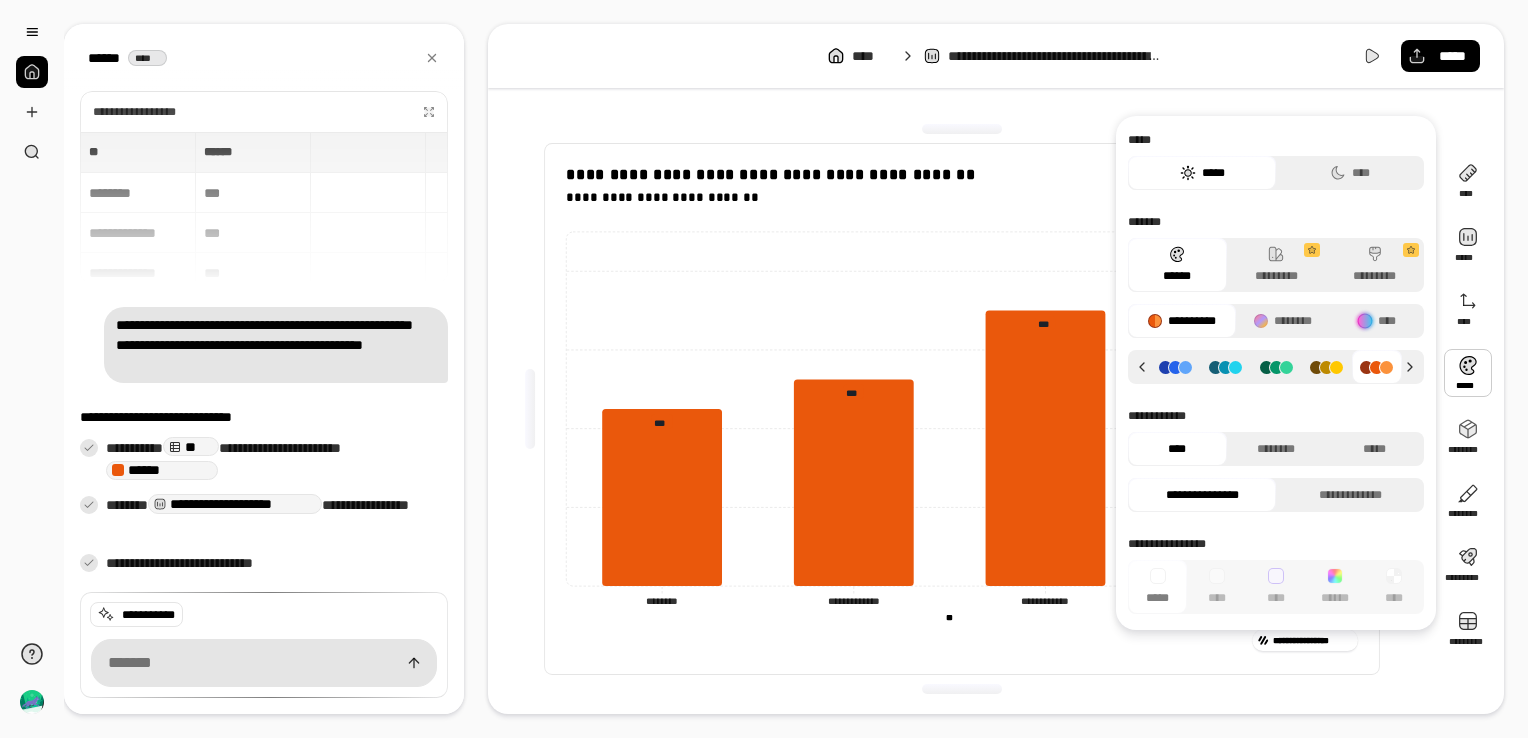 click on "**********" at bounding box center (1276, 373) 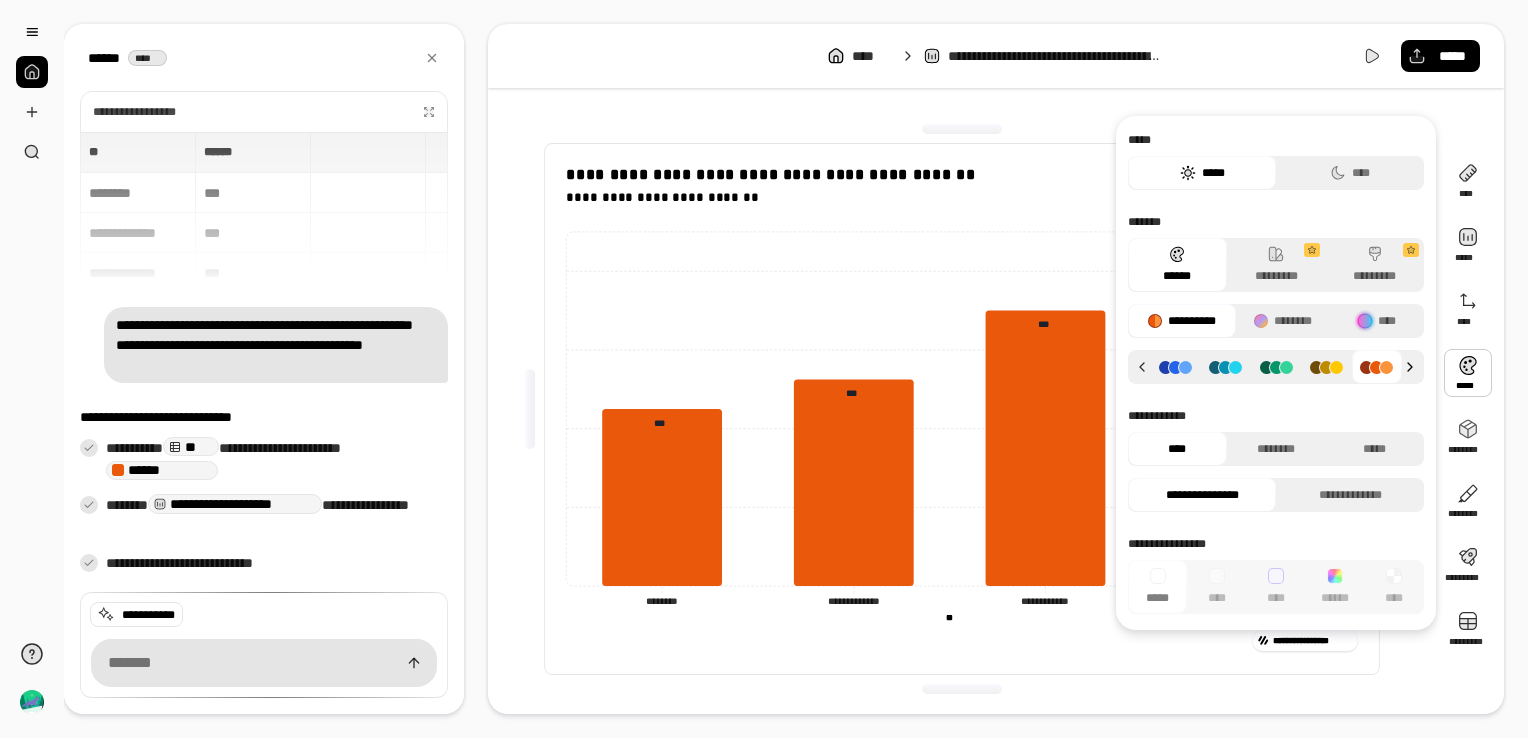 click 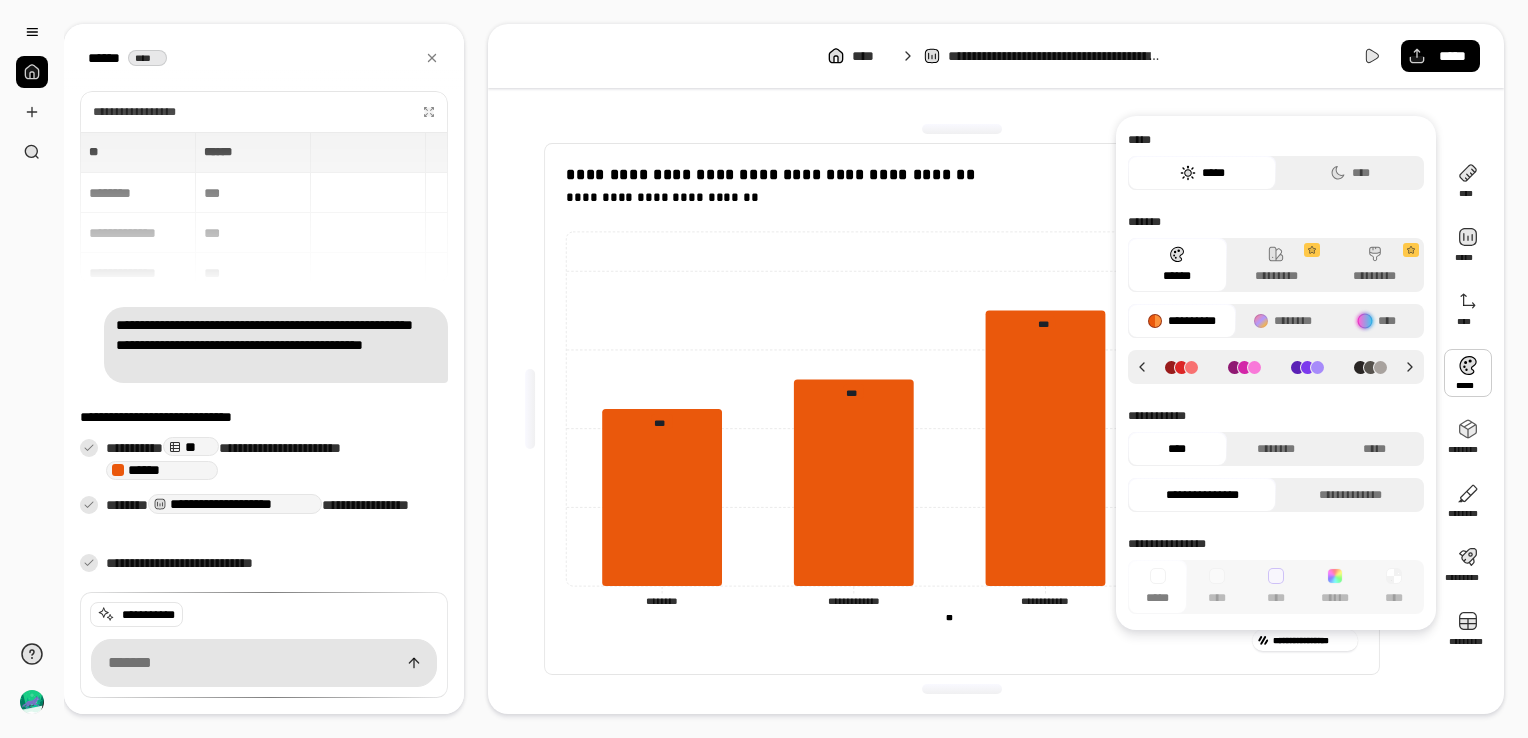 click at bounding box center (1181, 367) 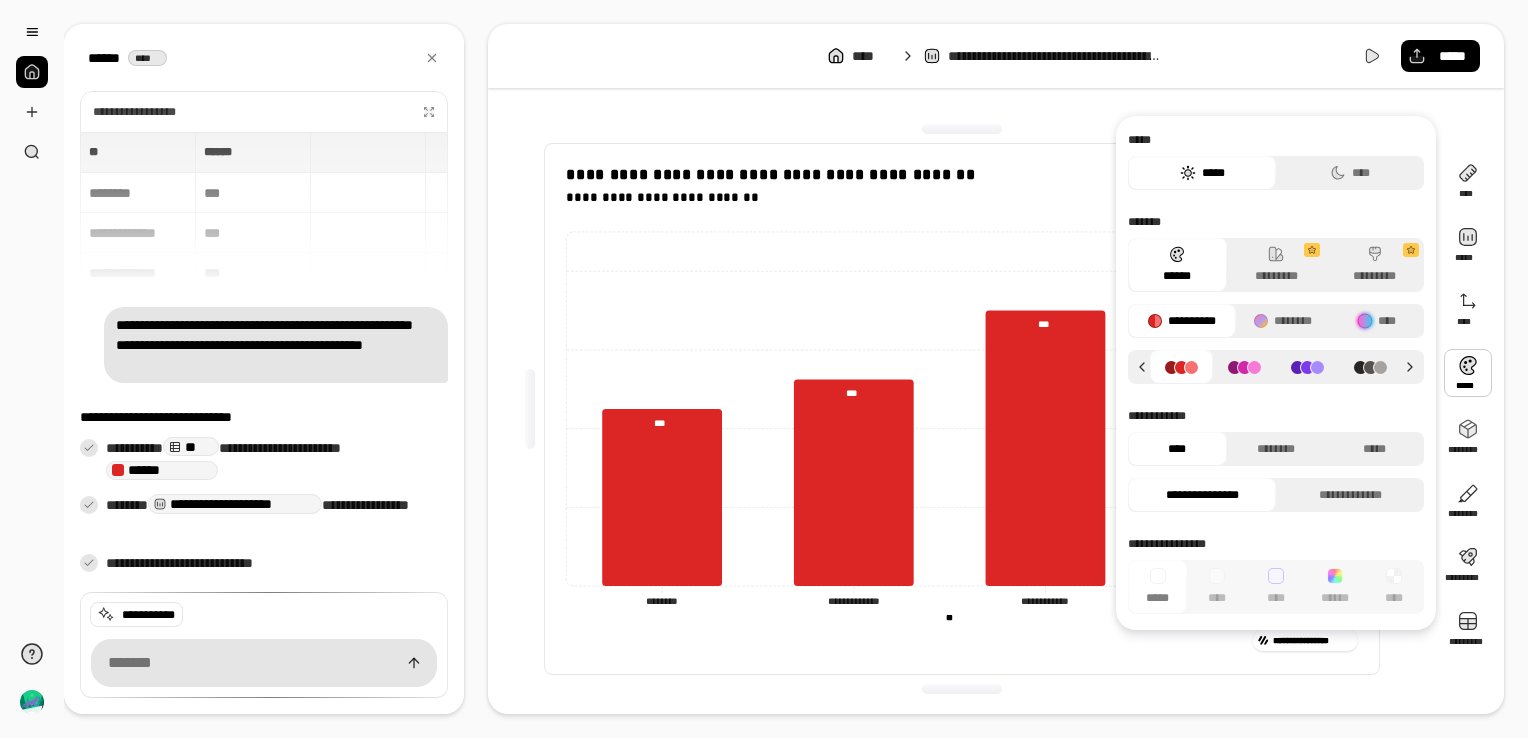 click at bounding box center (1244, 367) 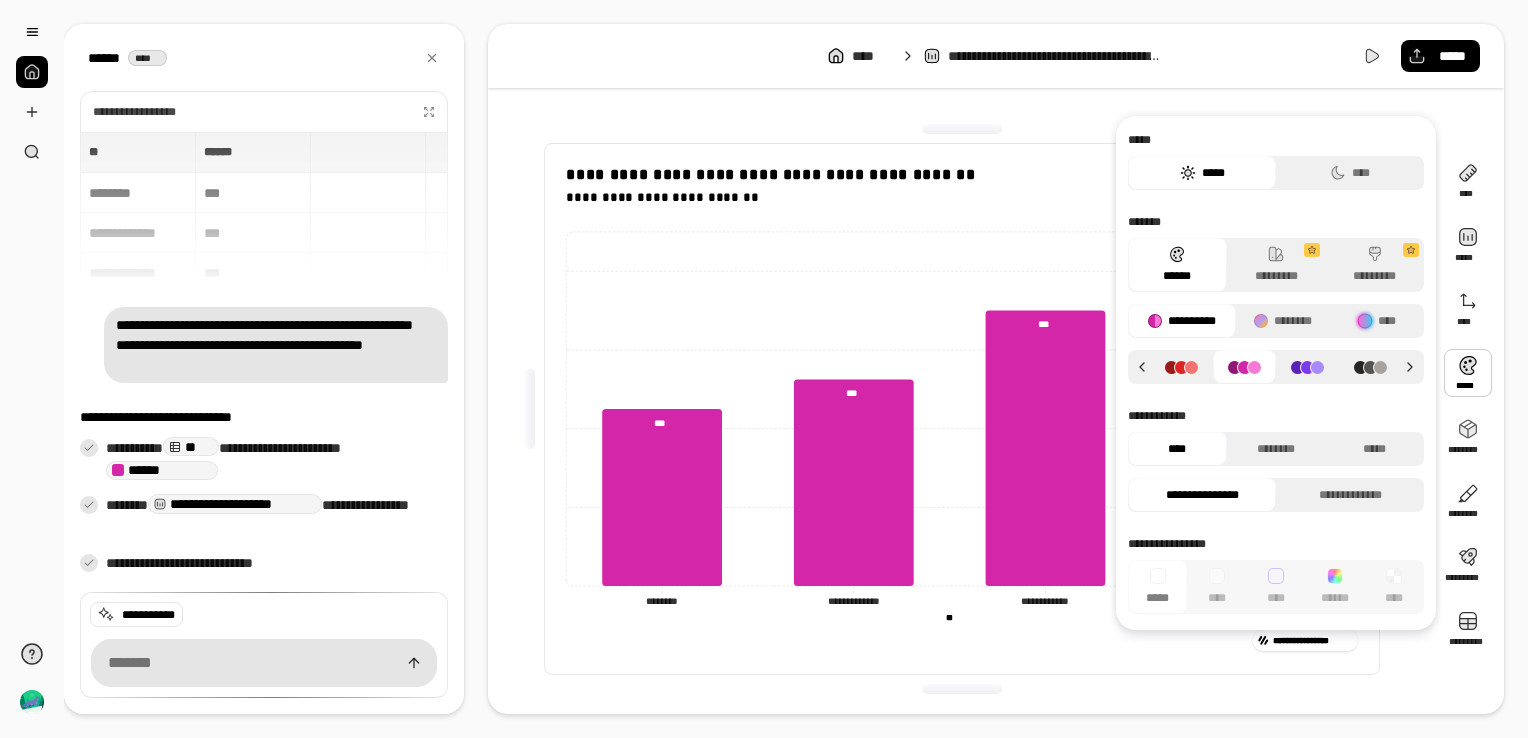 click 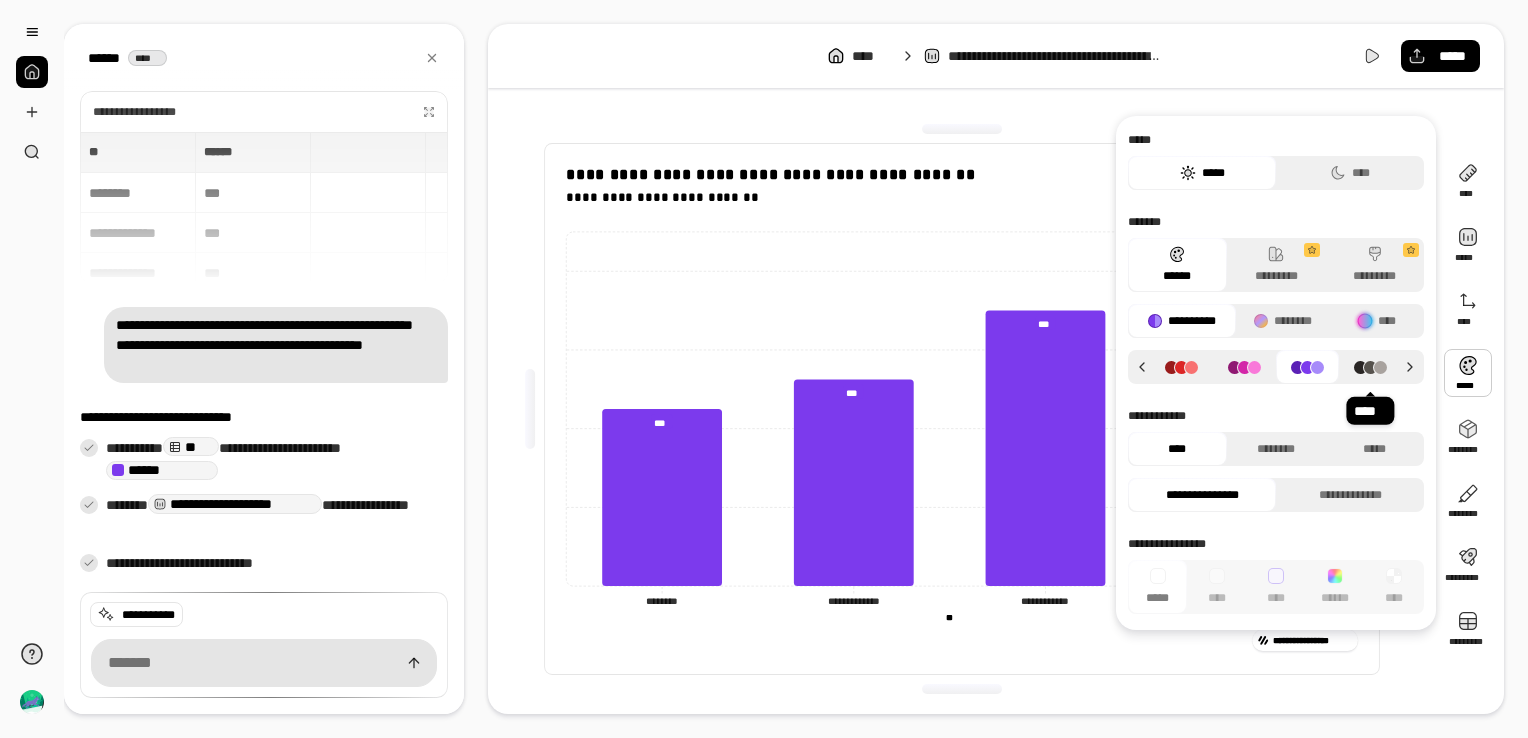 click at bounding box center (1370, 367) 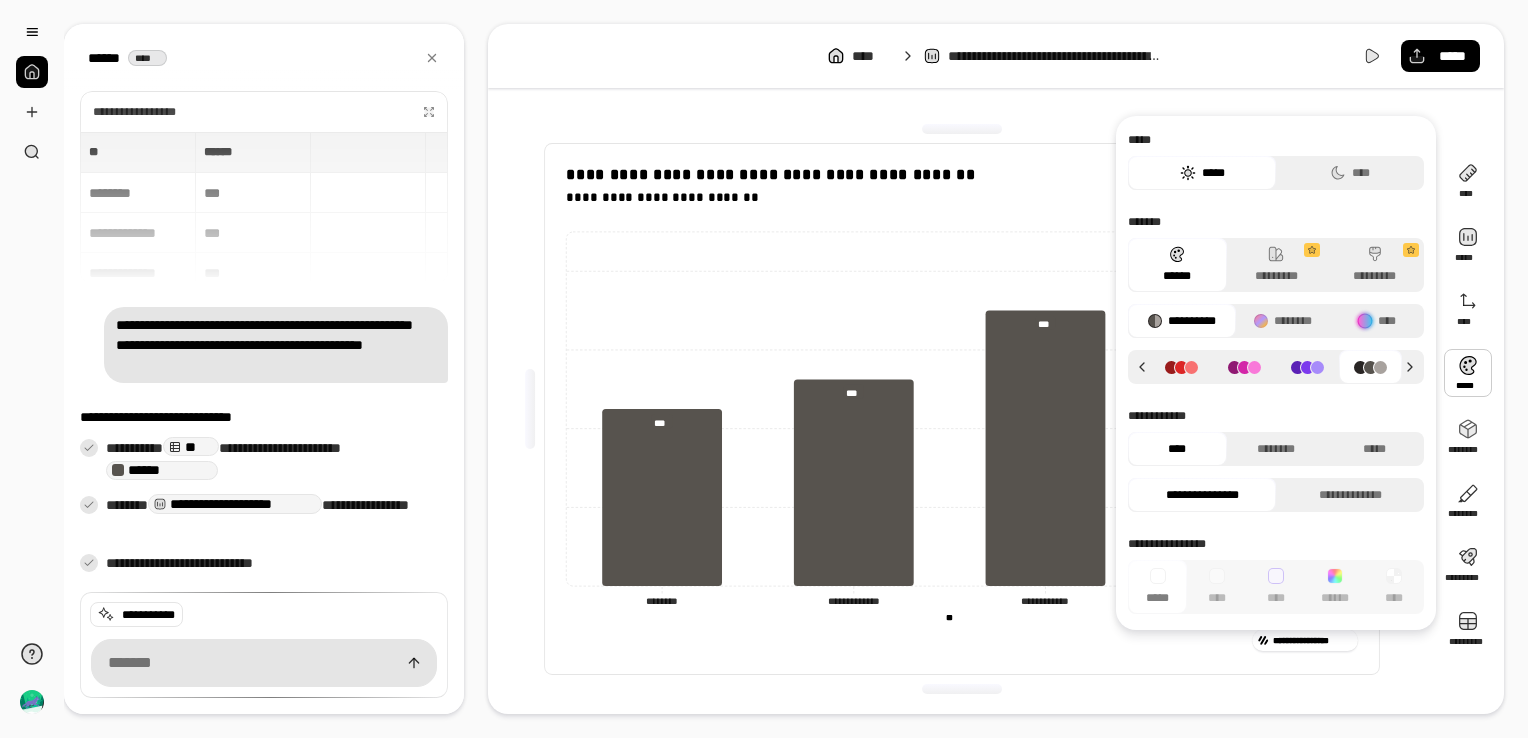 click at bounding box center (1181, 367) 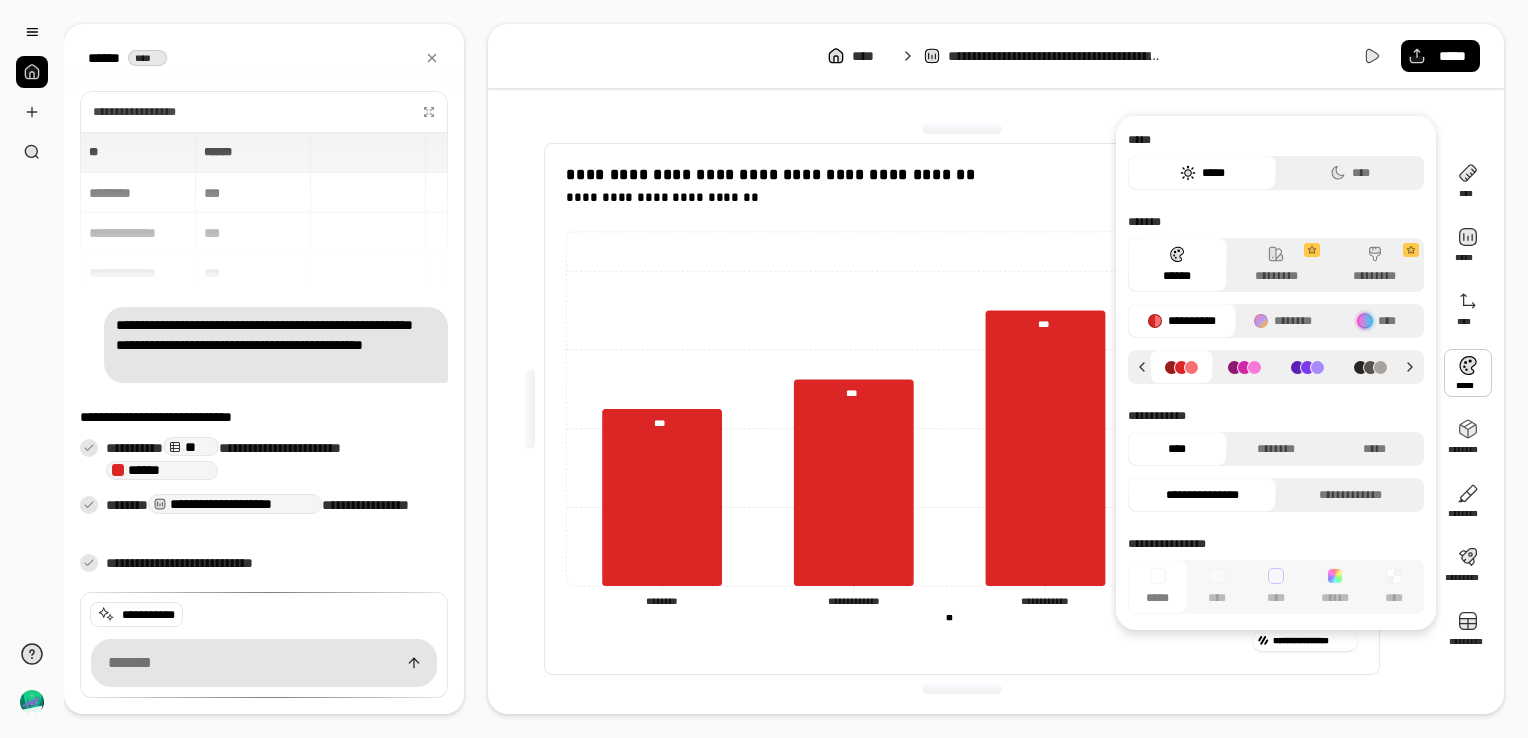 click at bounding box center [1181, 367] 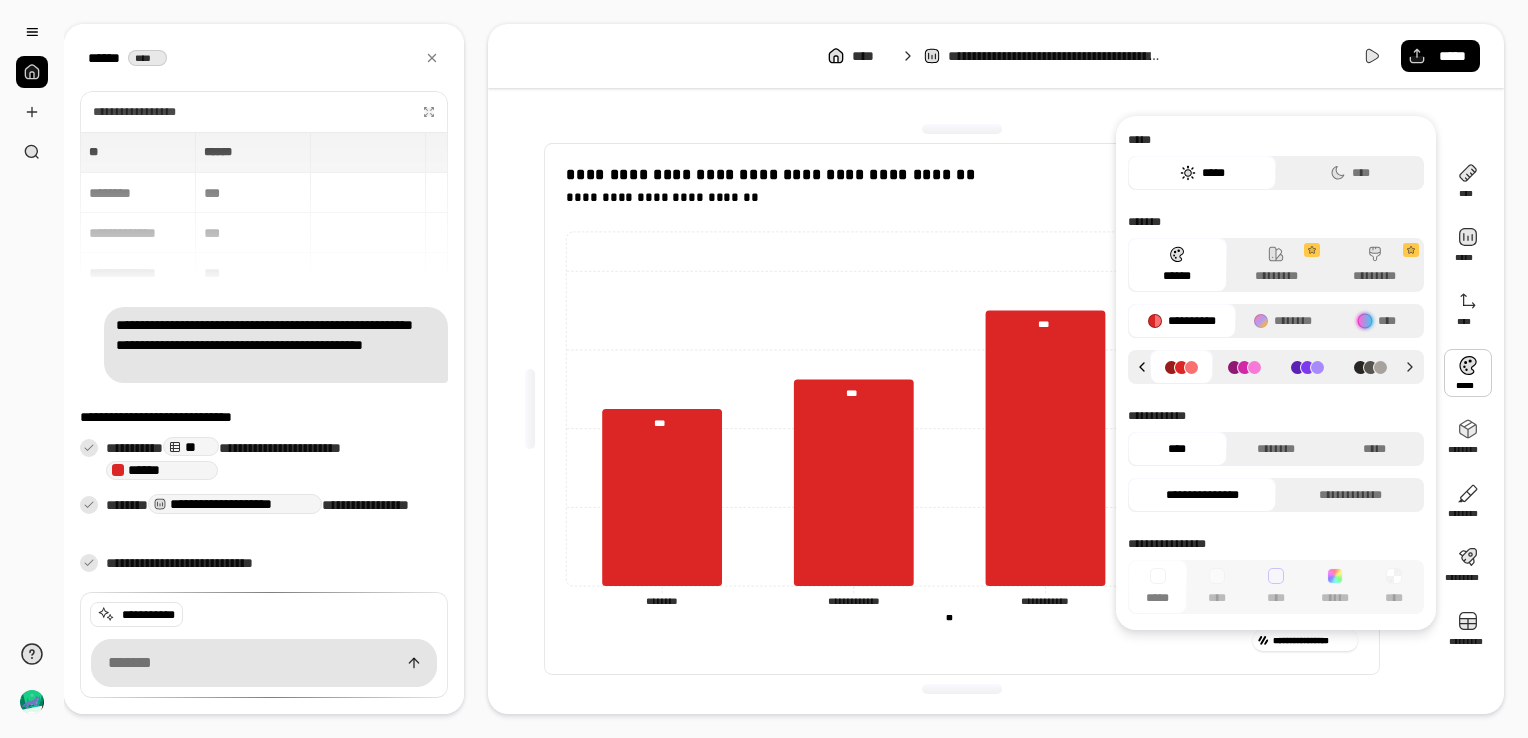 click 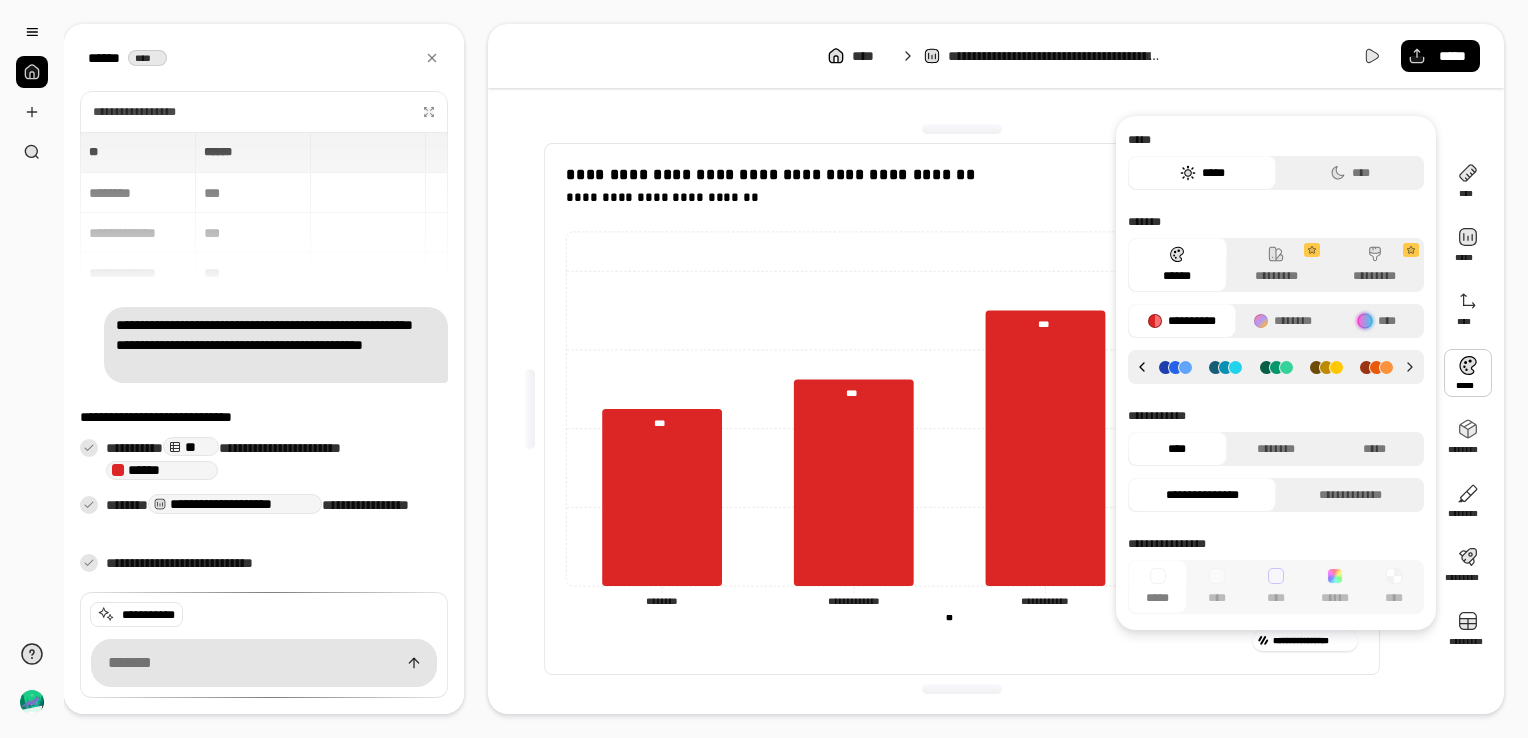 click 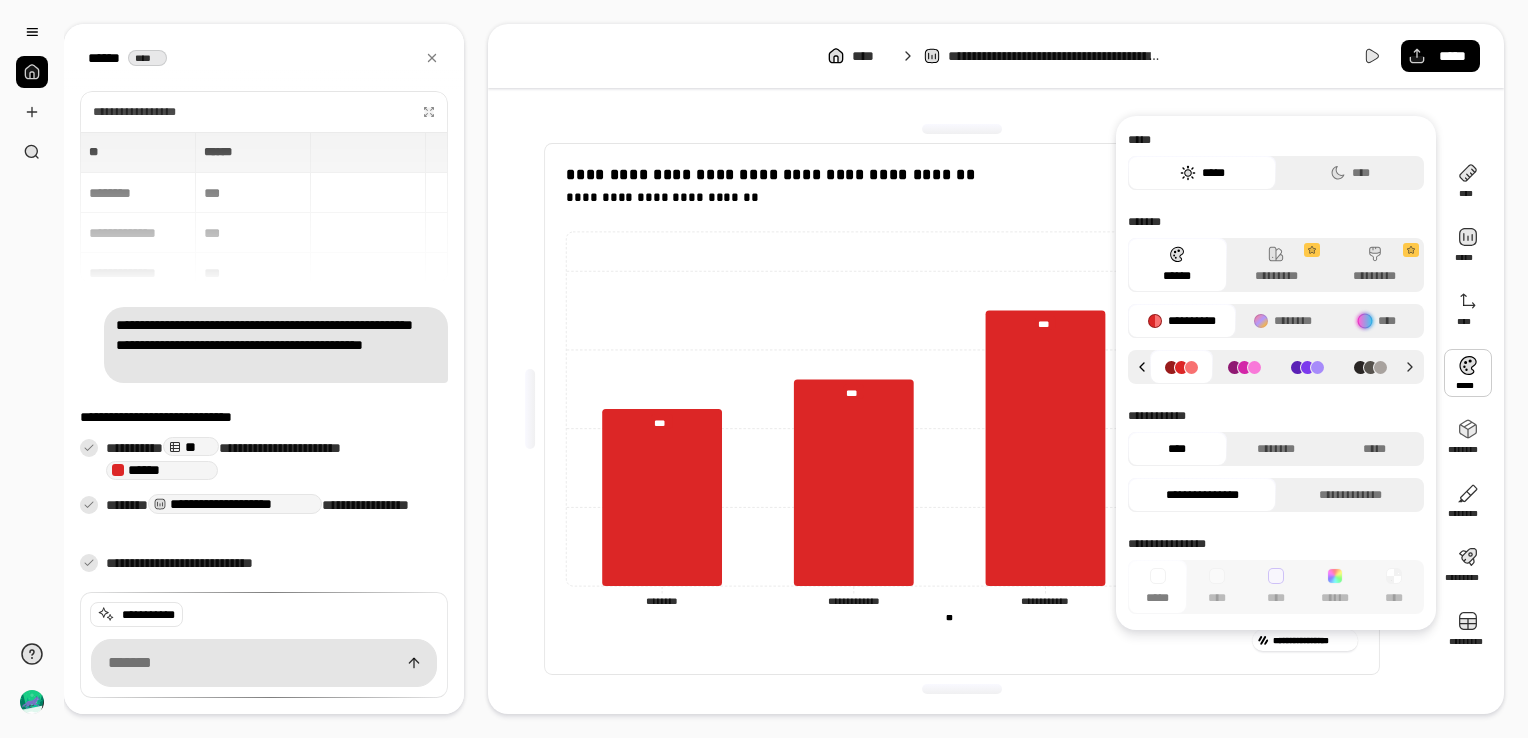 click 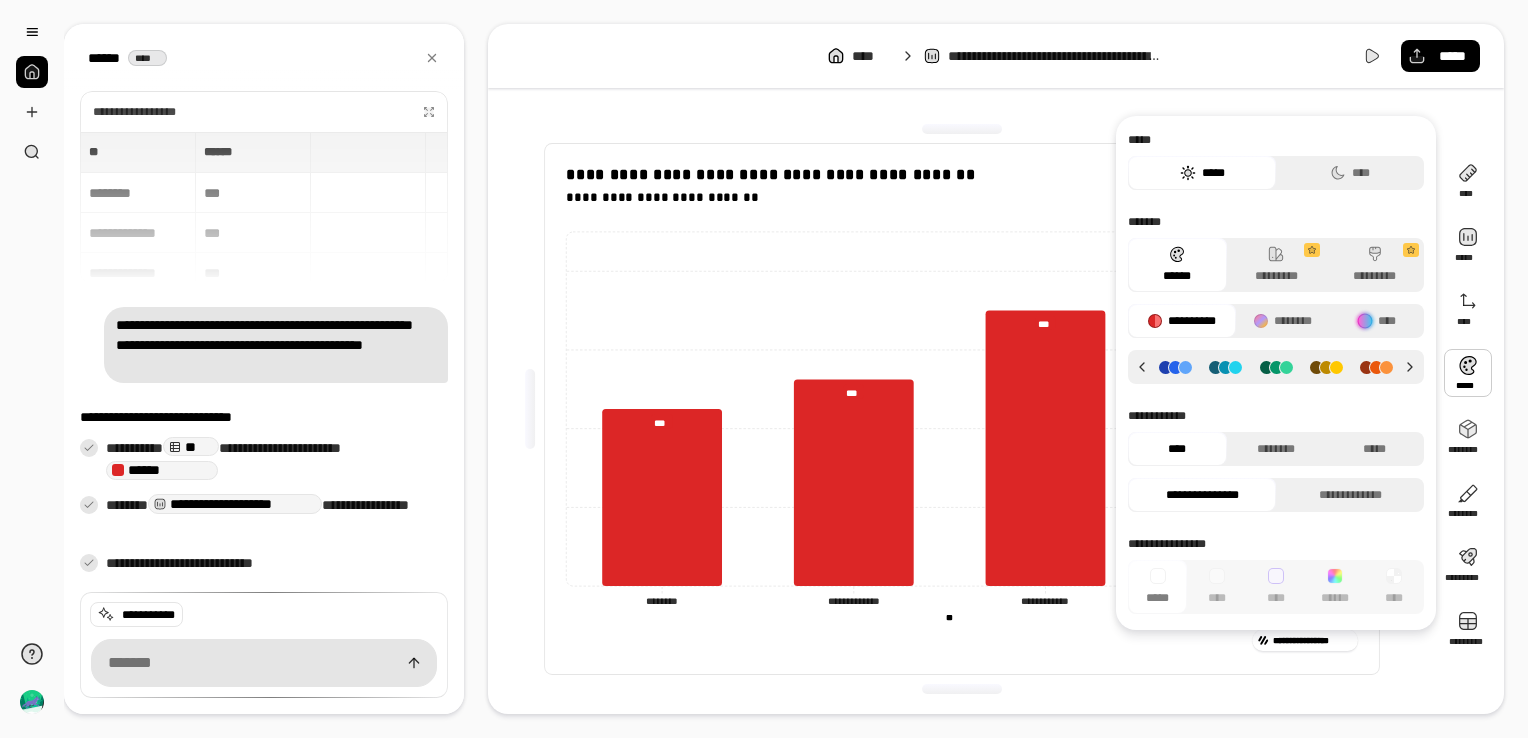 click 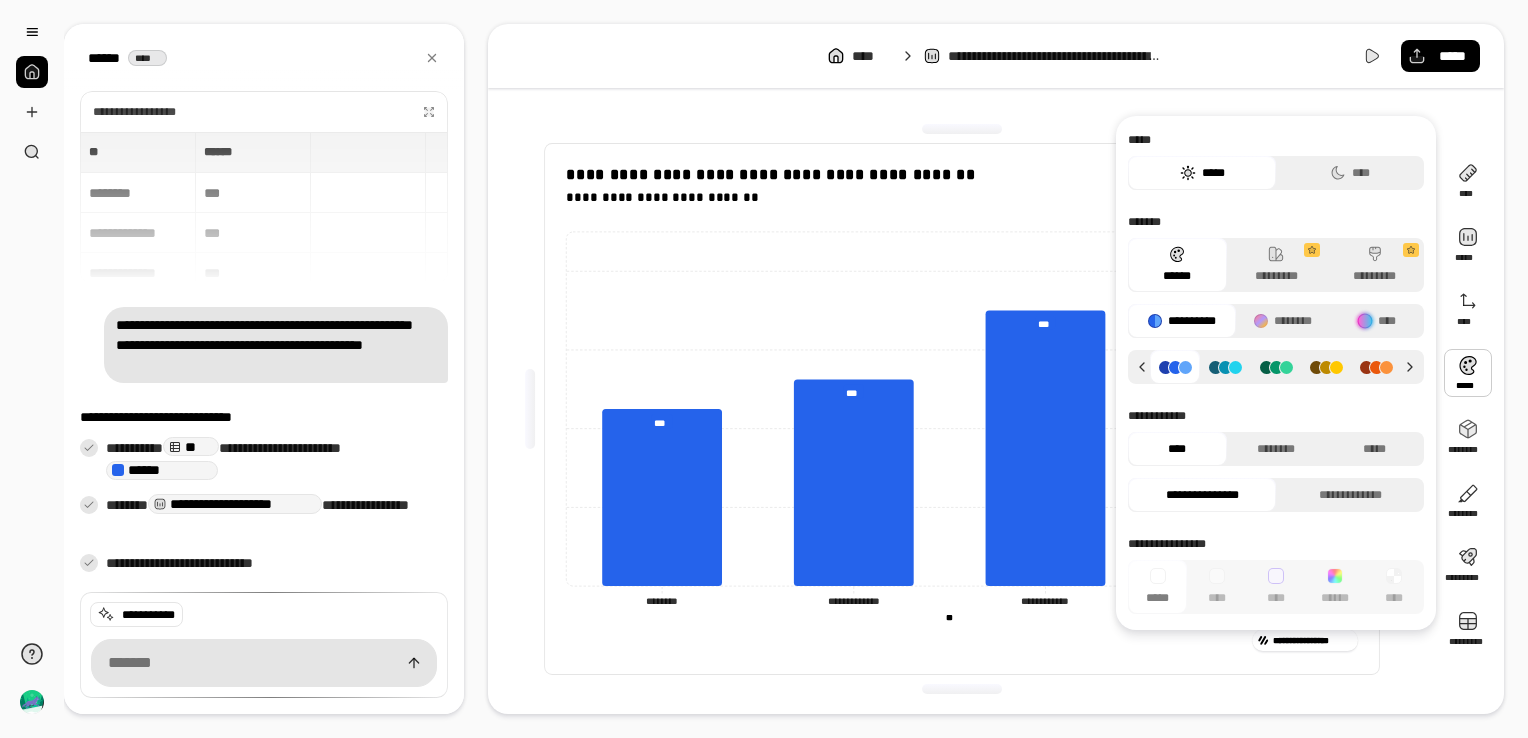 click at bounding box center (1225, 367) 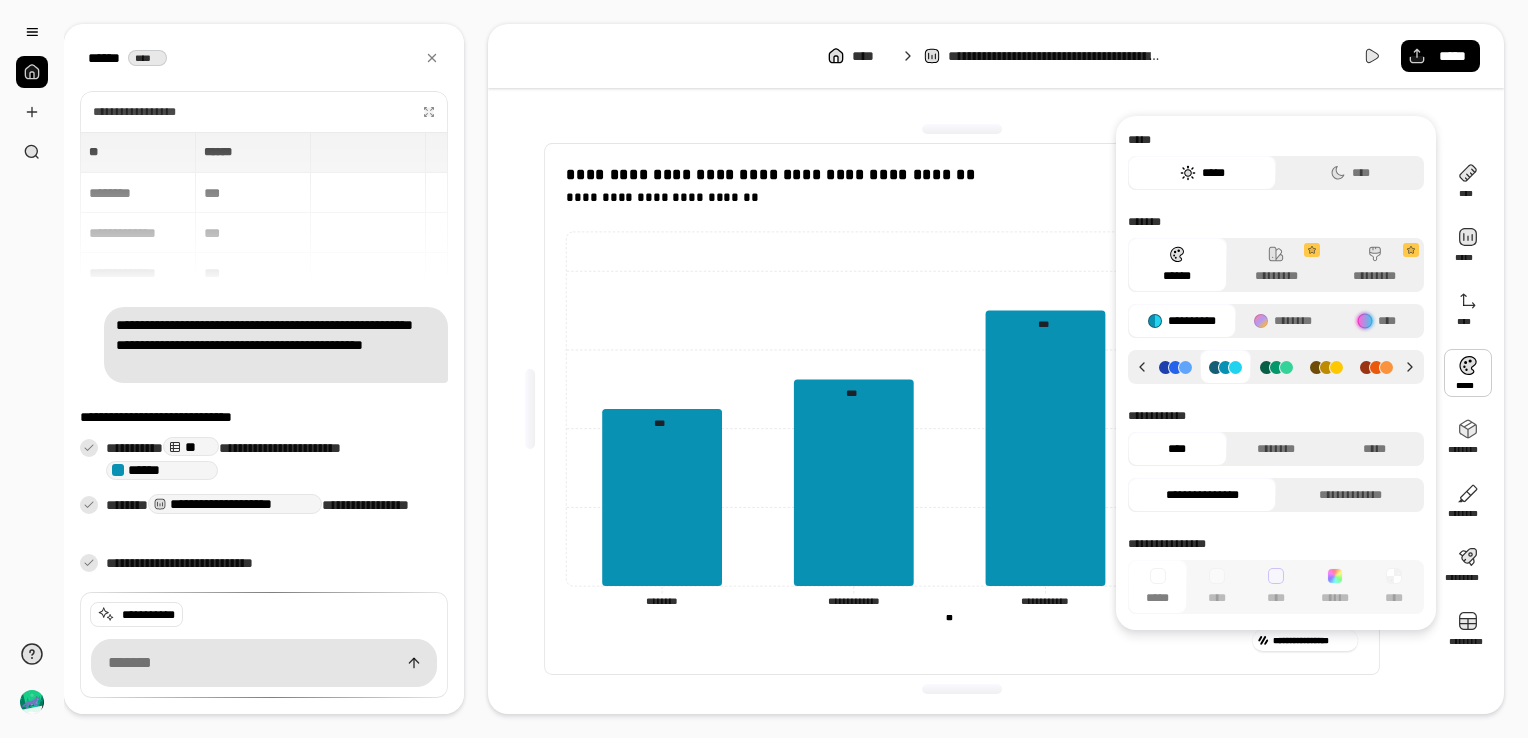 click 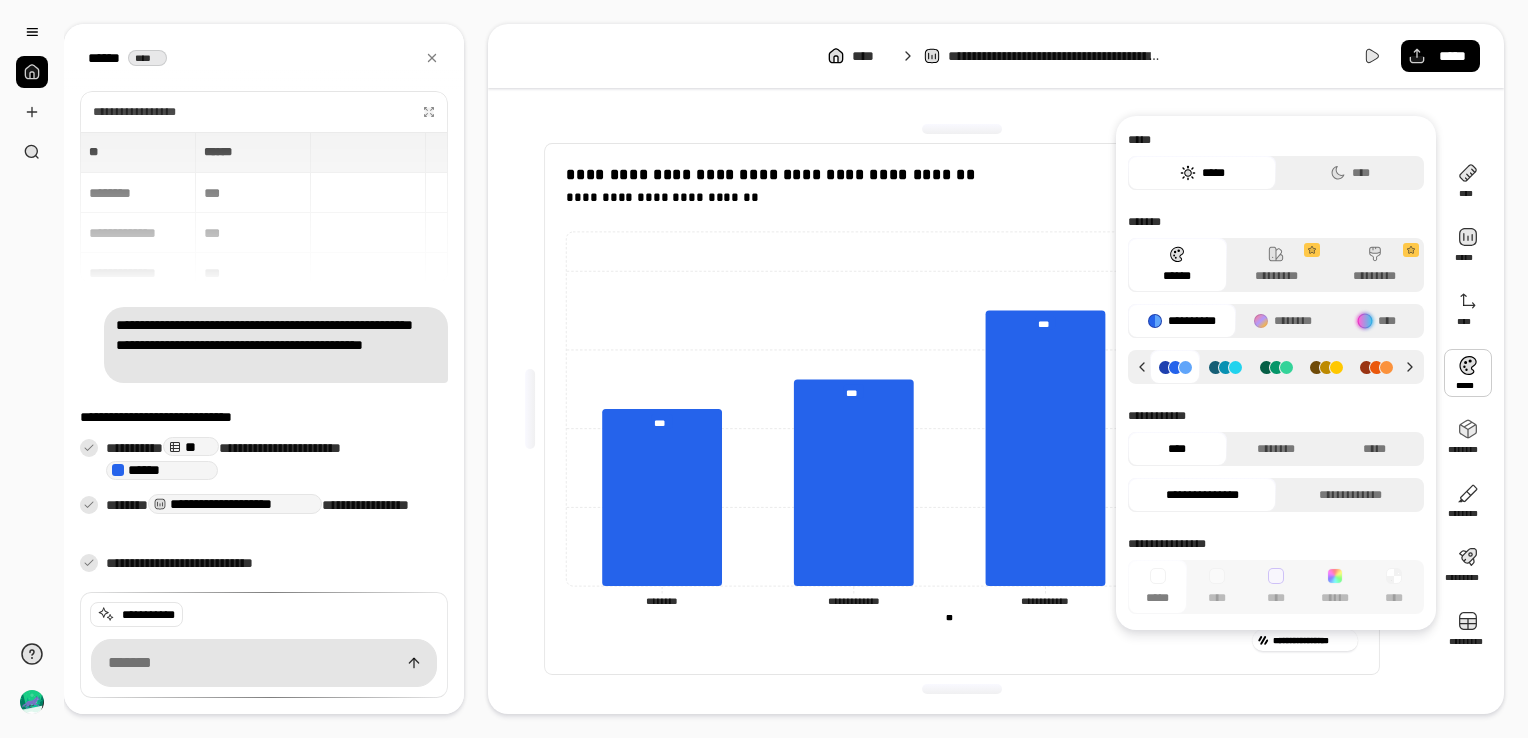click 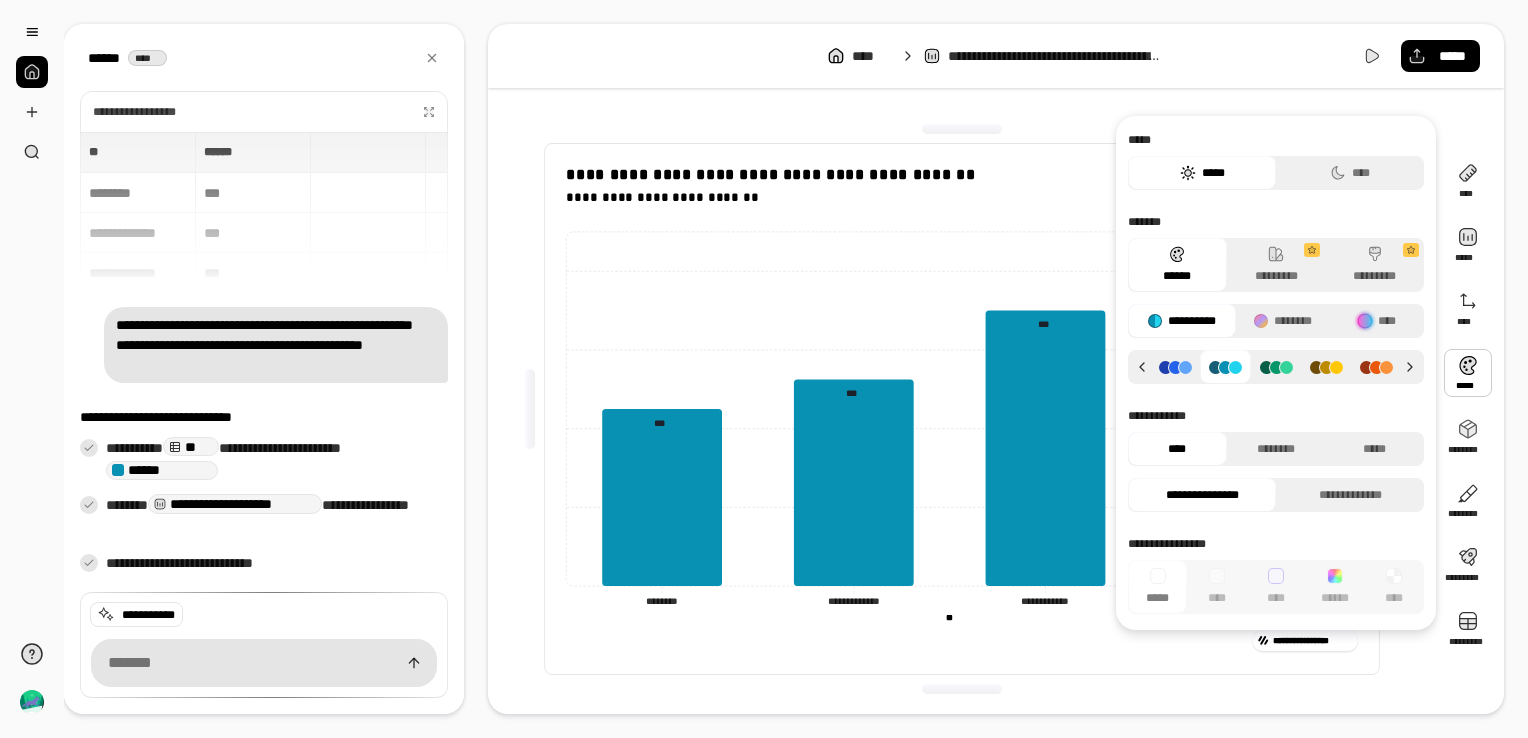 click 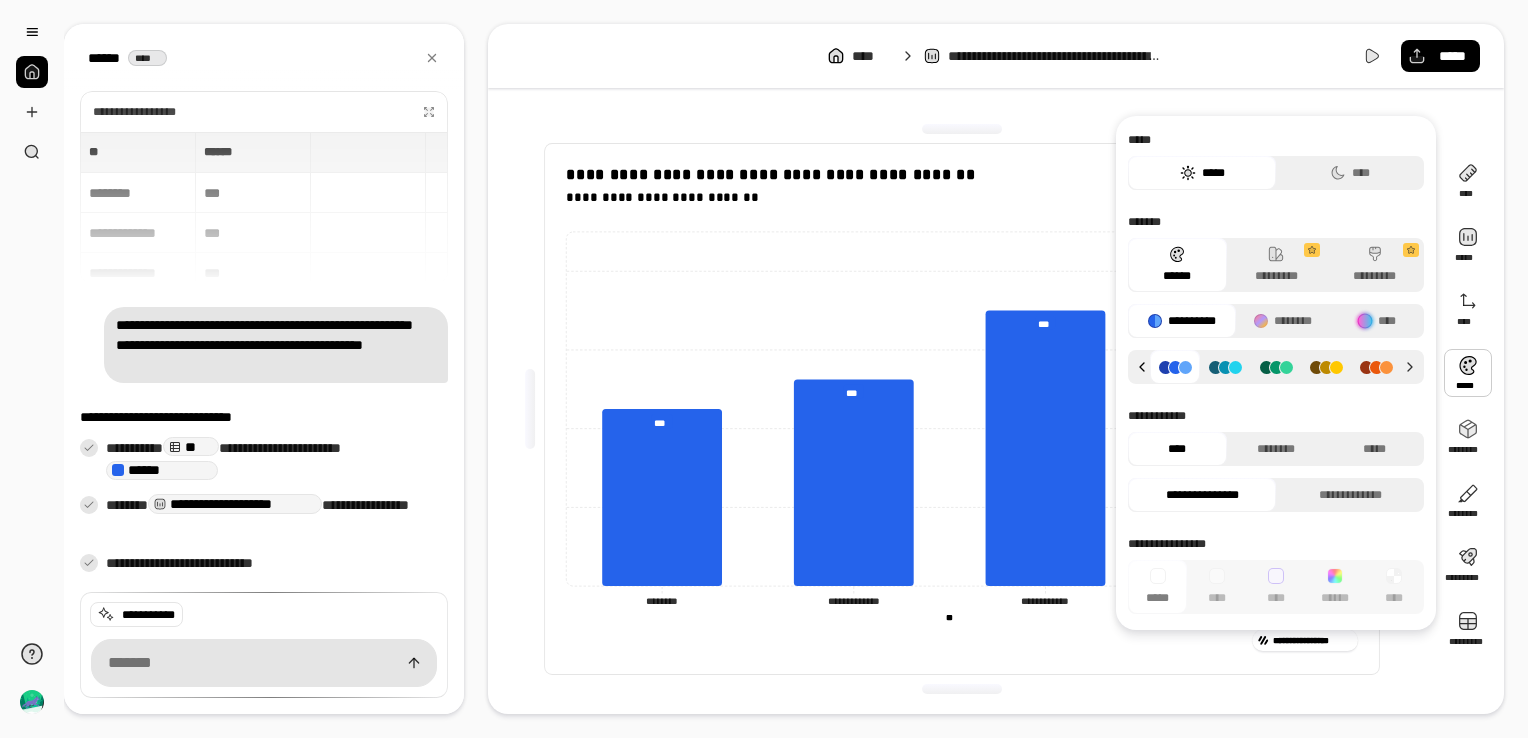 click 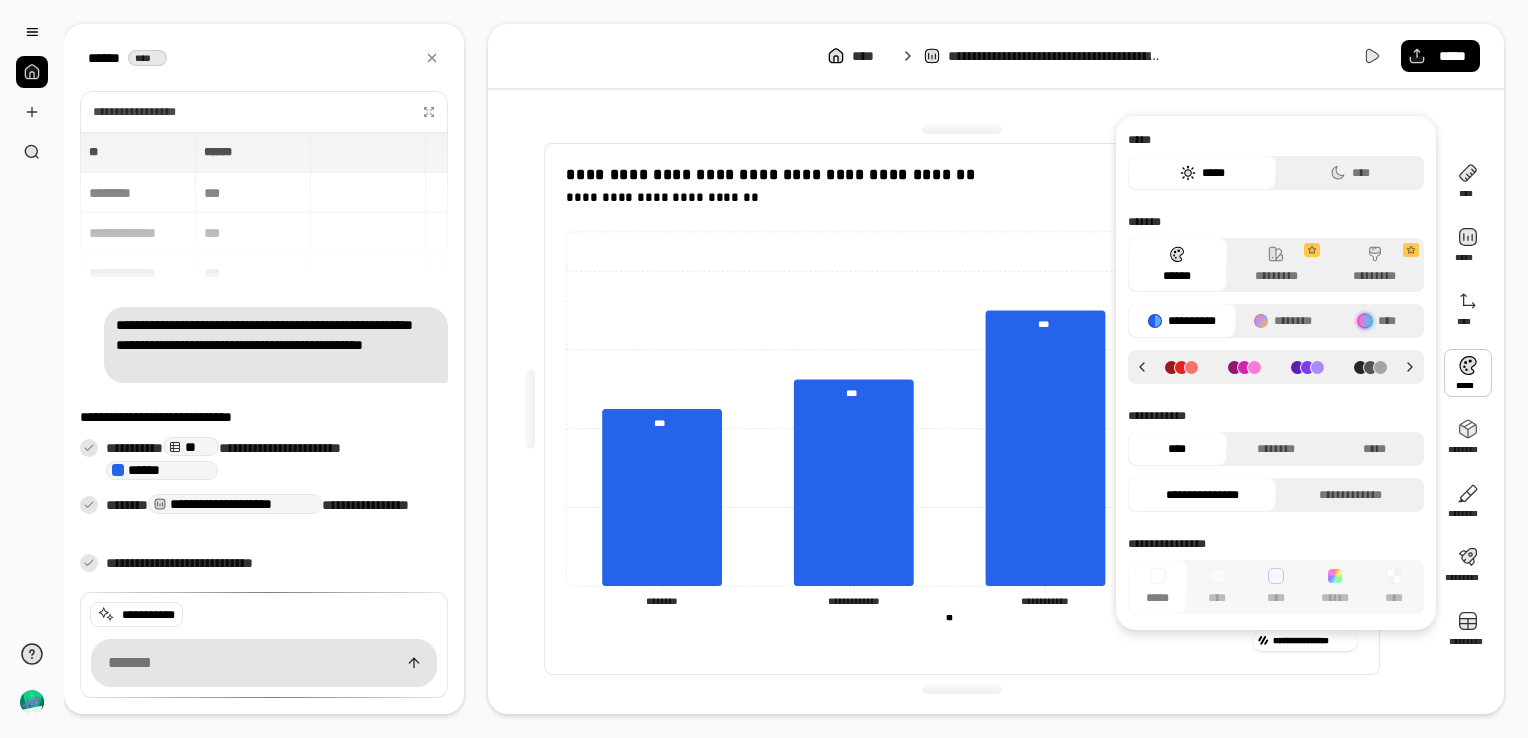 click at bounding box center [1307, 367] 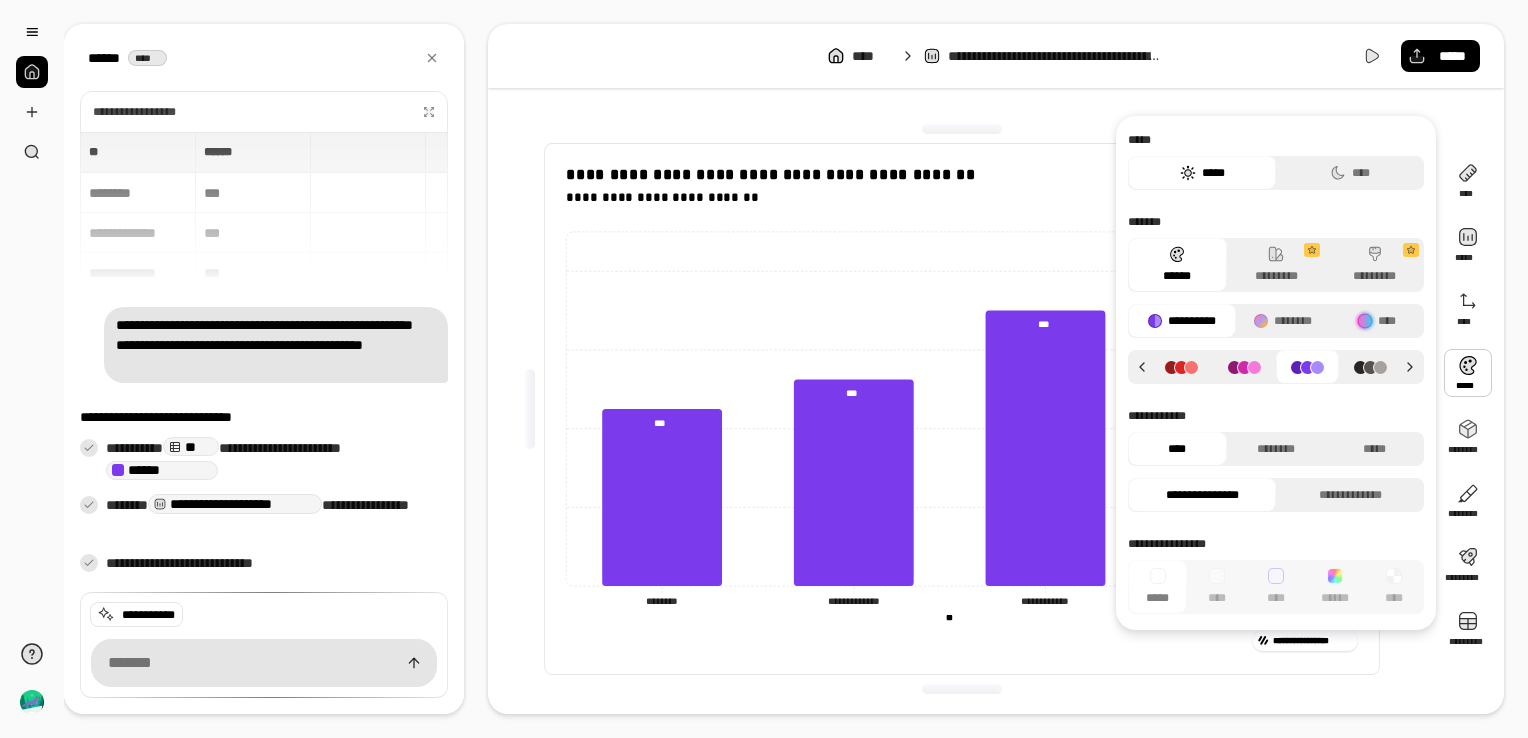 click at bounding box center (1370, 367) 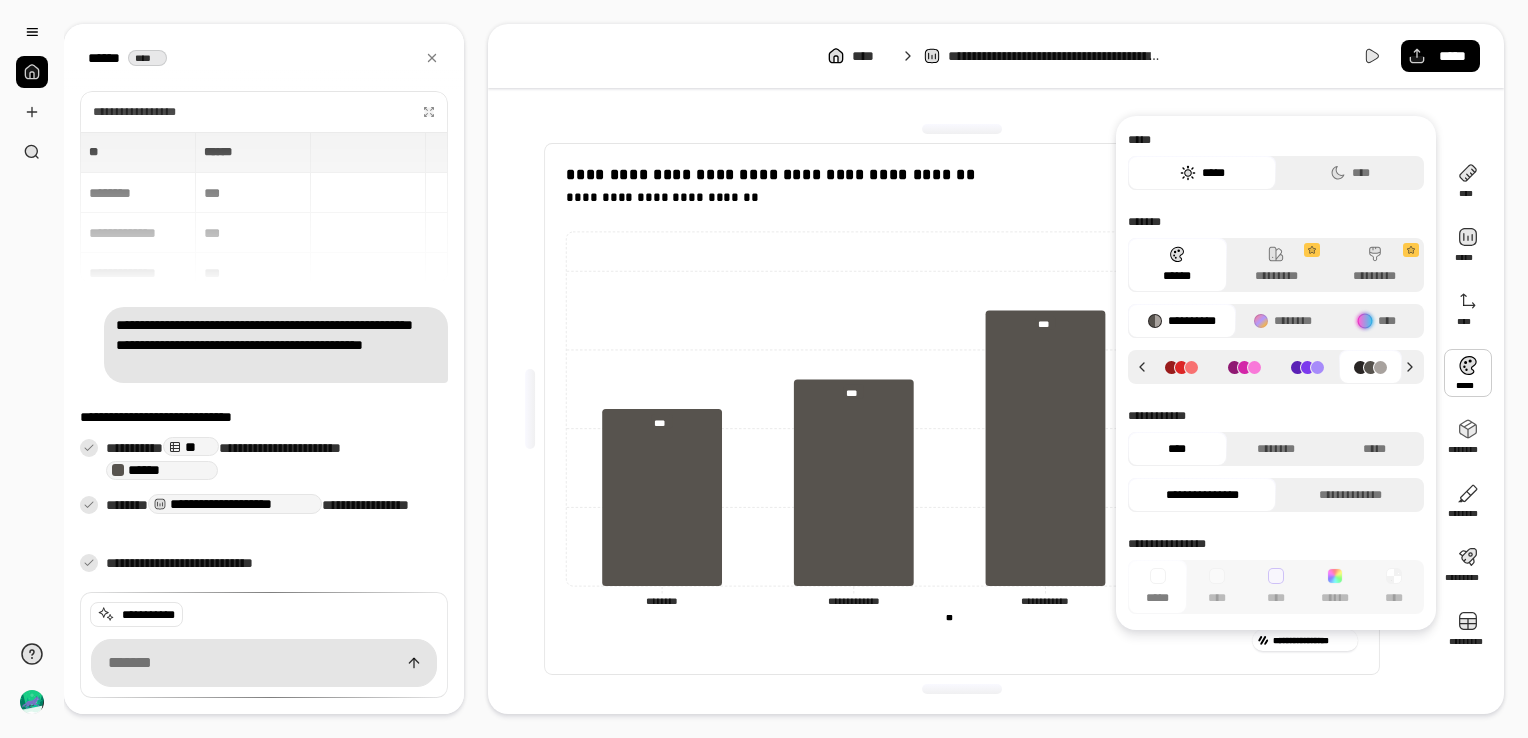 click 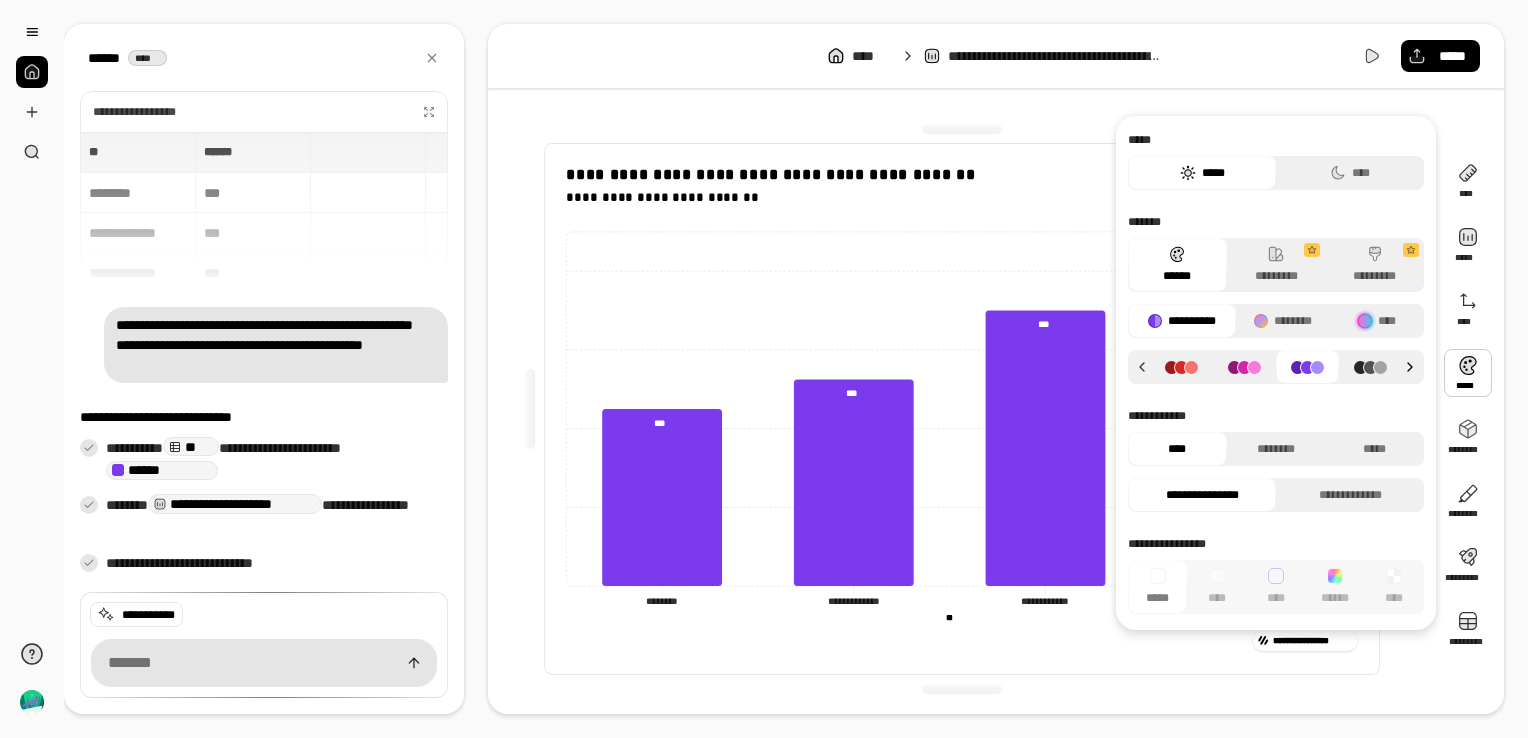 click 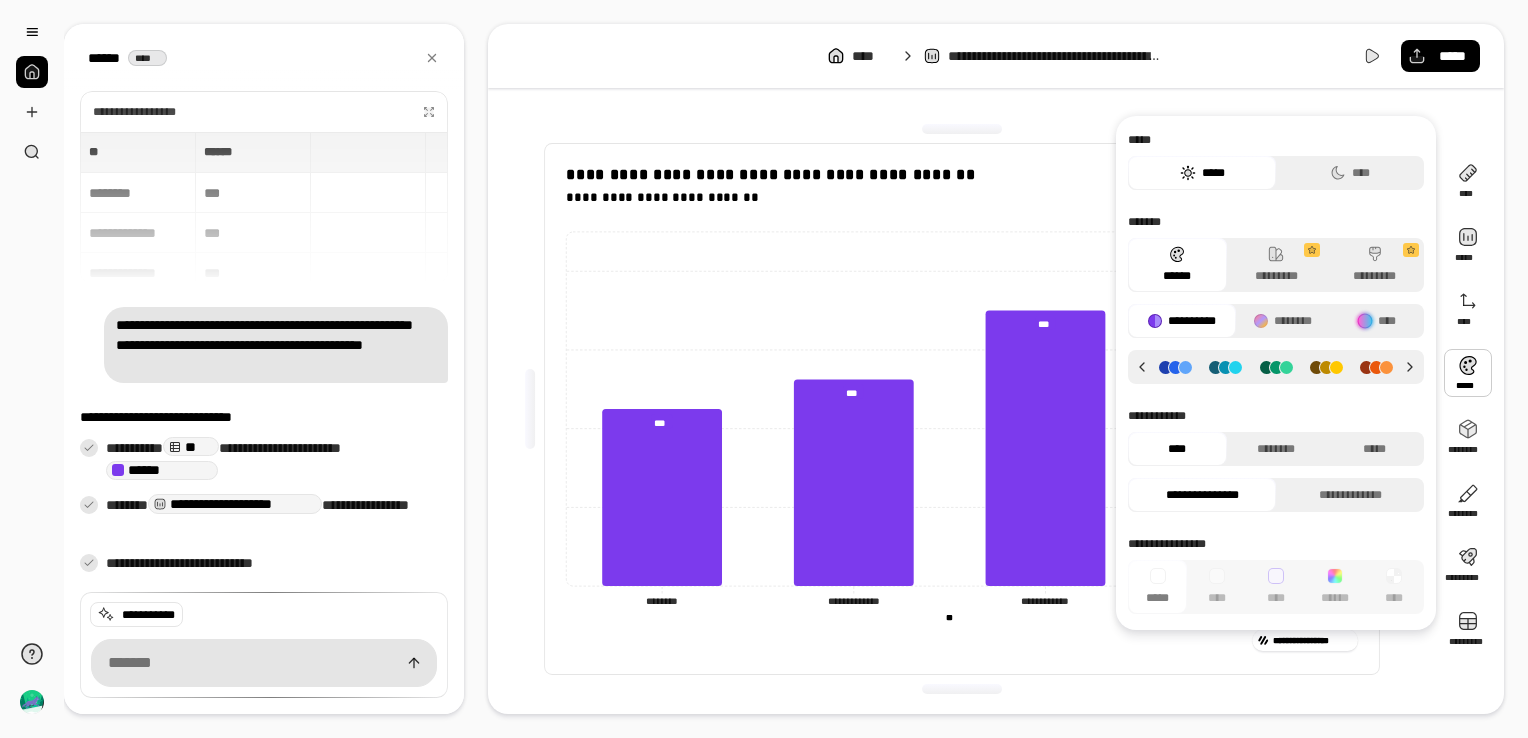 drag, startPoint x: 1141, startPoint y: 366, endPoint x: 1184, endPoint y: 380, distance: 45.221676 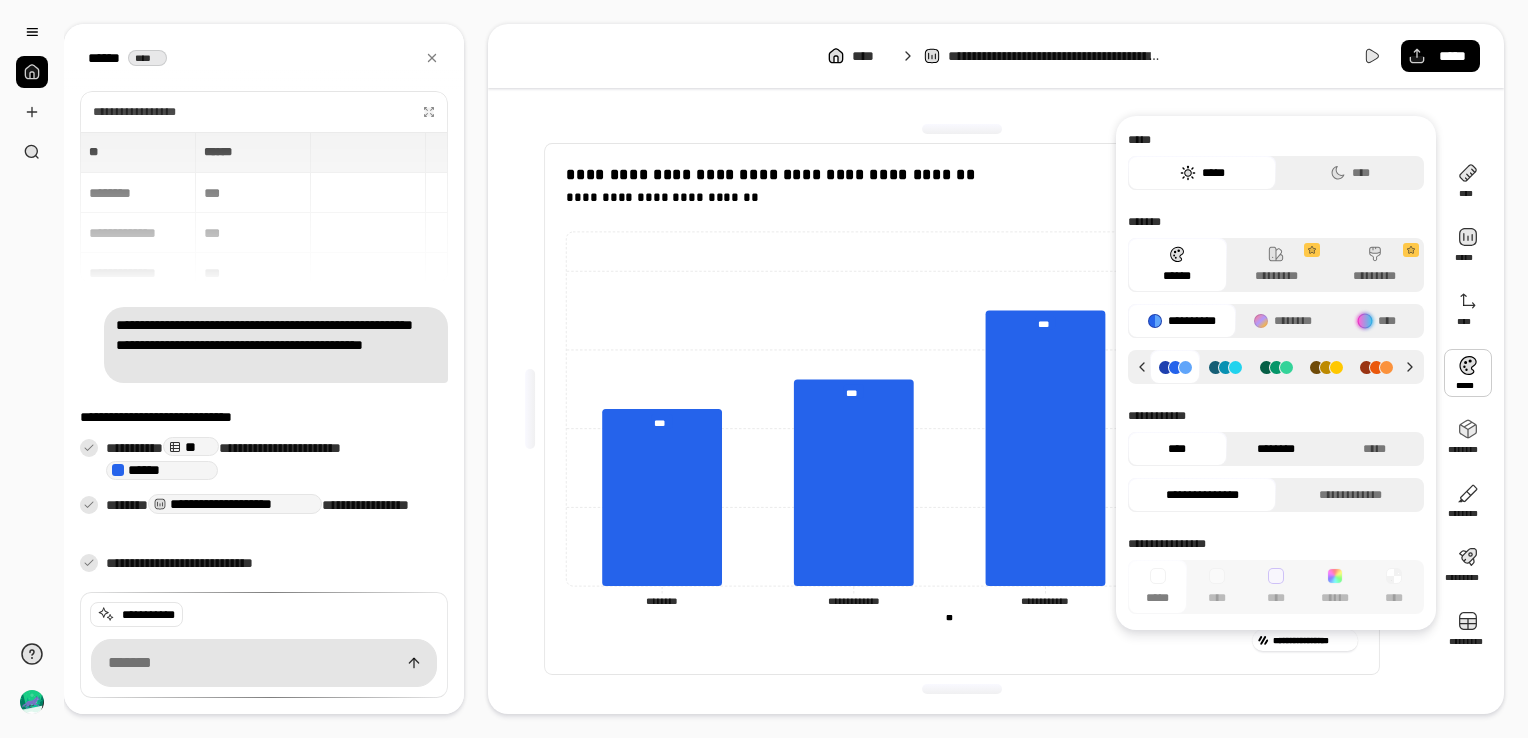 click on "********" at bounding box center (1276, 449) 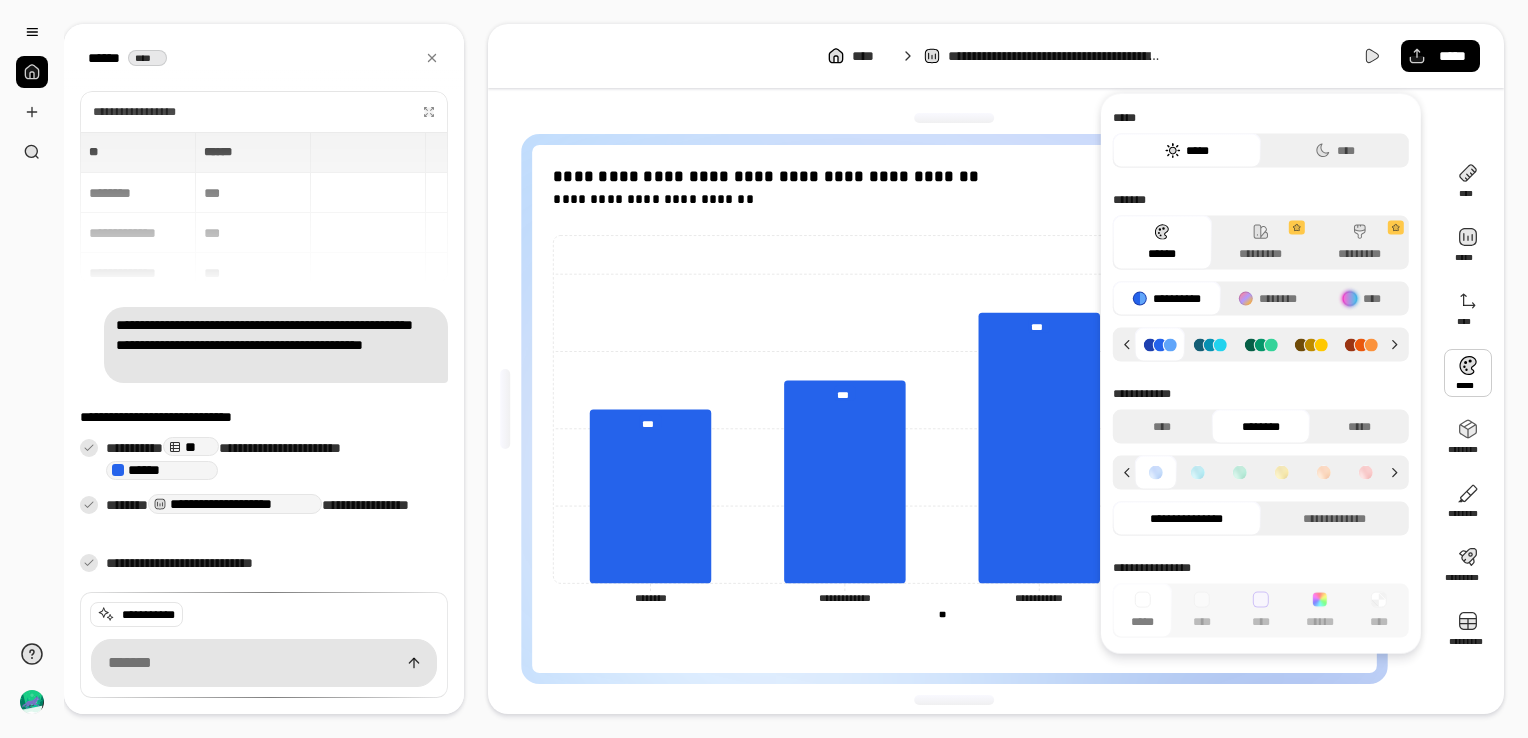 click at bounding box center (1198, 473) 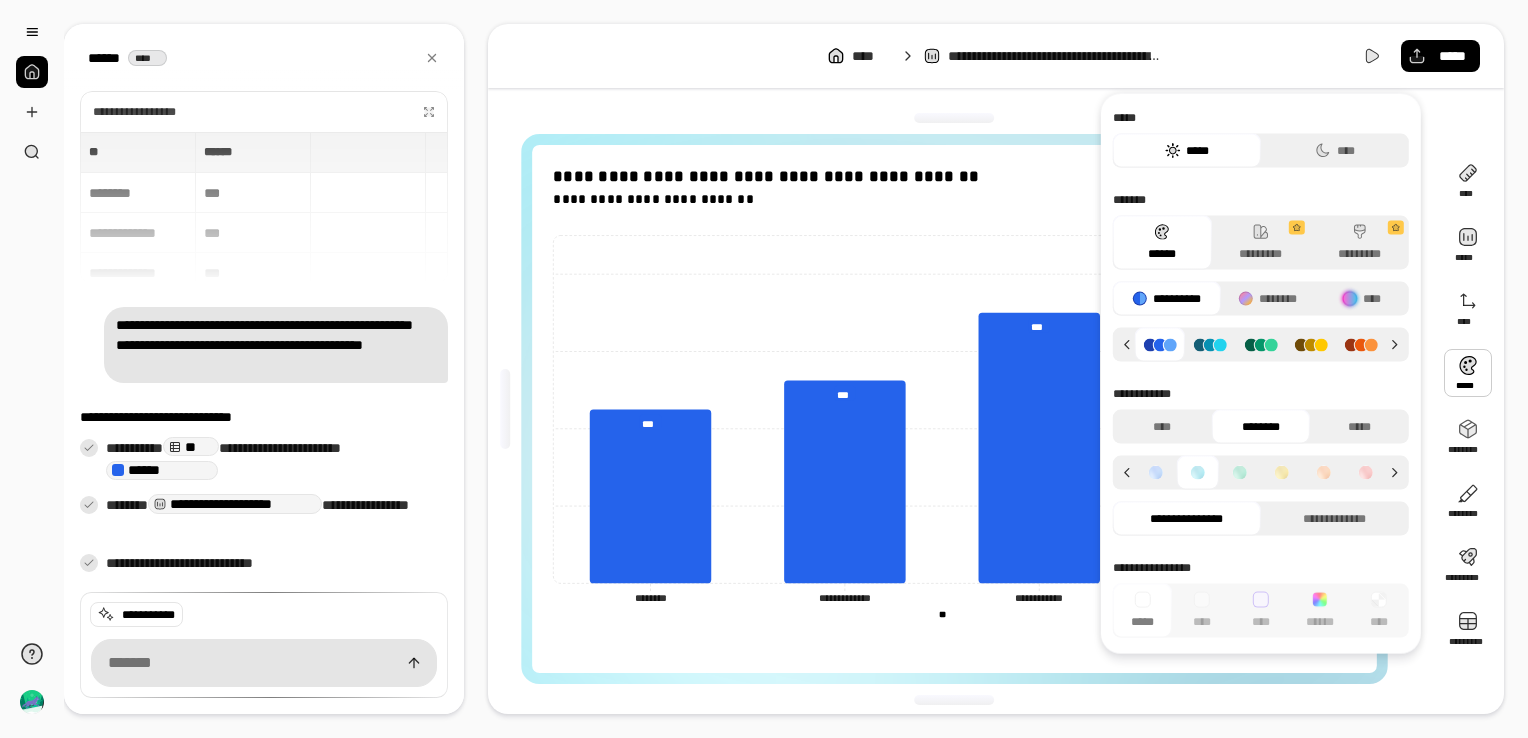 click at bounding box center [1282, 473] 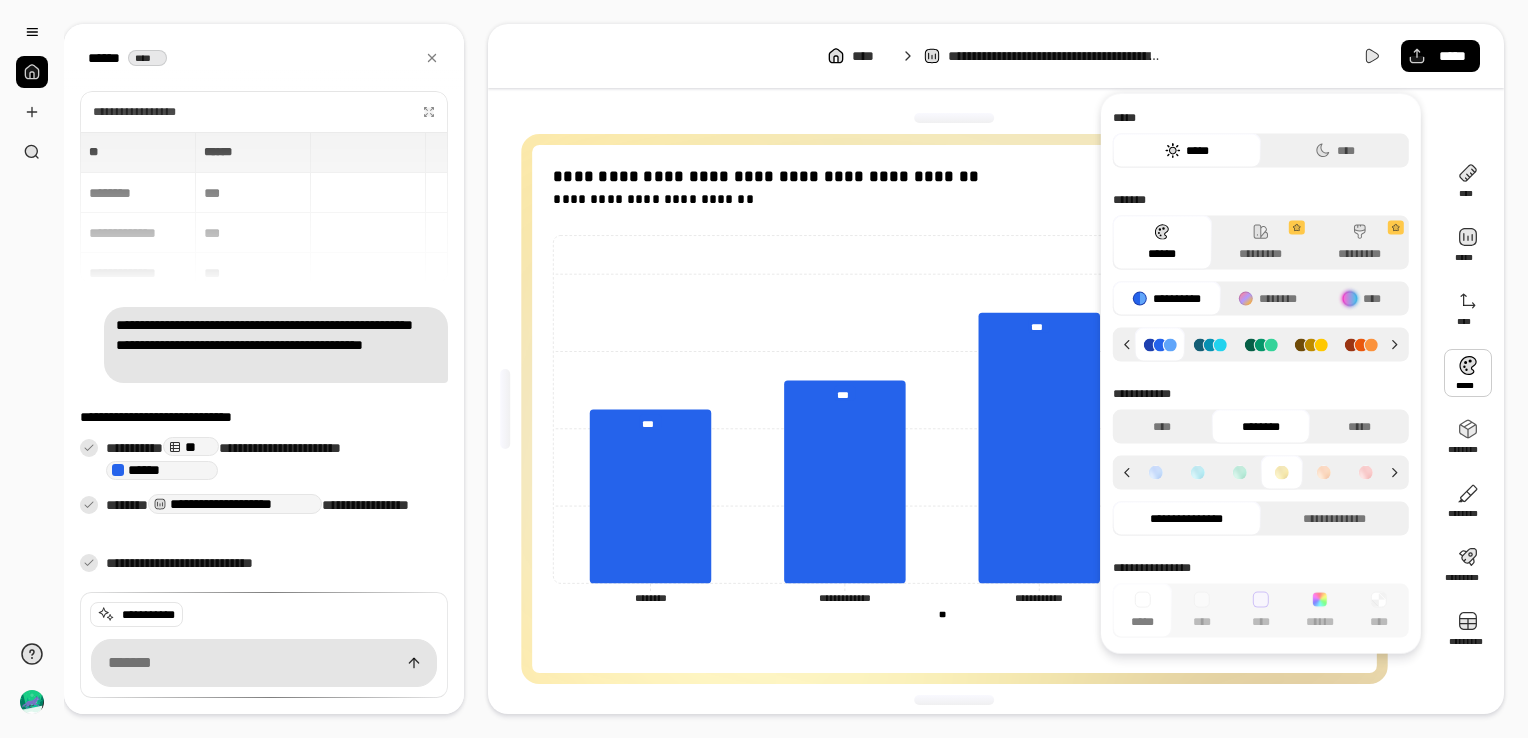 click at bounding box center (1198, 473) 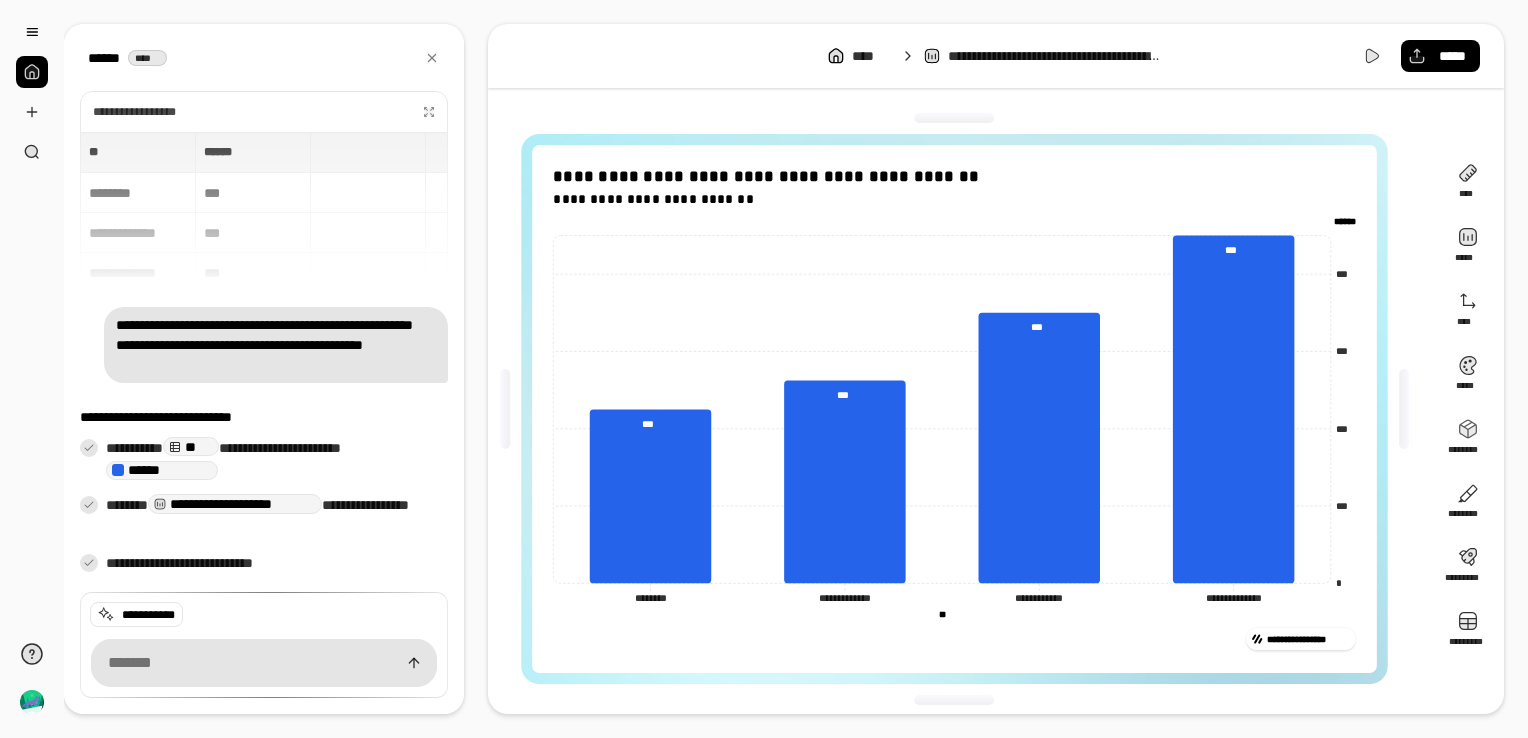 click on "**********" 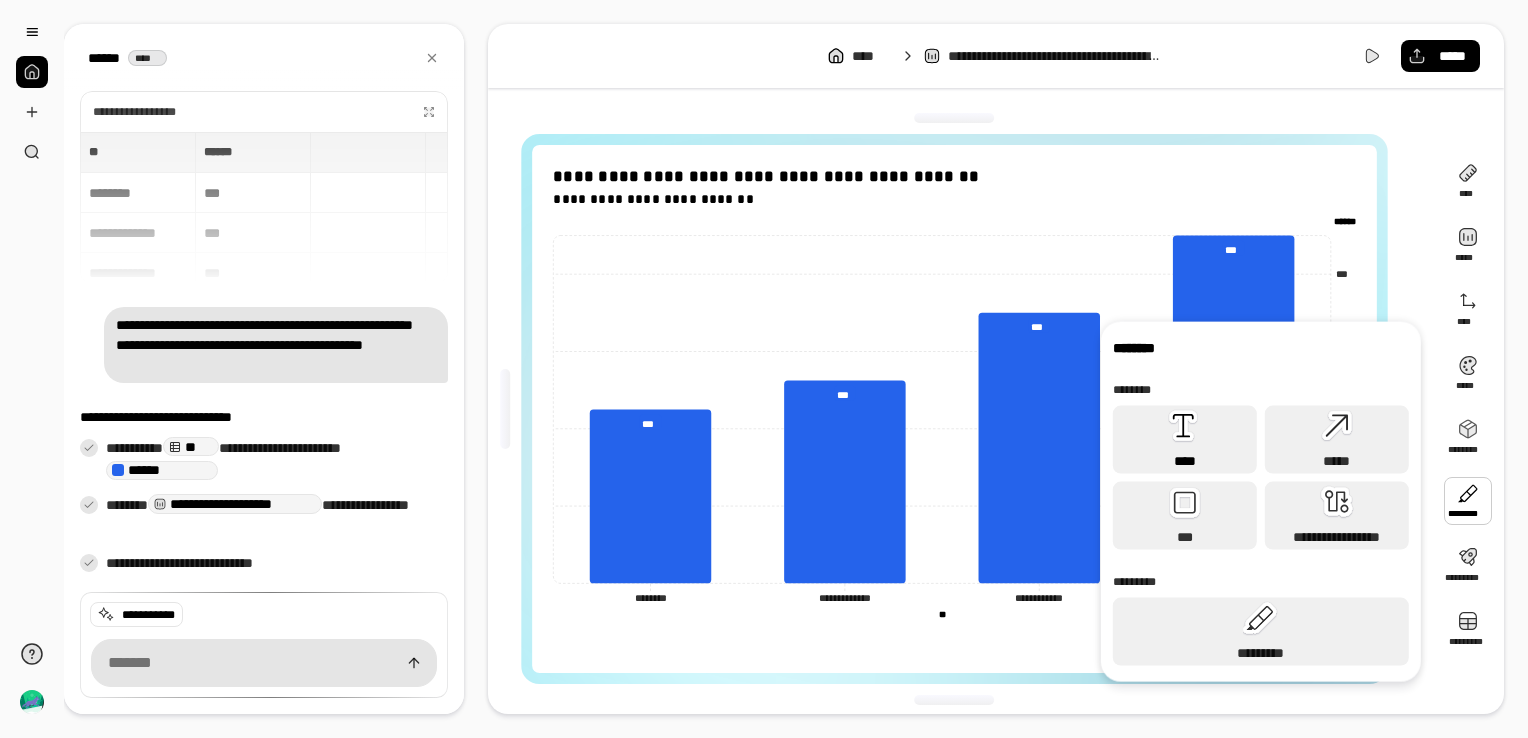 click on "****" at bounding box center (1185, 440) 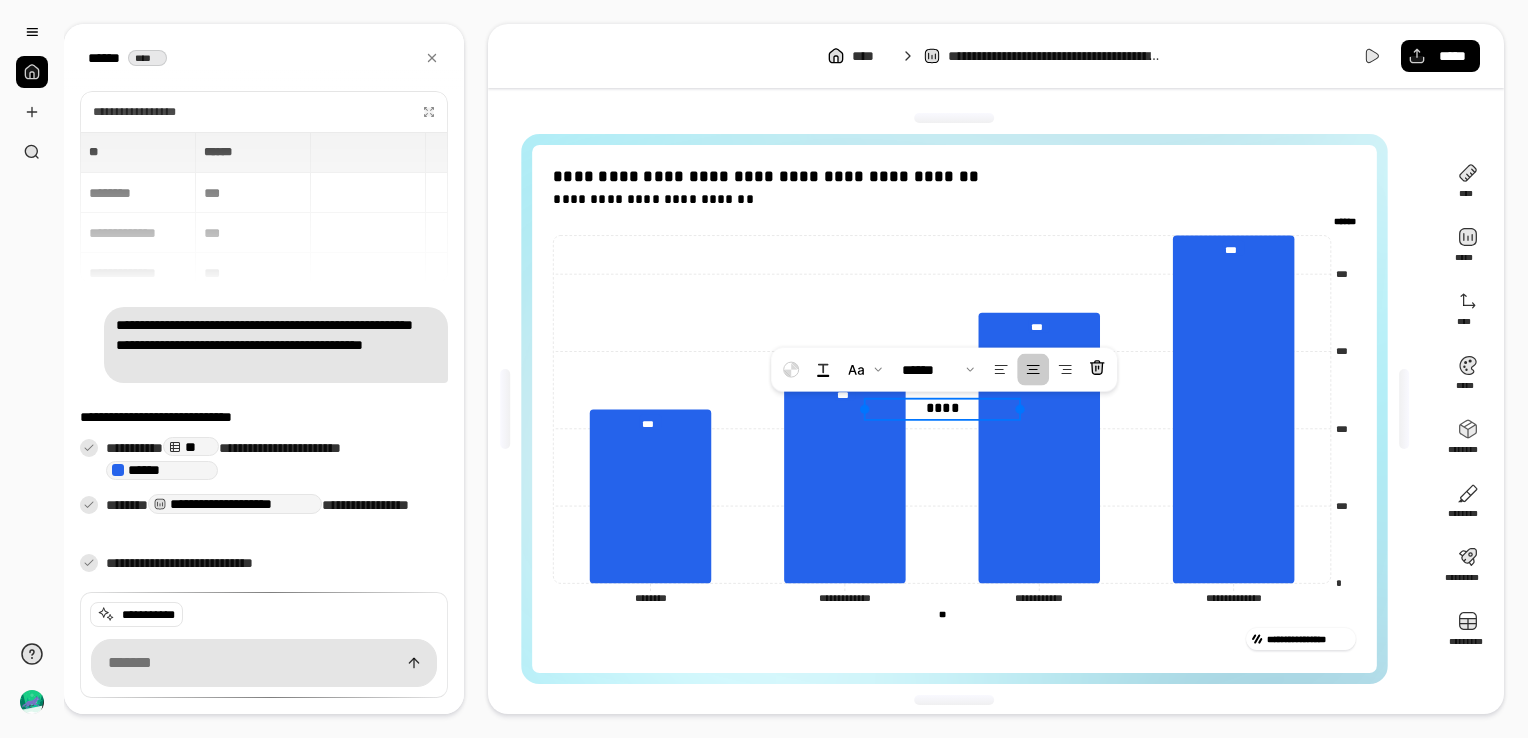 click on "**********" 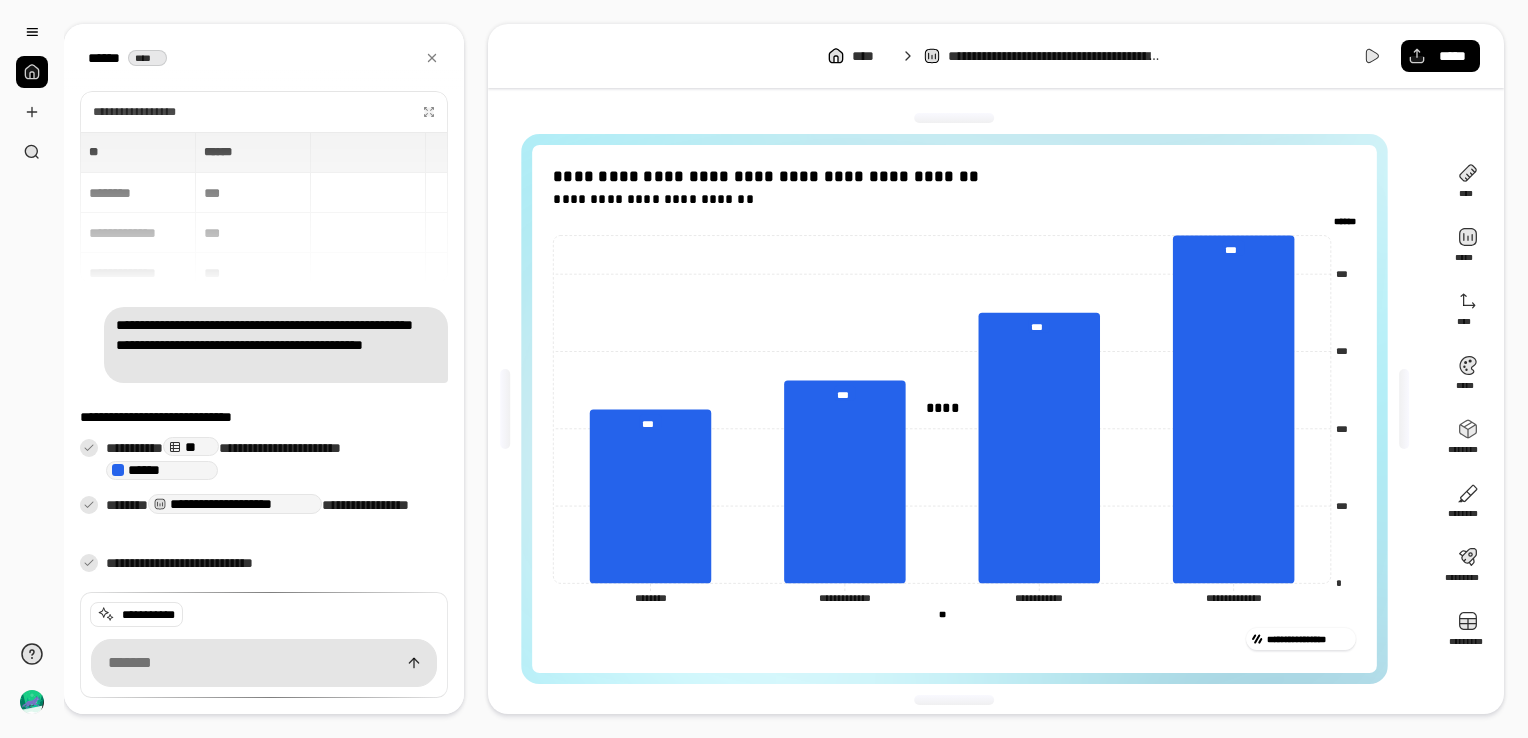 click on "**********" 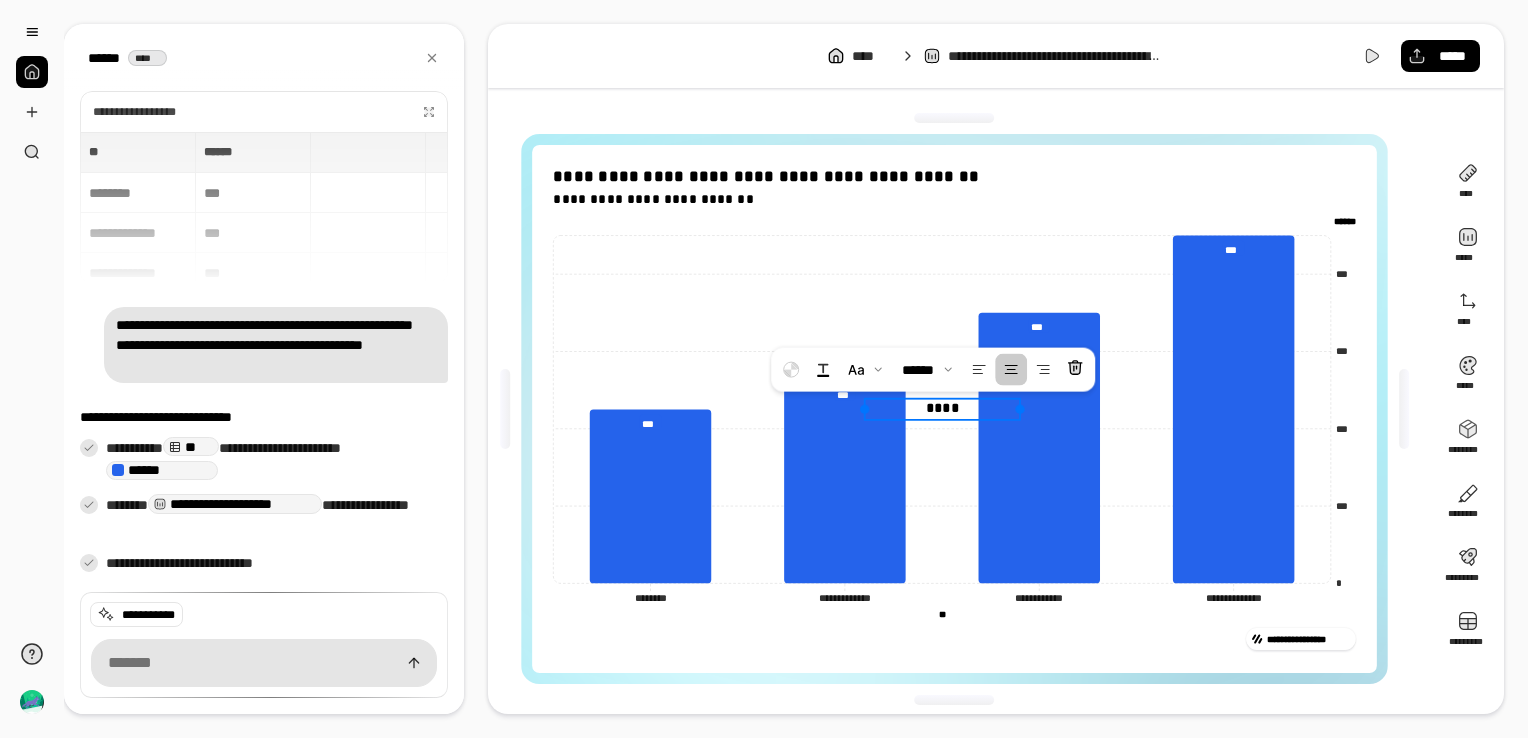 click on "****" at bounding box center [942, 408] 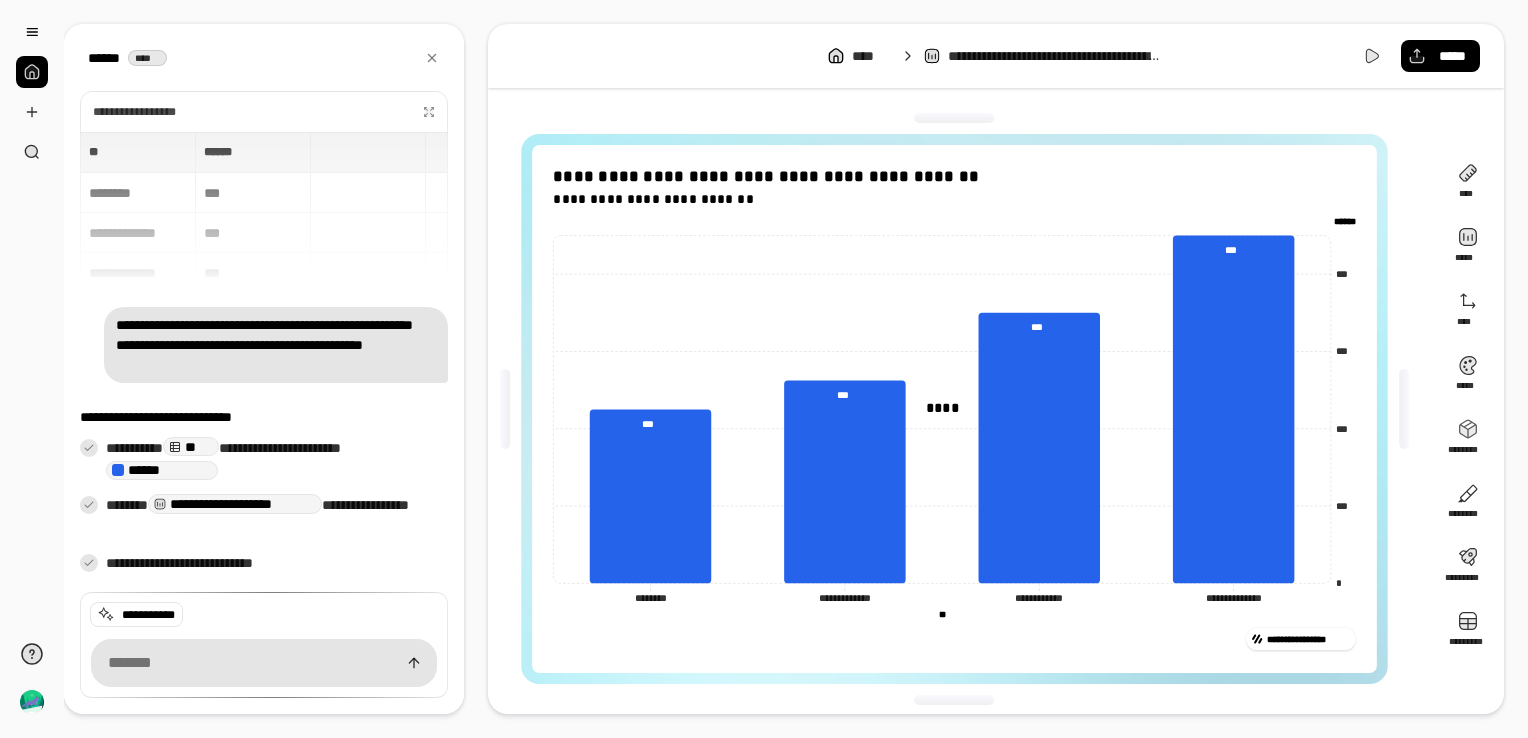 click on "**********" 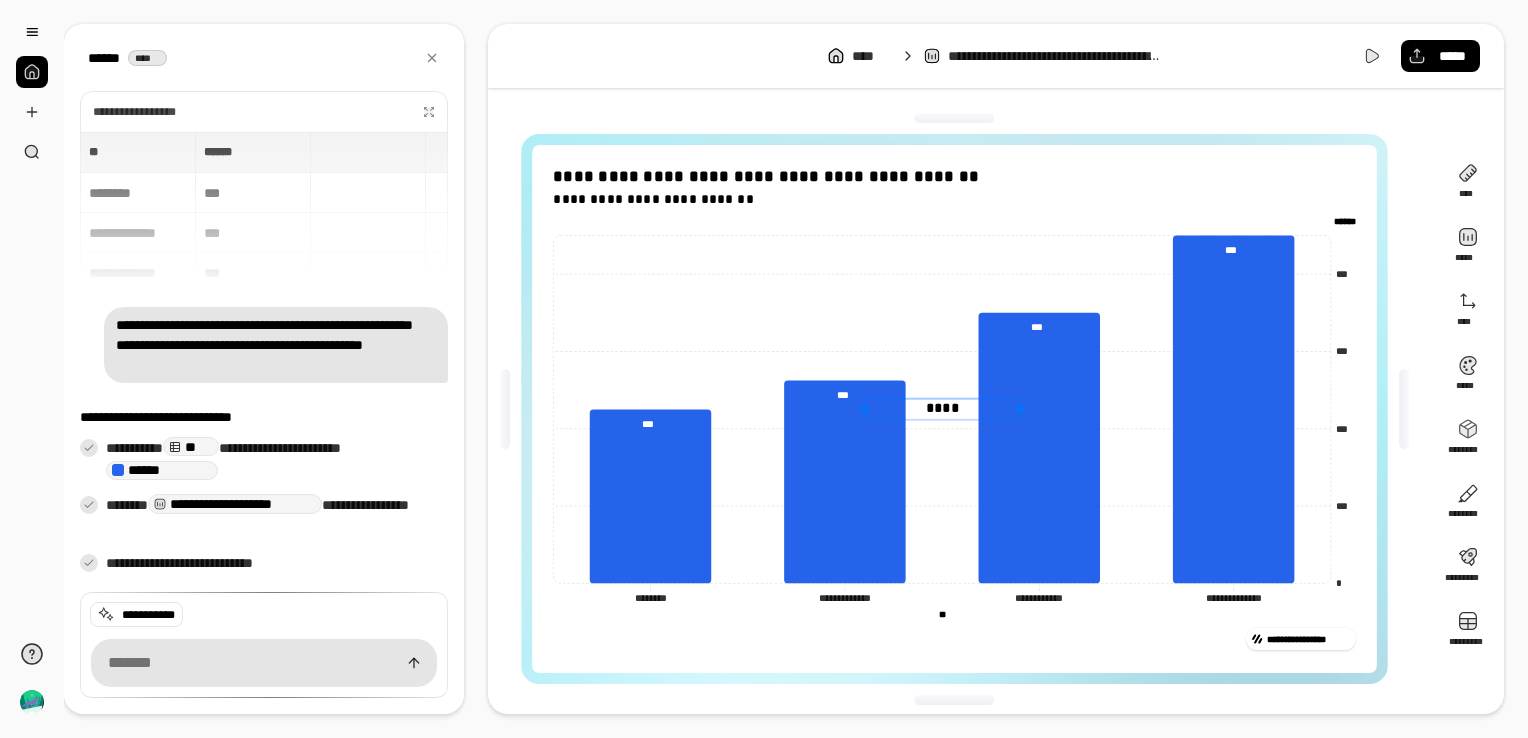 click at bounding box center [942, 419] 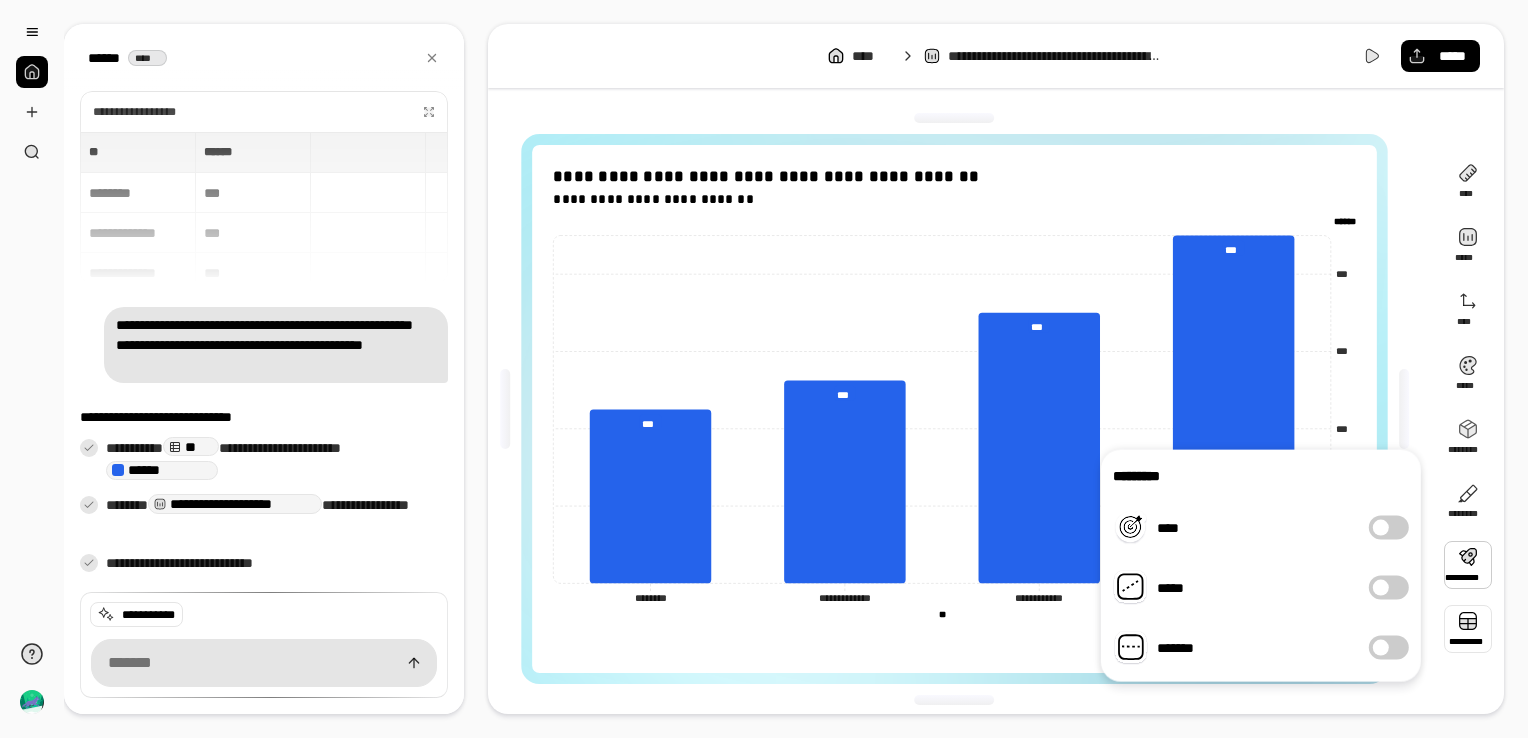 click at bounding box center (1468, 629) 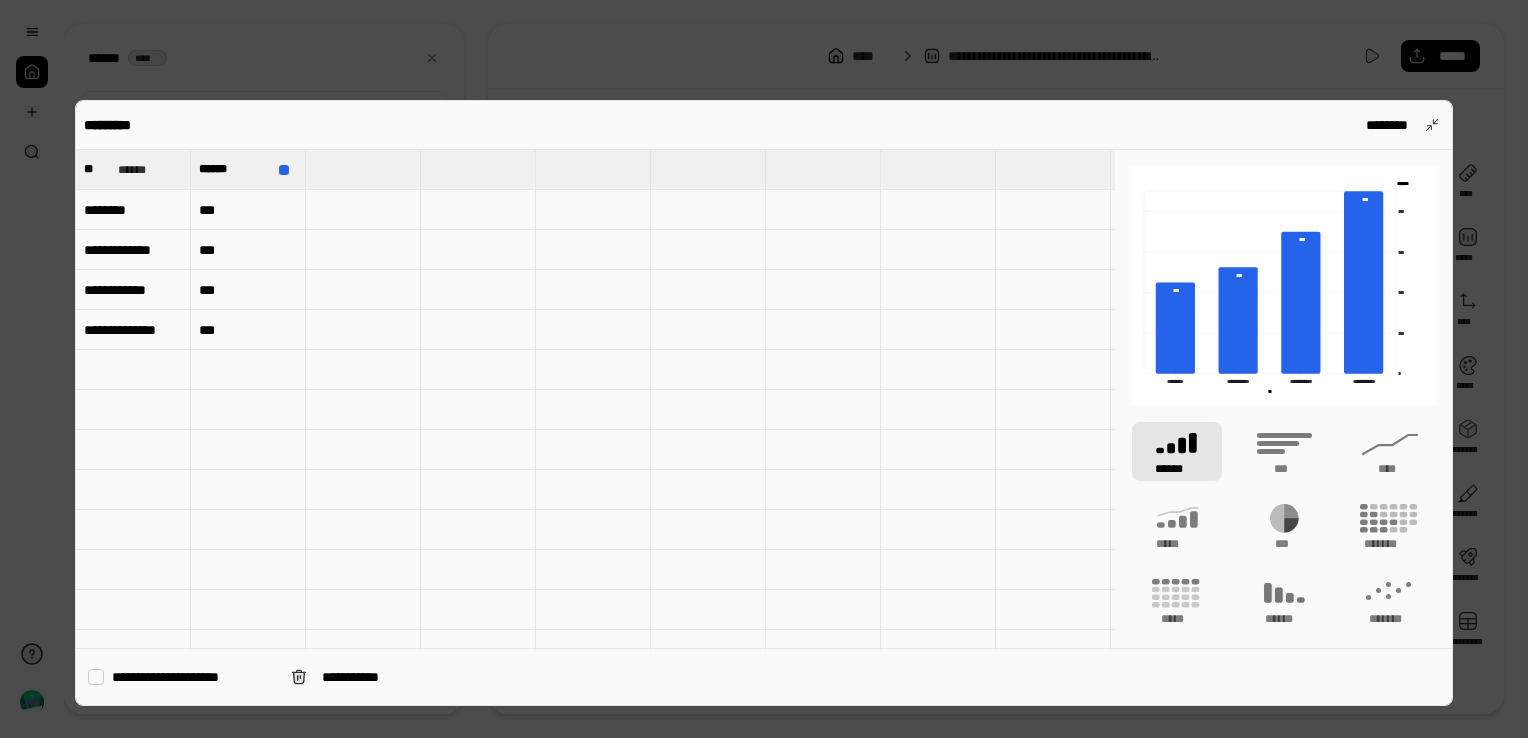 click on "***" at bounding box center (248, 210) 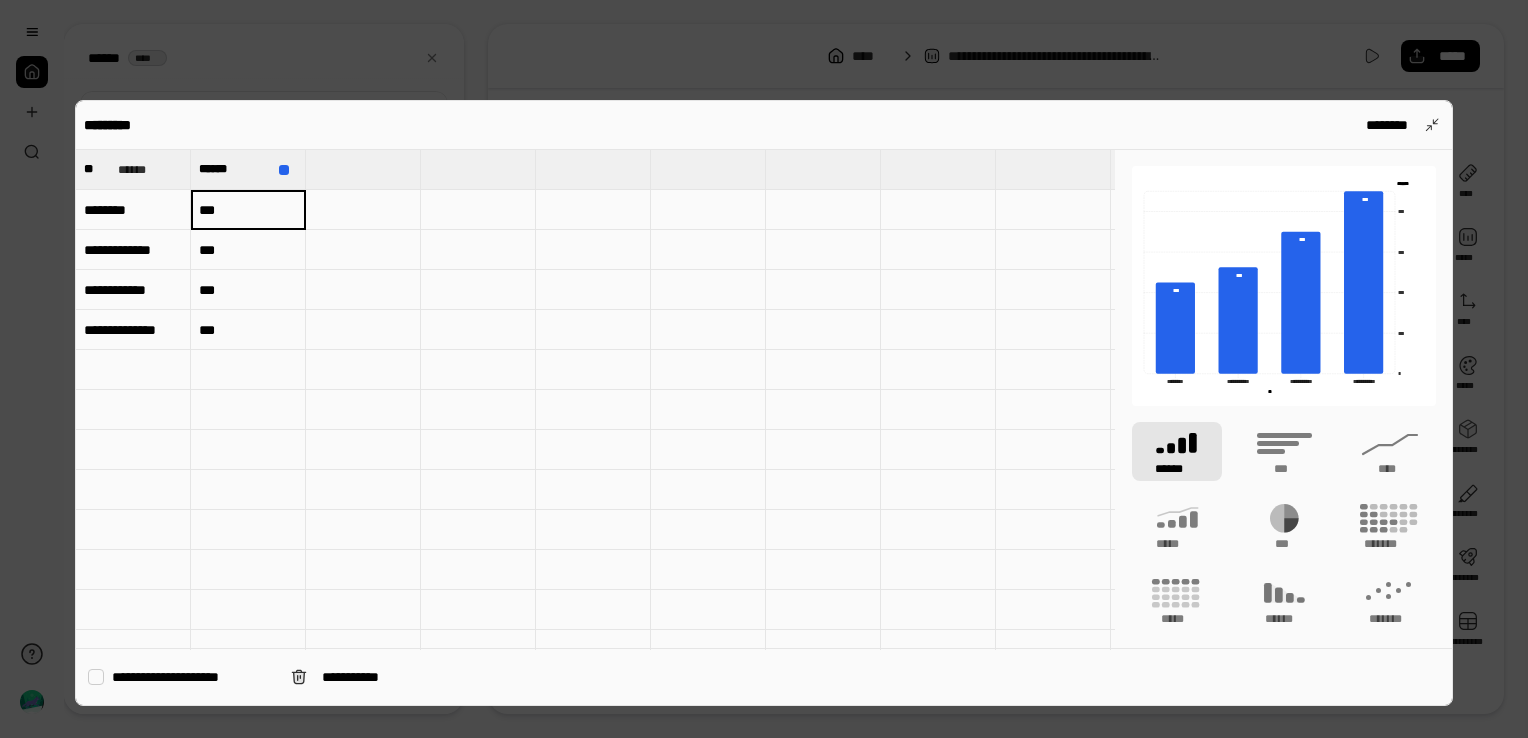 click on "***" at bounding box center (248, 210) 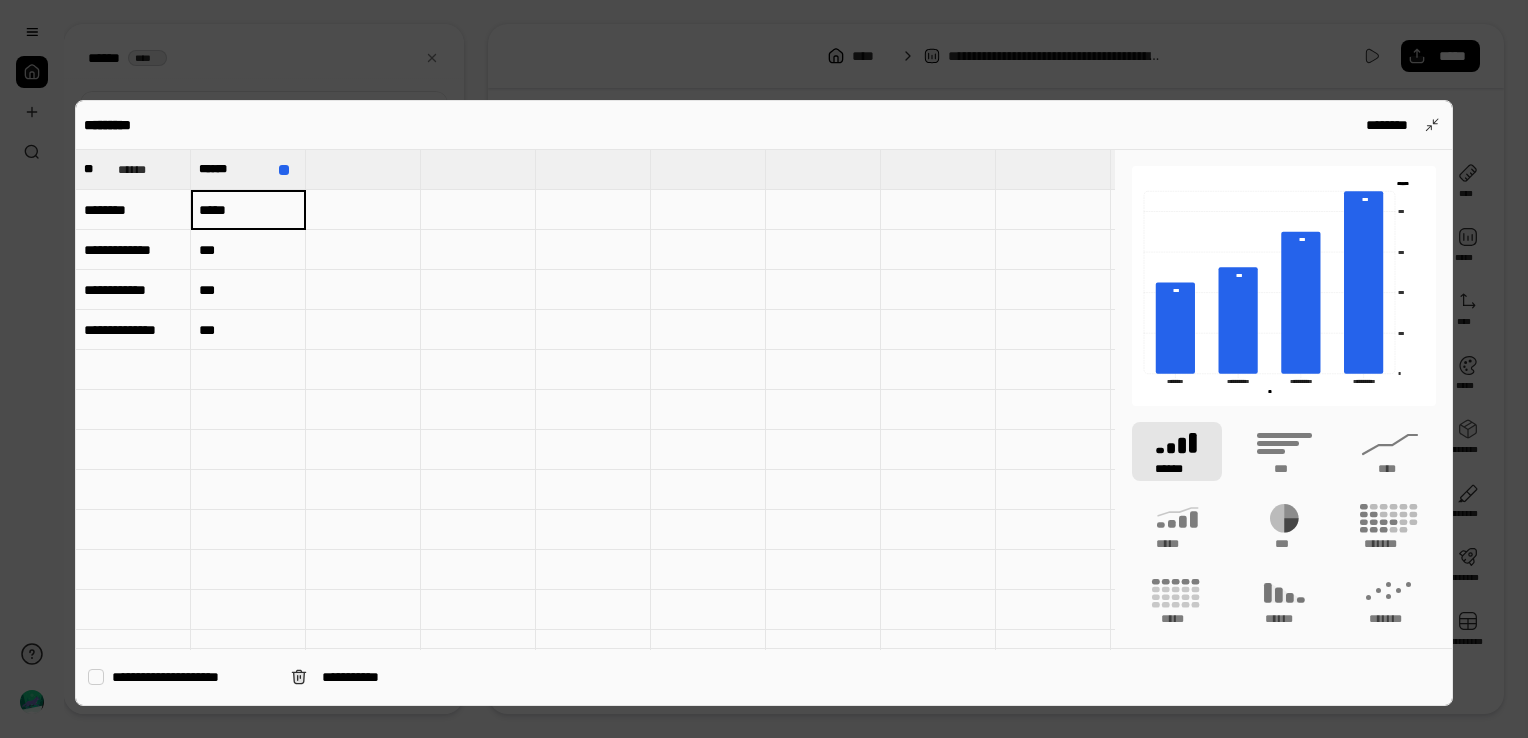 type on "*****" 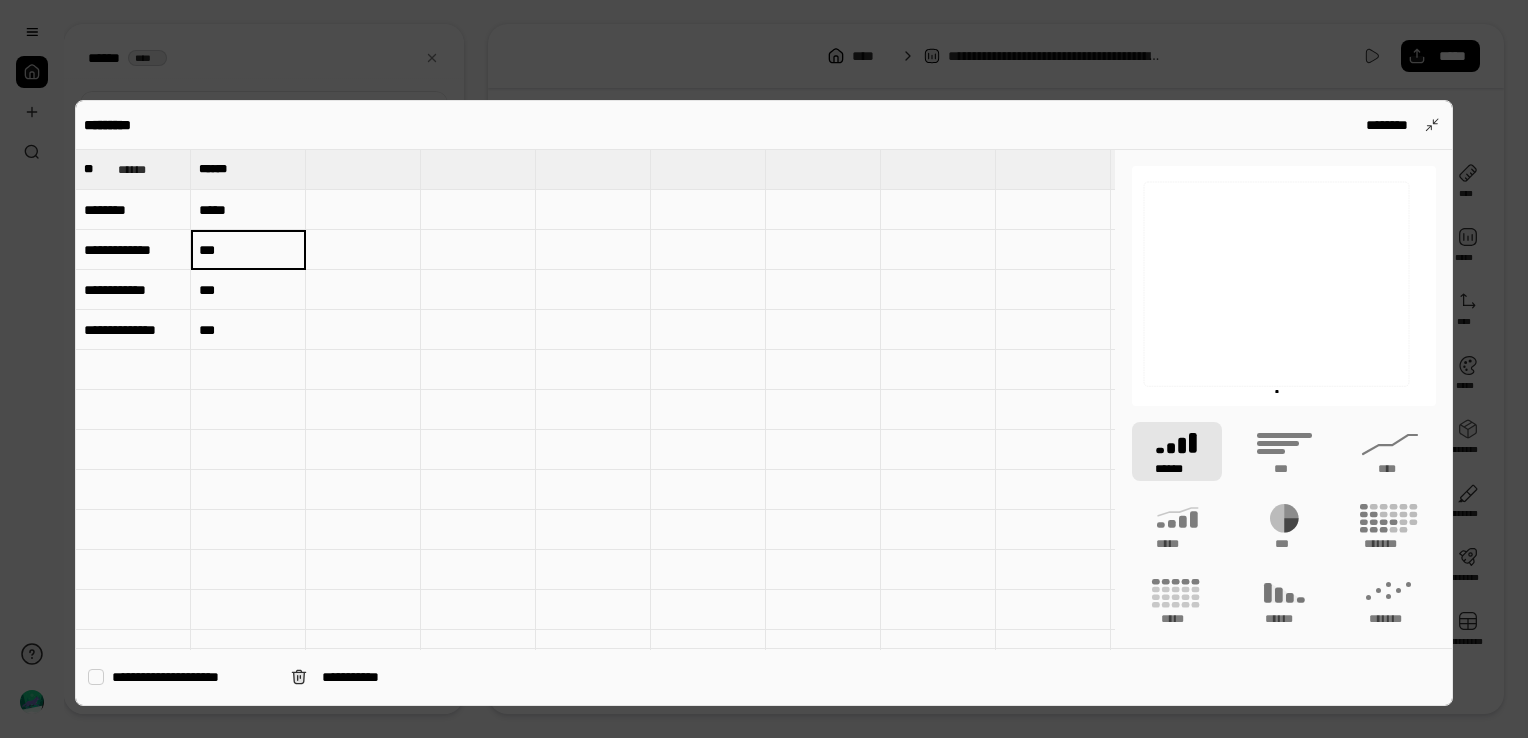 click on "***" at bounding box center (248, 250) 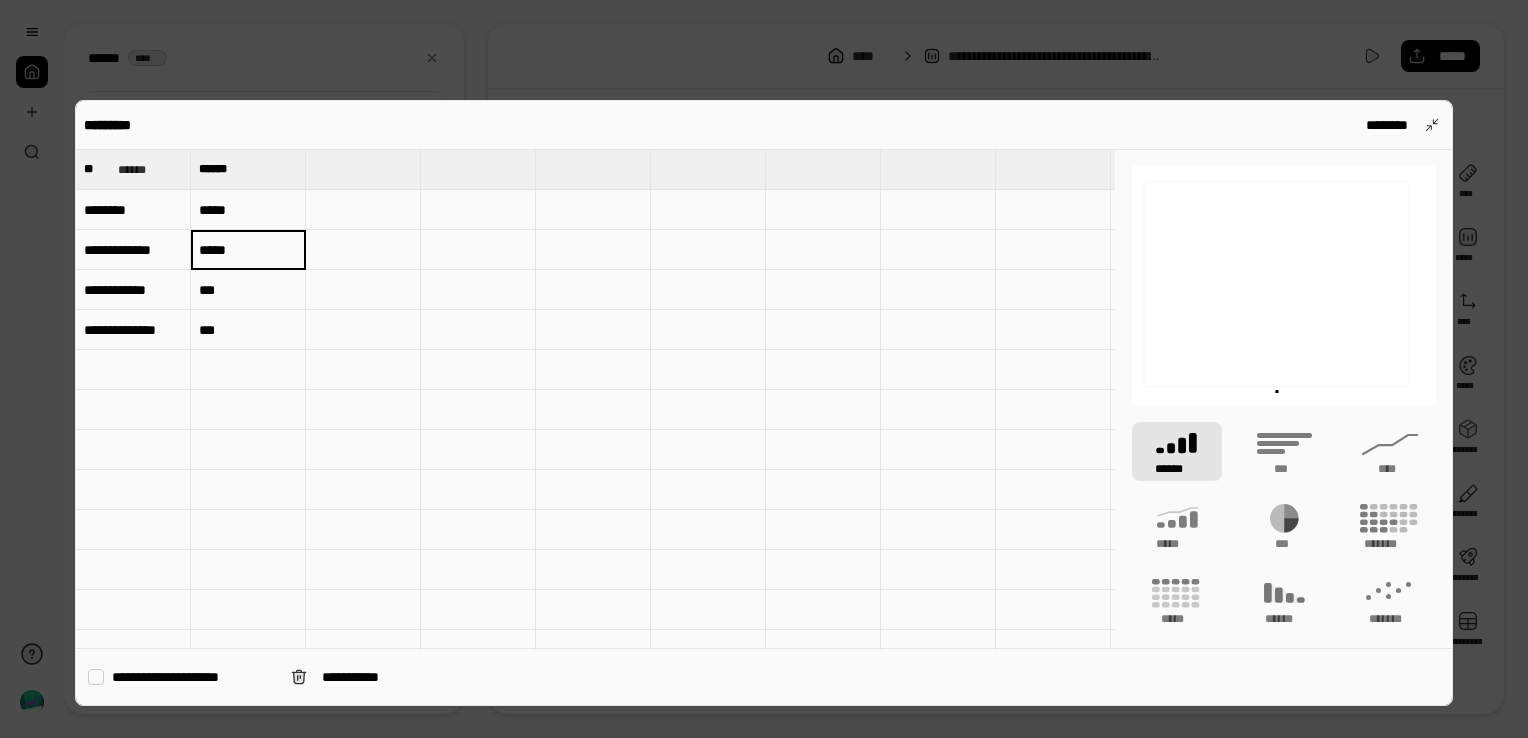 type on "*****" 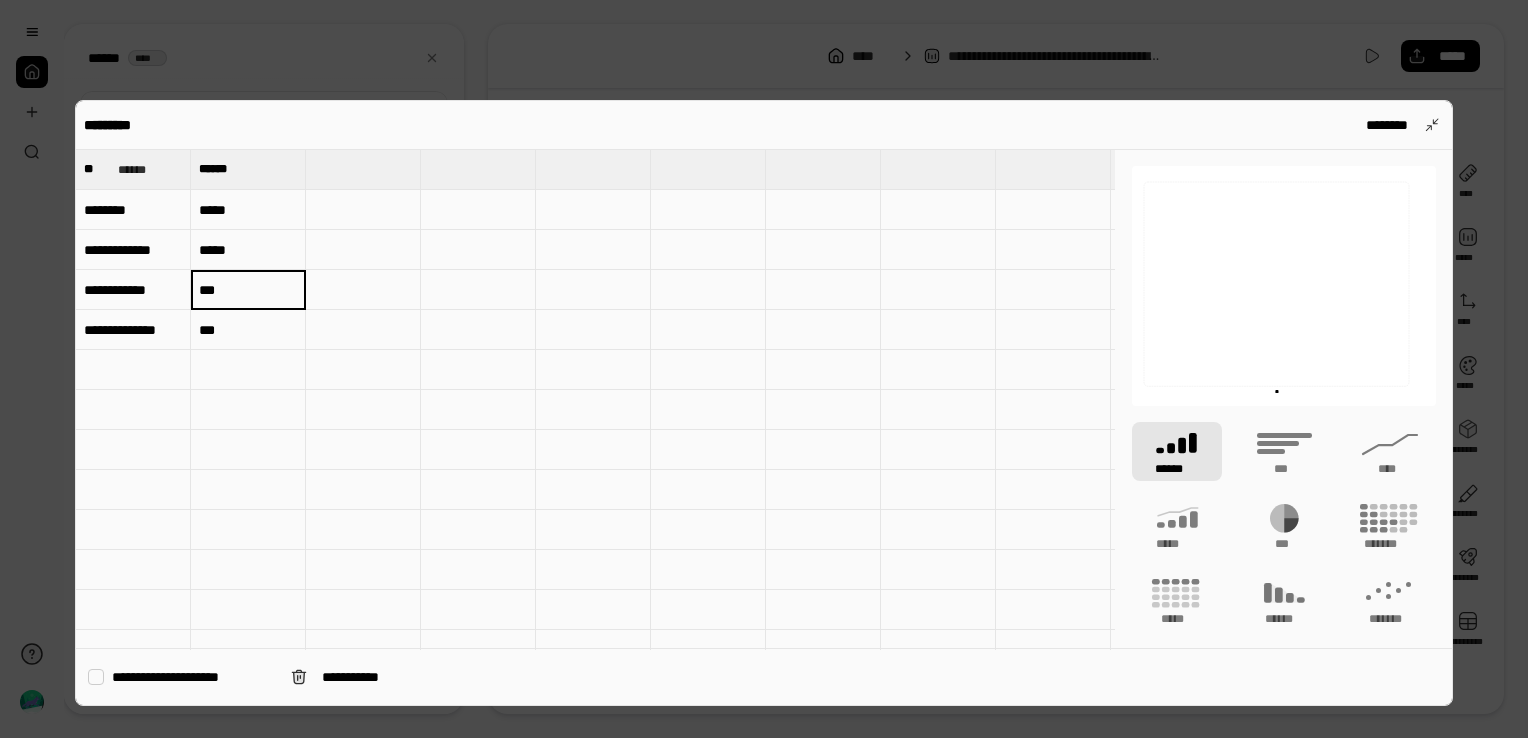 click on "***" at bounding box center [248, 330] 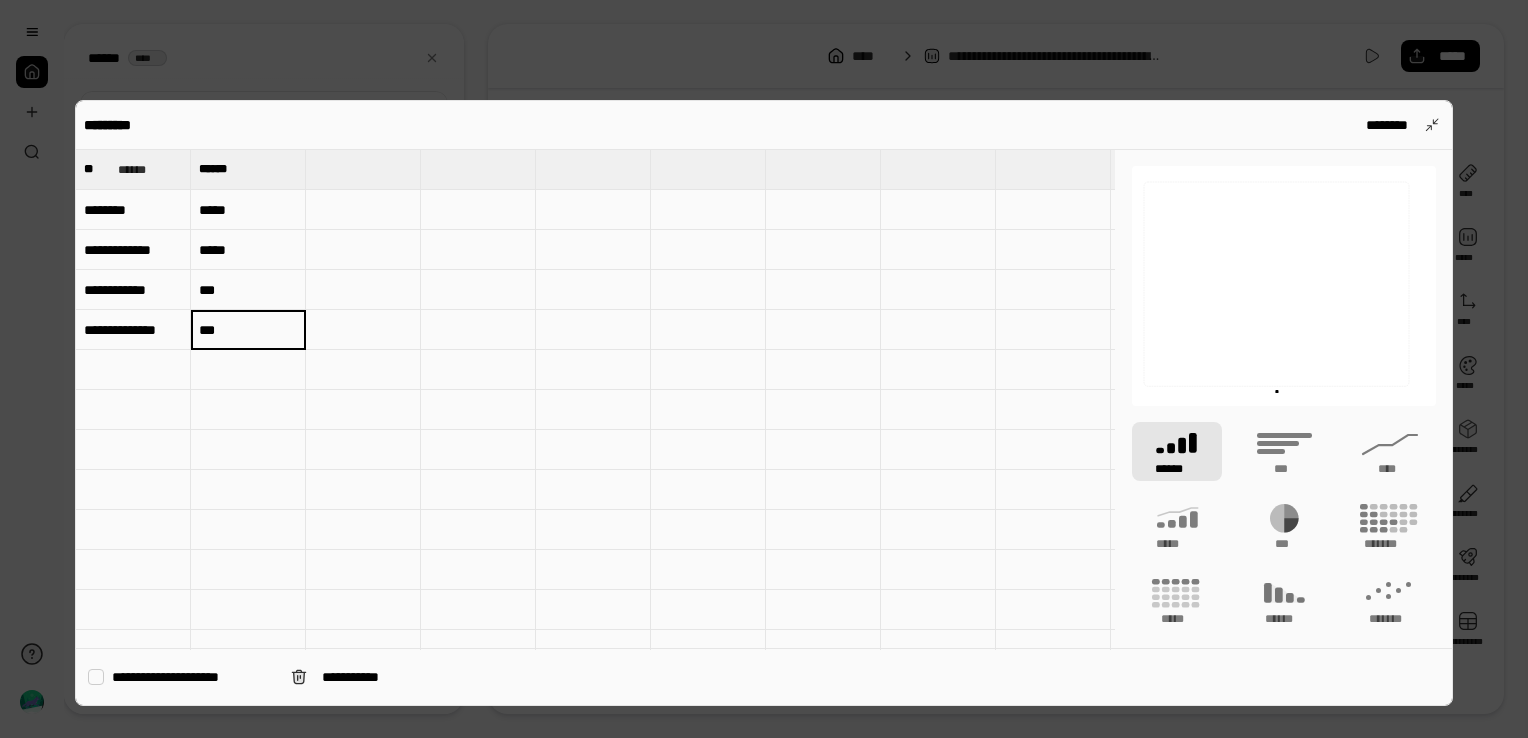 click on "***" at bounding box center [248, 330] 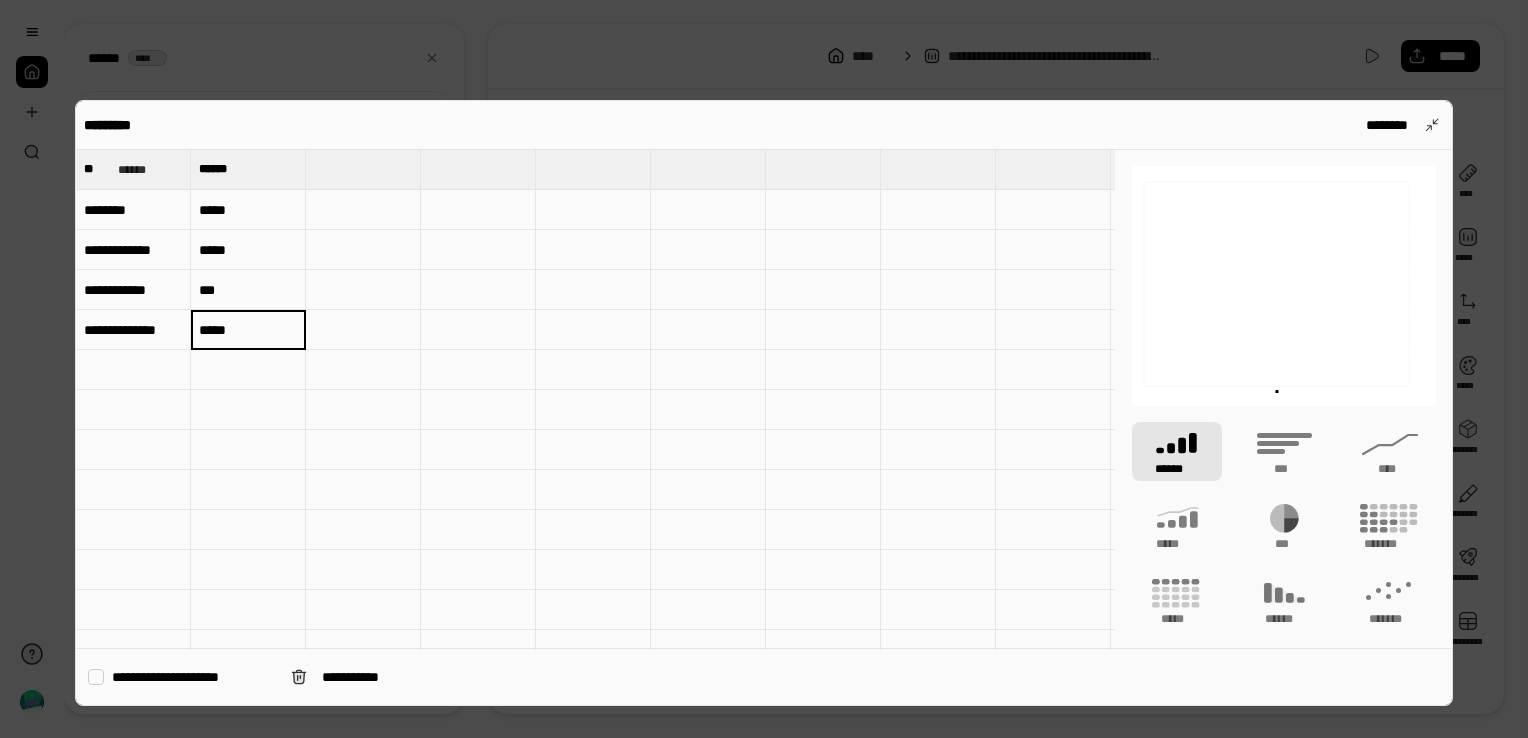 type on "*****" 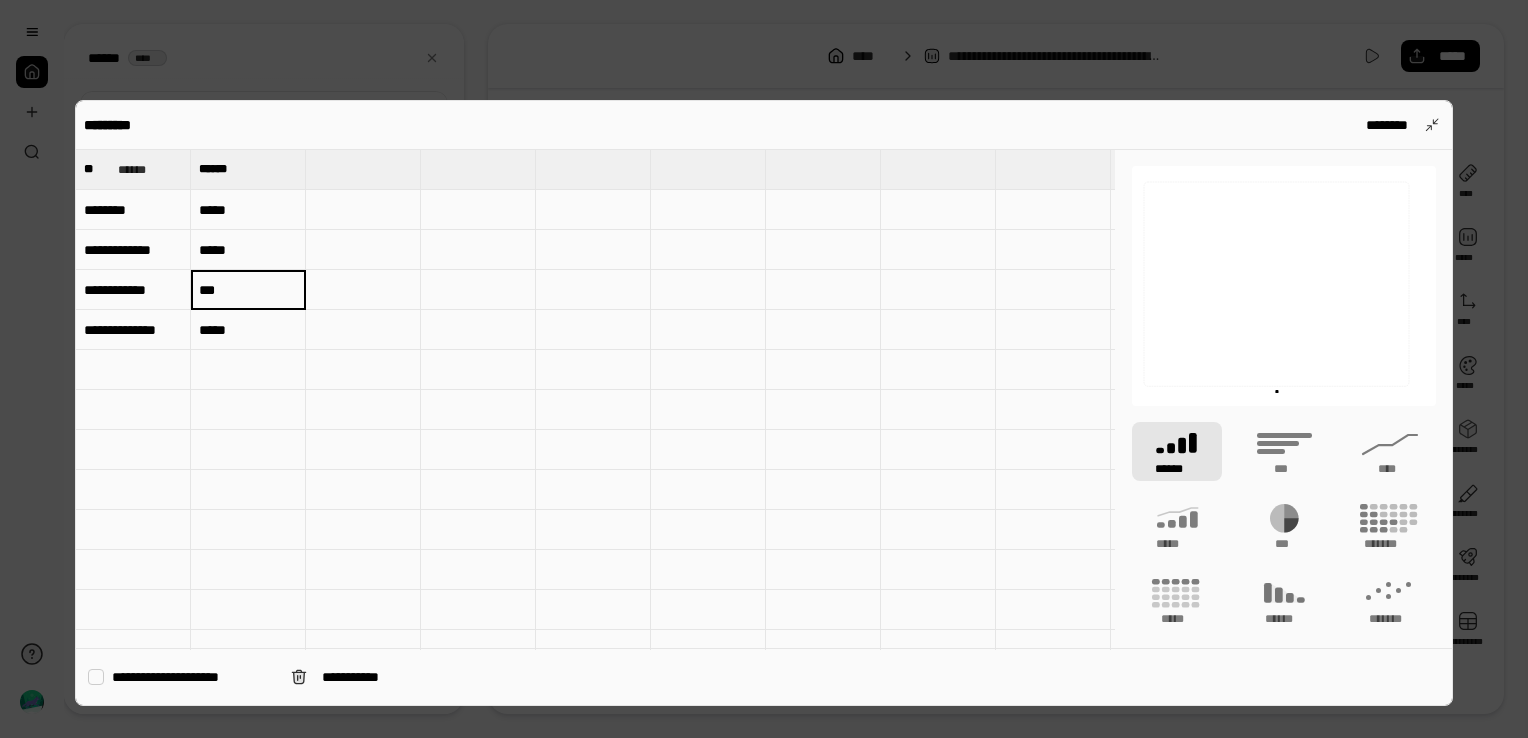 click on "*****" at bounding box center (248, 250) 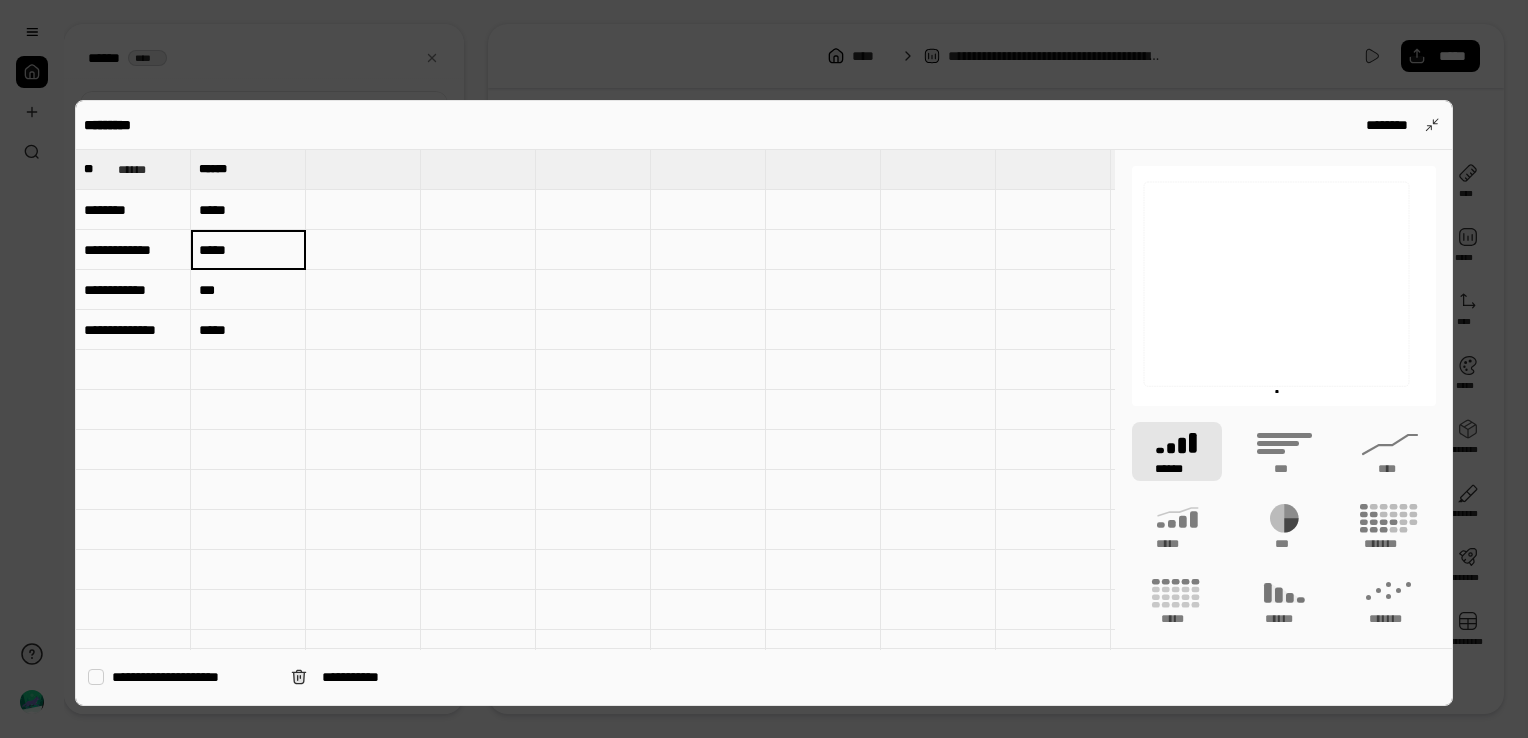 click on "***" at bounding box center [248, 290] 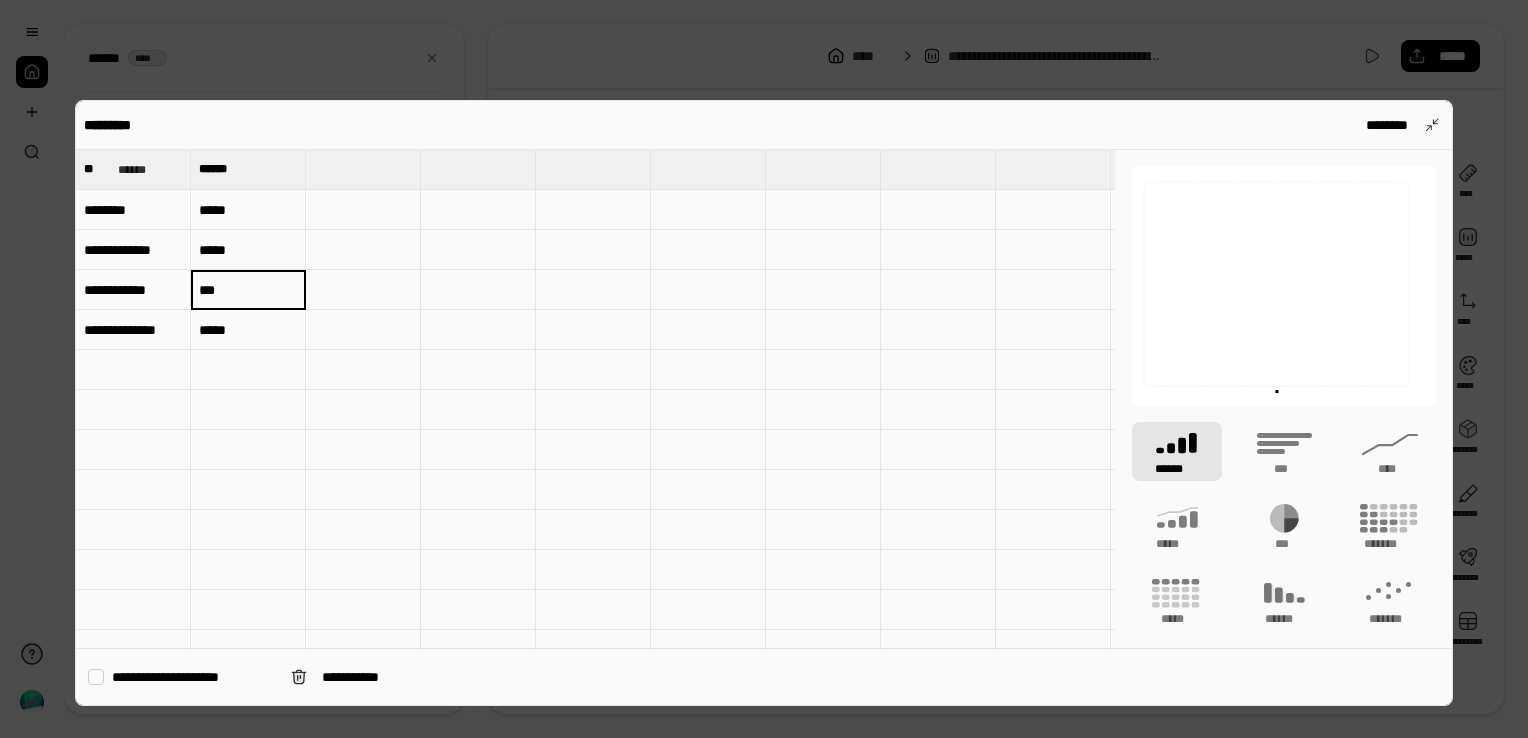 click on "***" at bounding box center (248, 290) 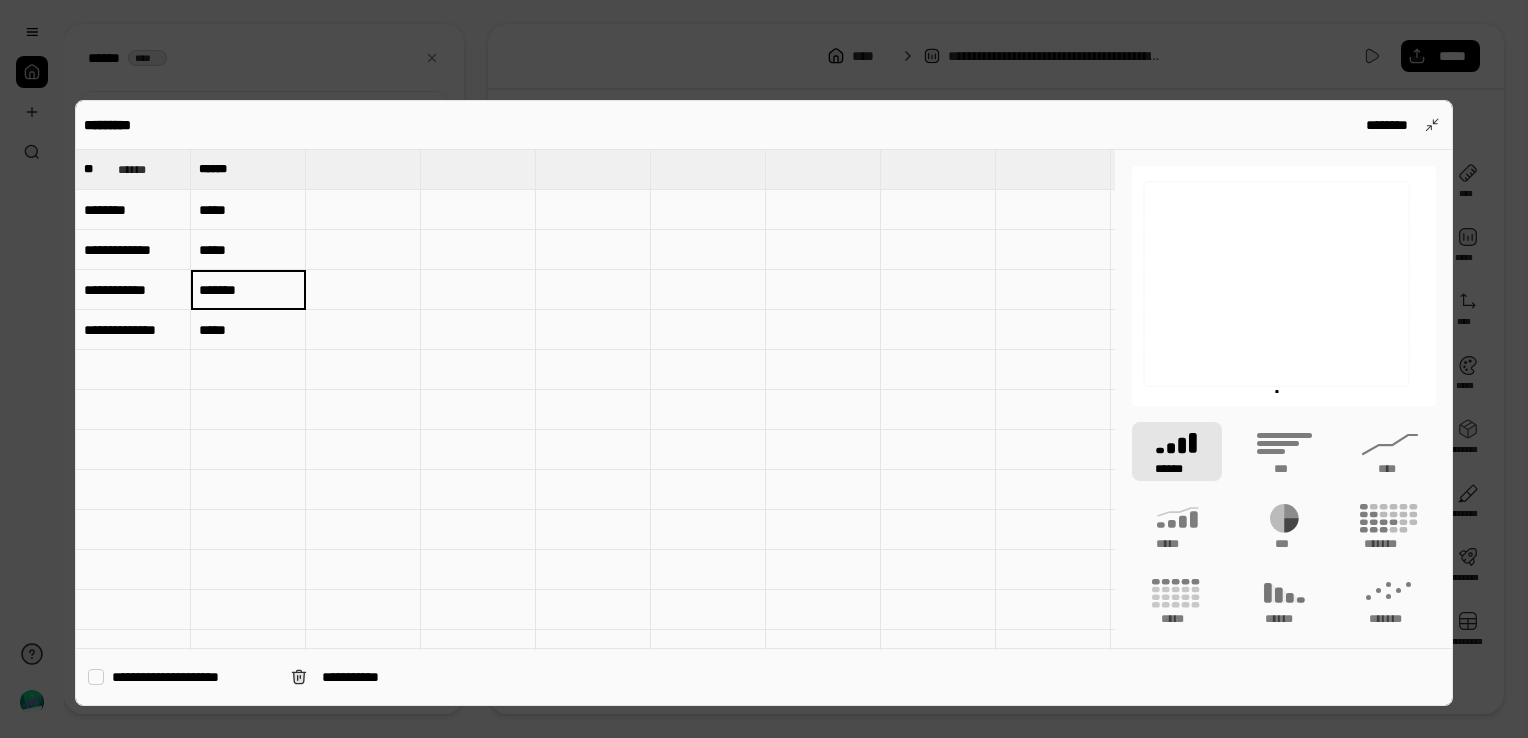 type on "*****" 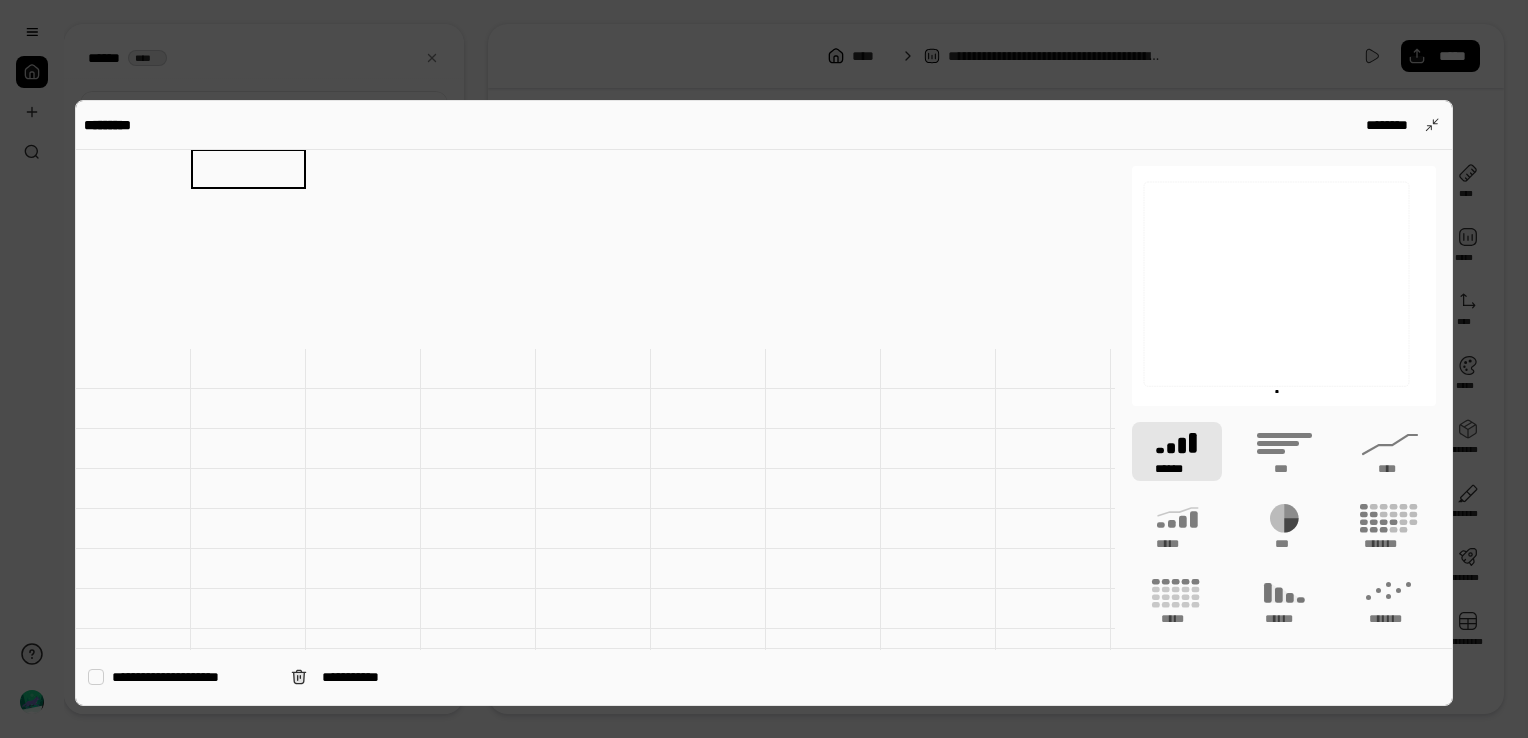 scroll, scrollTop: 400, scrollLeft: 0, axis: vertical 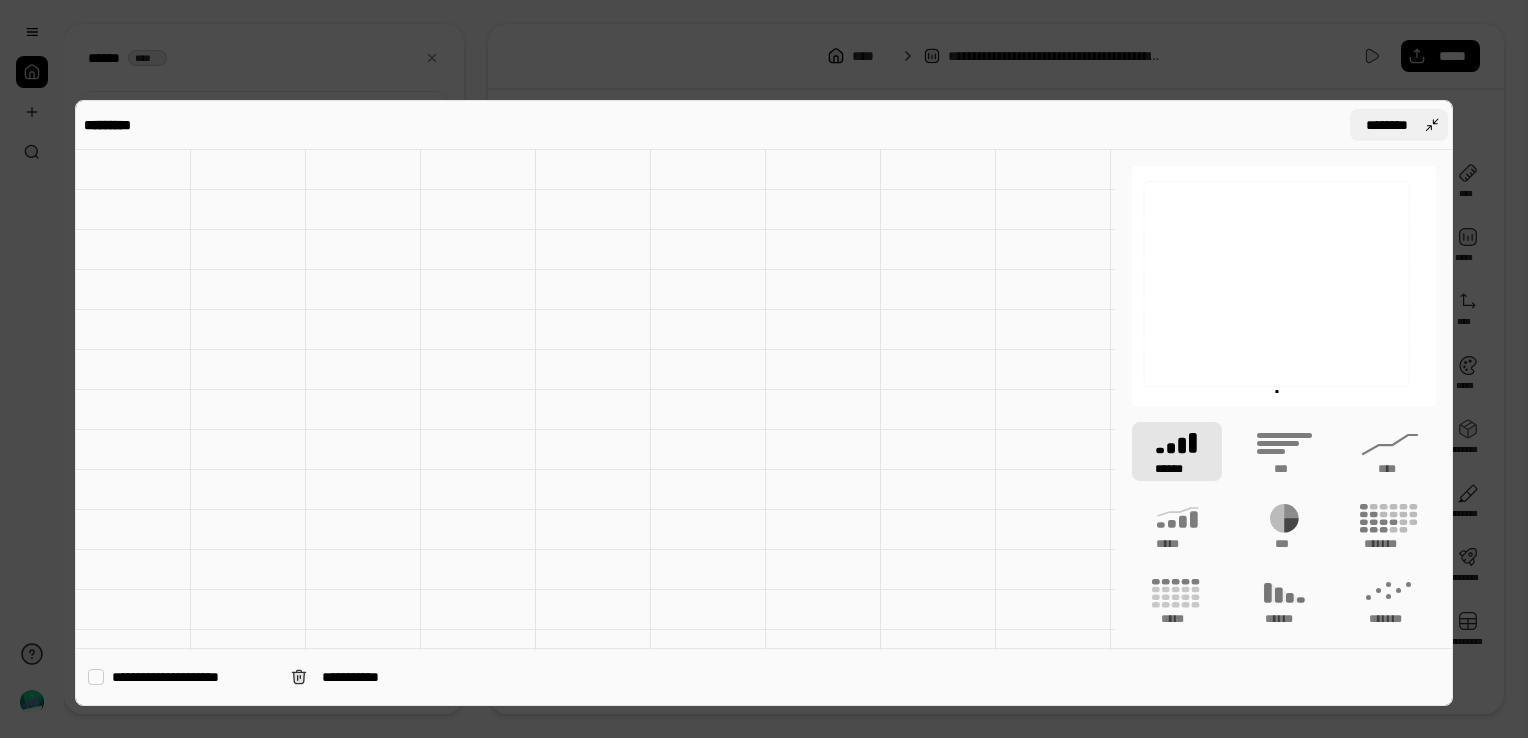 click on "********" at bounding box center [1387, 125] 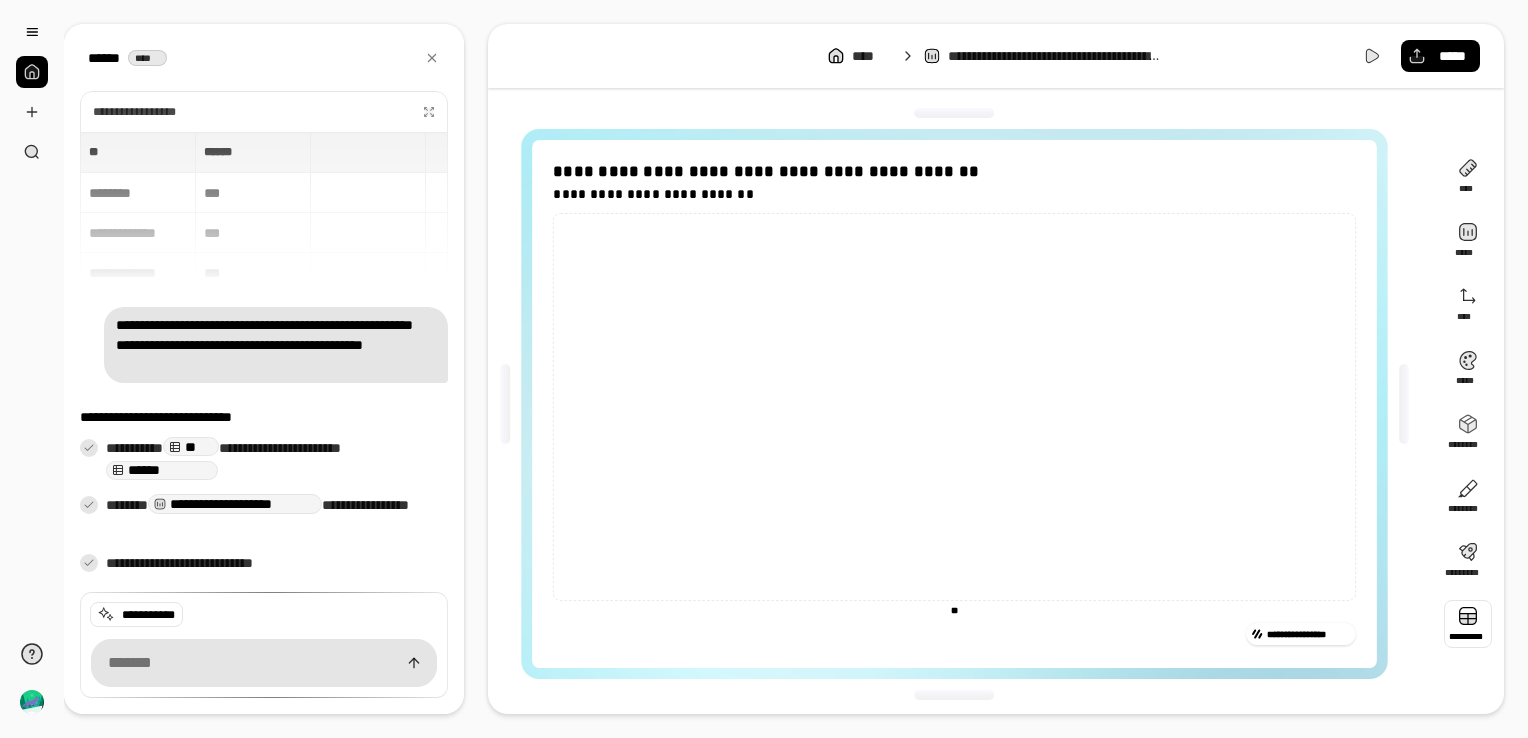 scroll, scrollTop: 0, scrollLeft: 0, axis: both 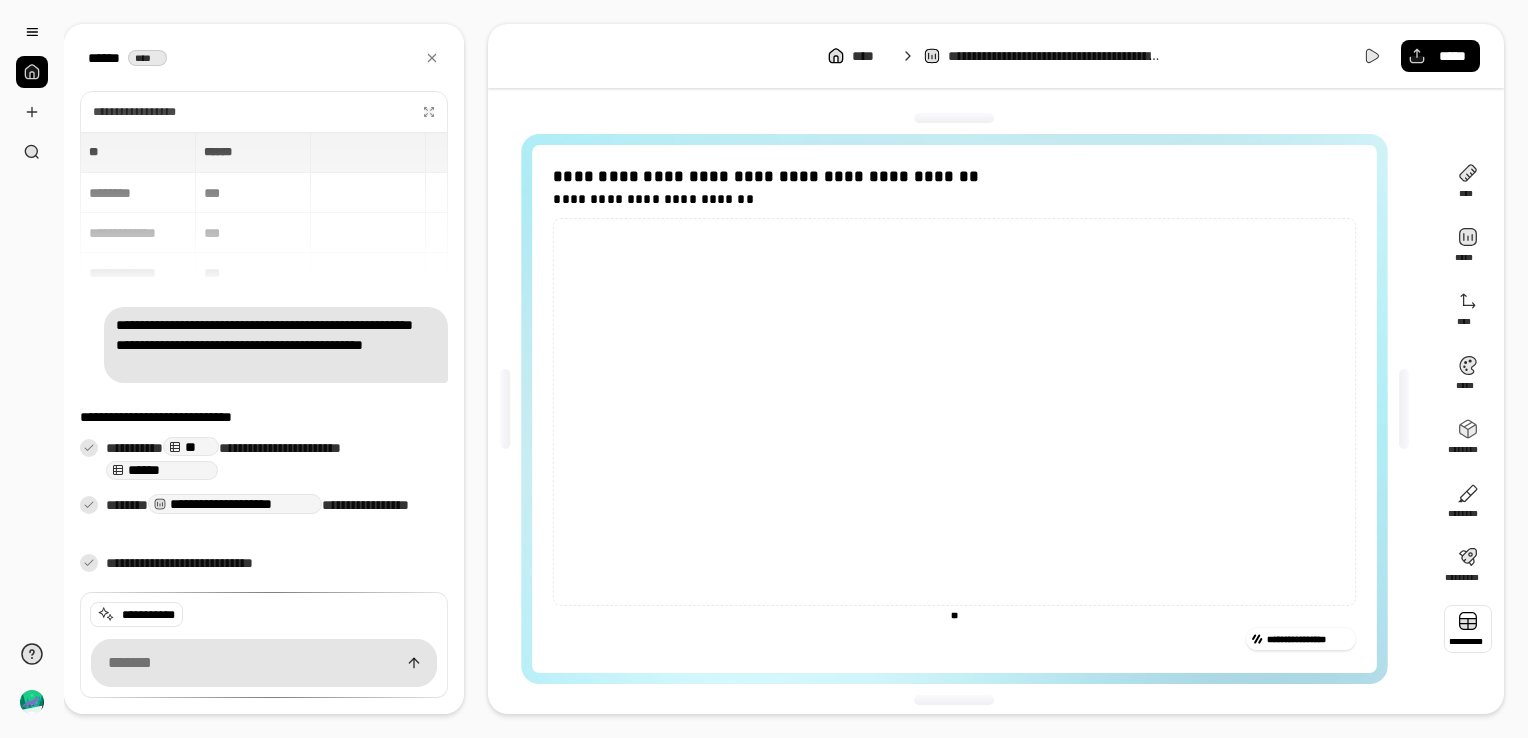 click at bounding box center (1468, 629) 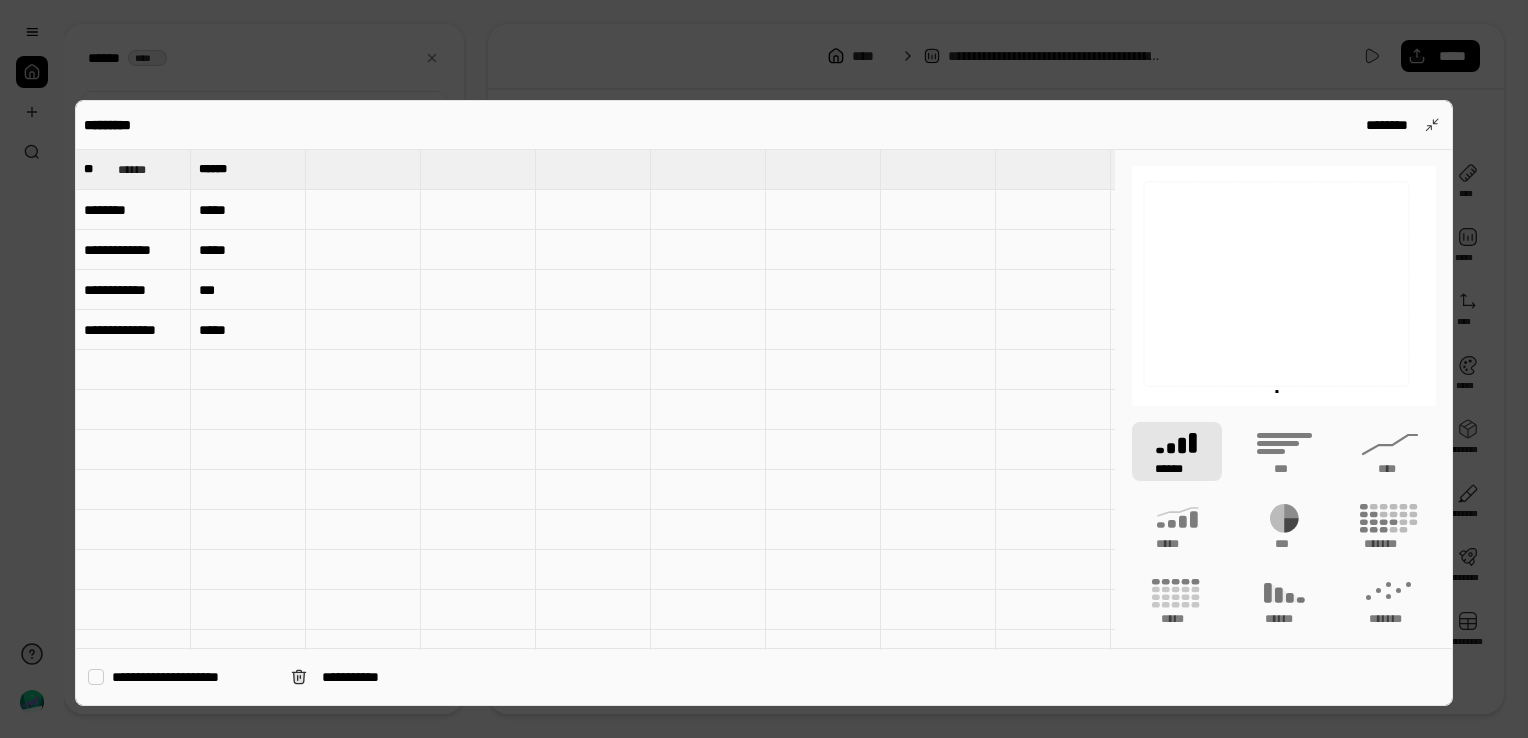 click on "*****" at bounding box center [248, 330] 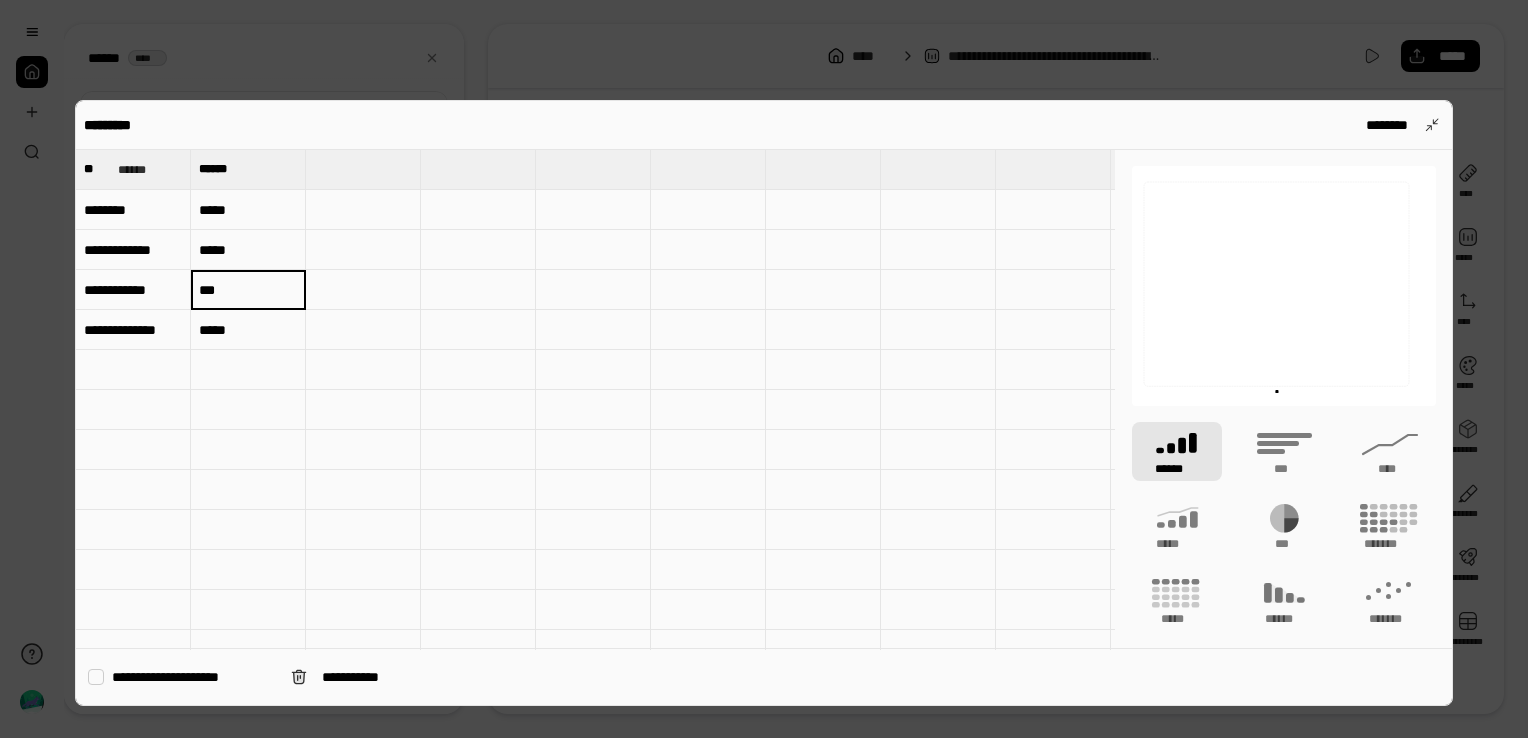 click on "***" at bounding box center (248, 290) 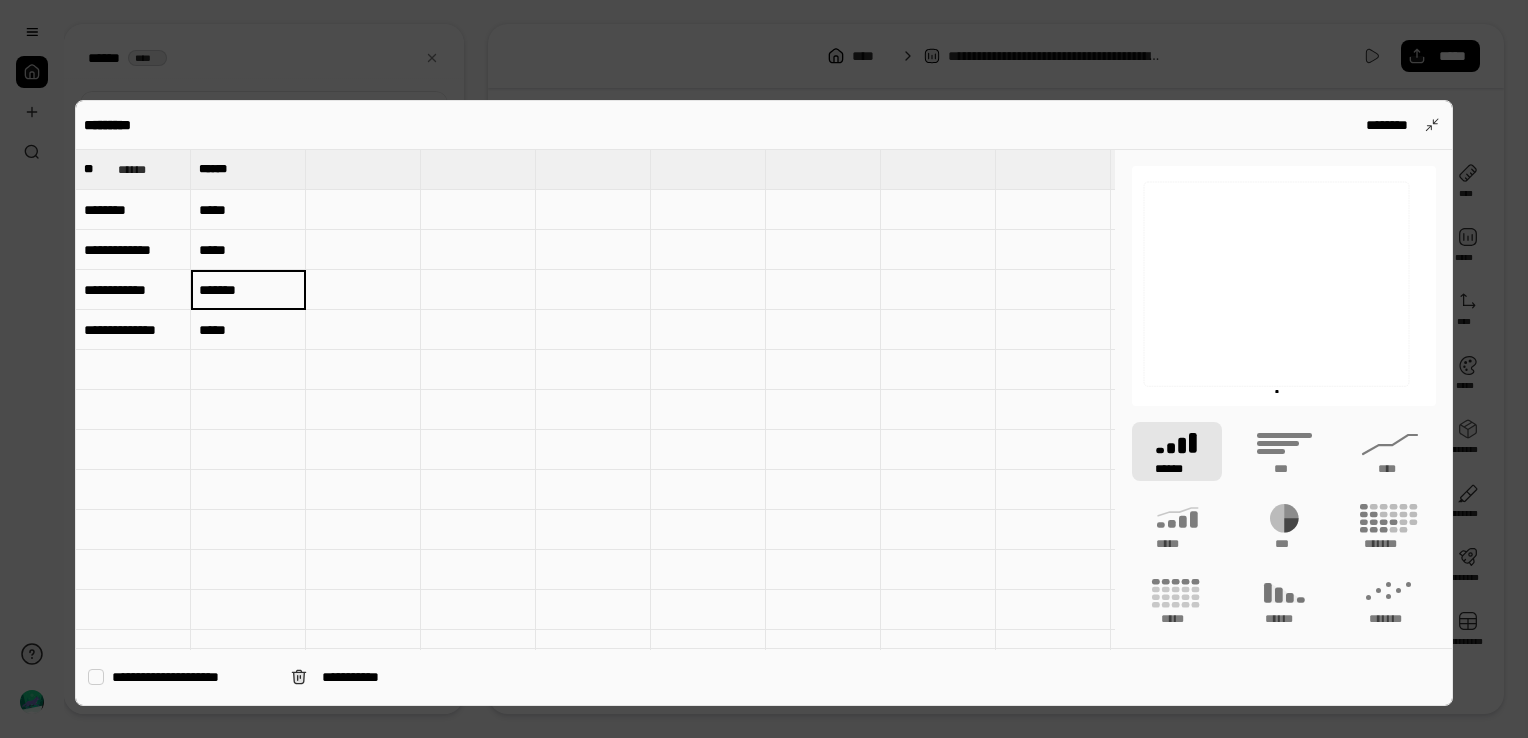 type on "*****" 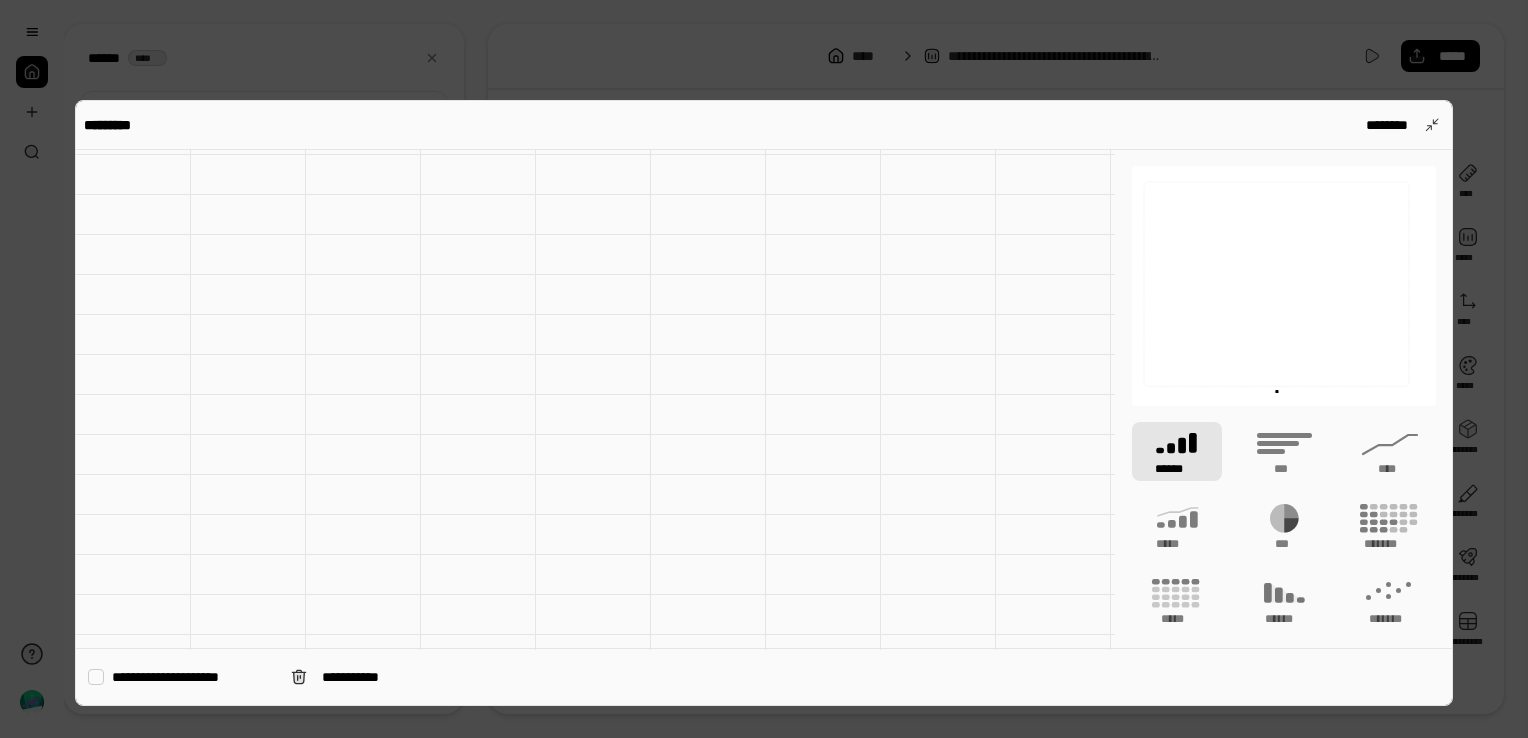 scroll, scrollTop: 0, scrollLeft: 0, axis: both 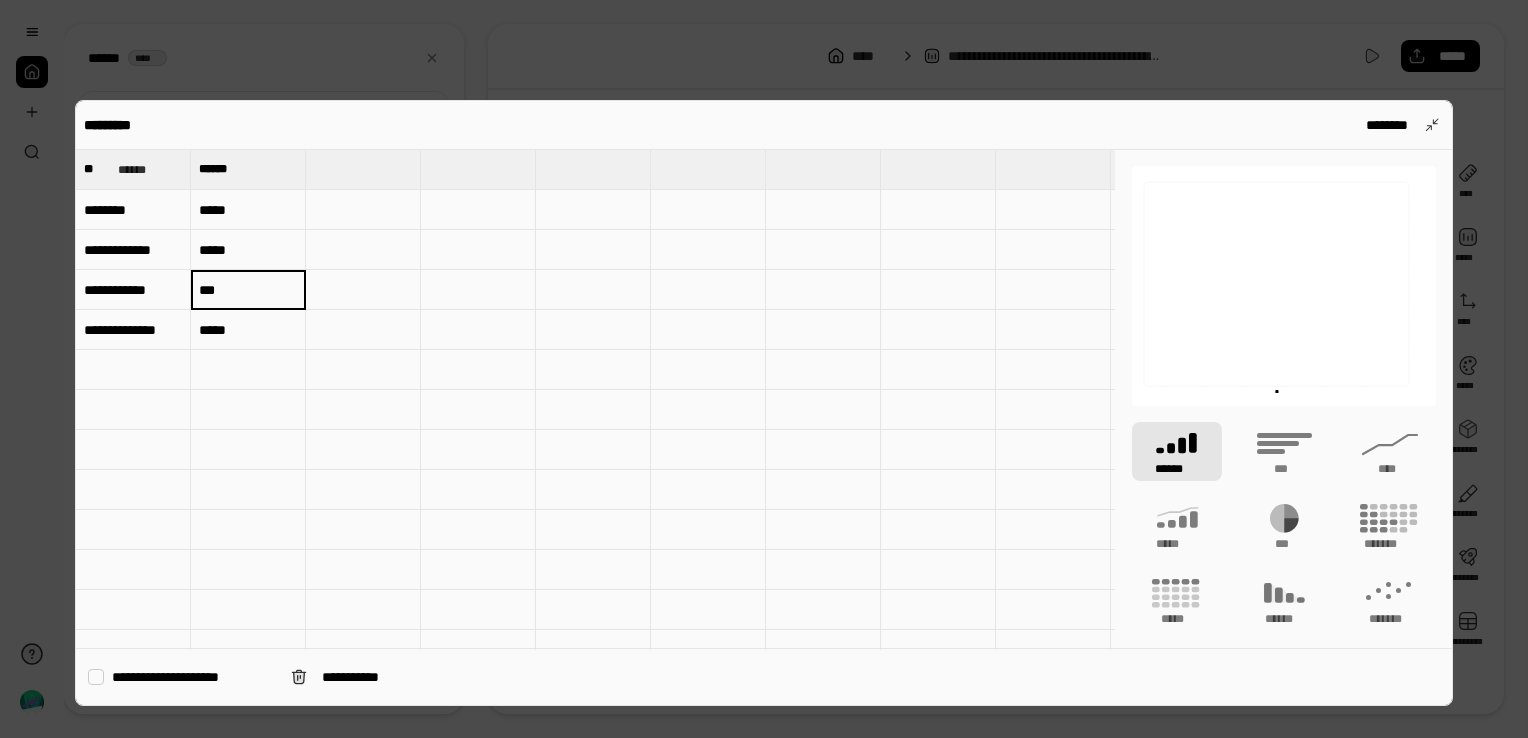 click at bounding box center (764, 369) 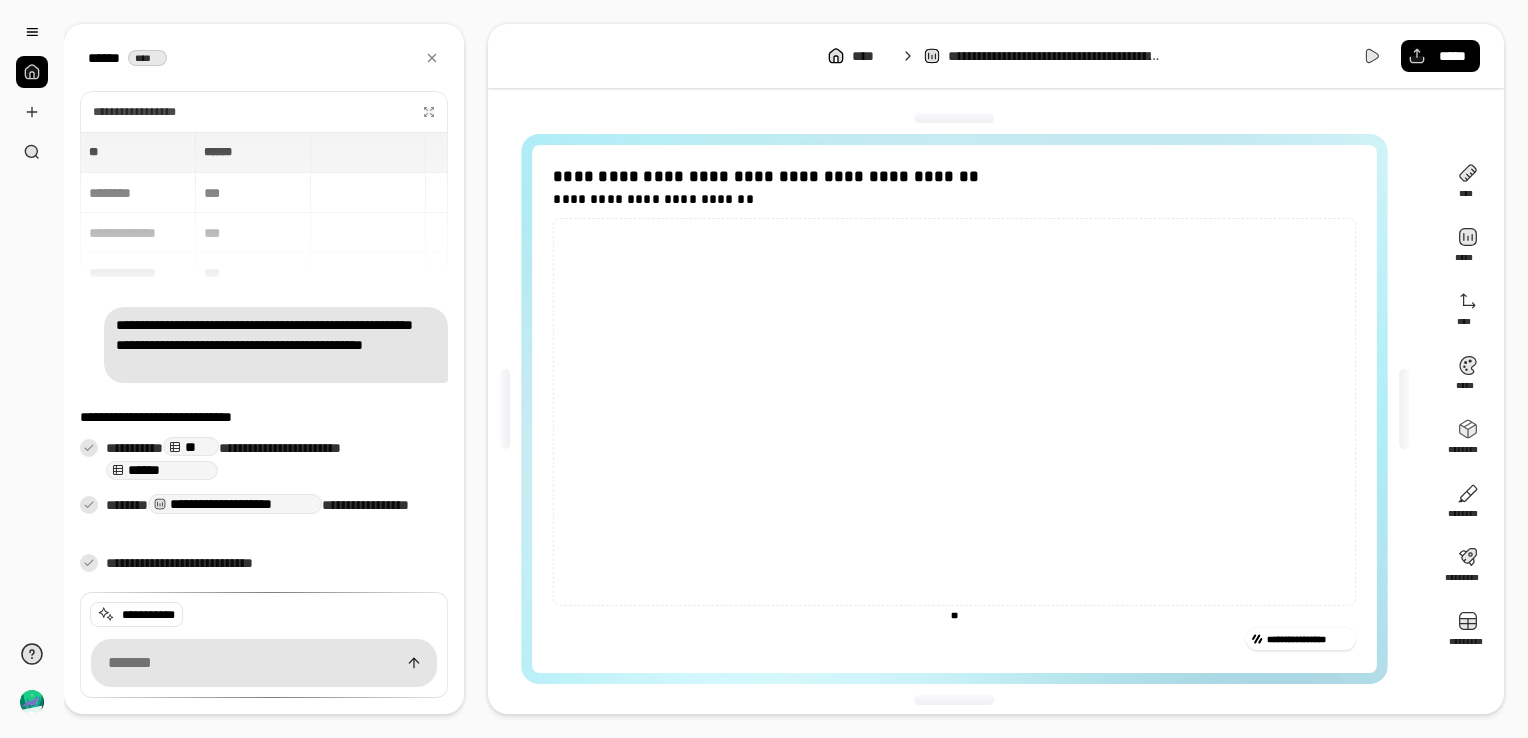 click on "****** ****" at bounding box center [264, 58] 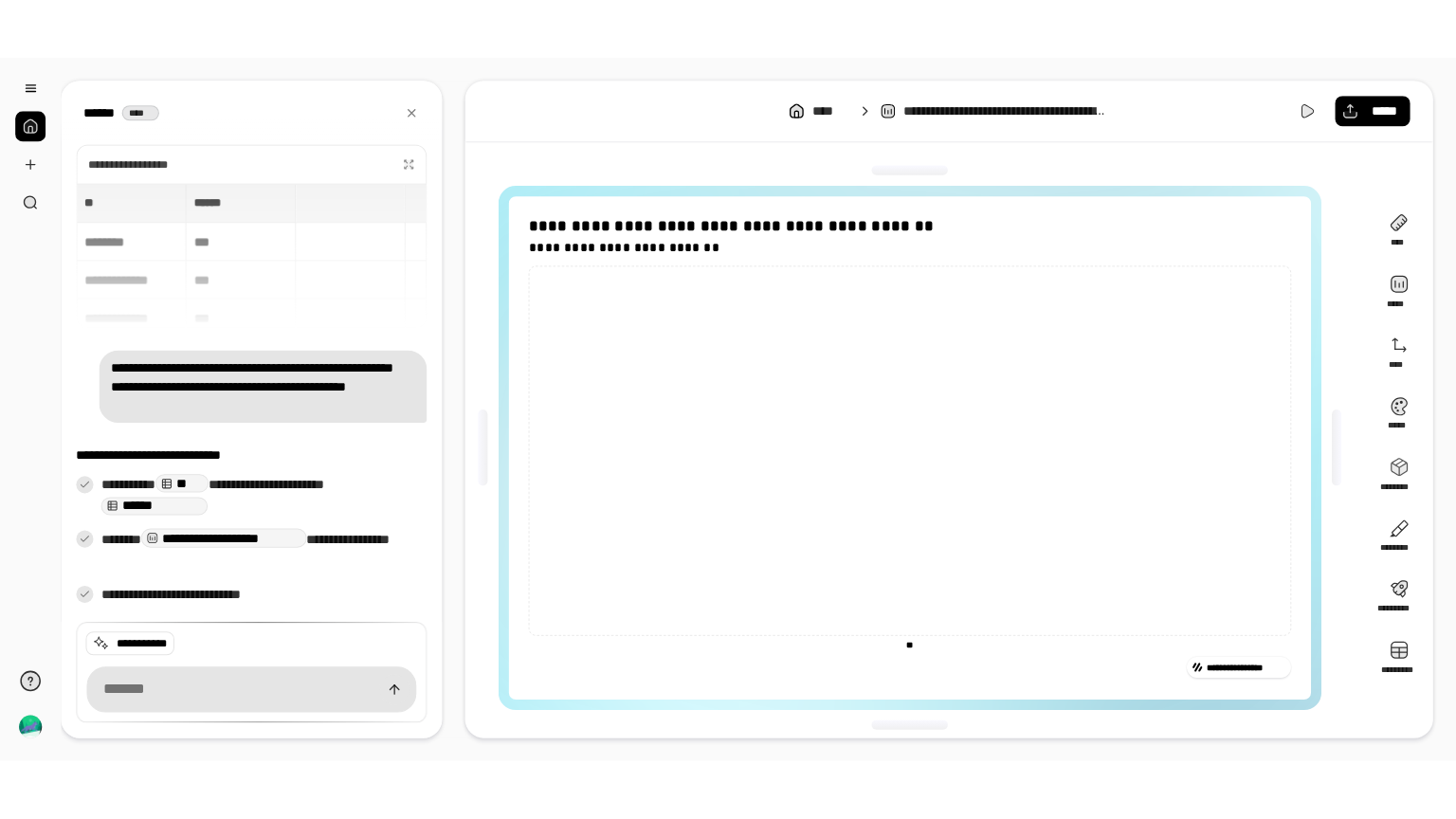 scroll, scrollTop: 5, scrollLeft: 0, axis: vertical 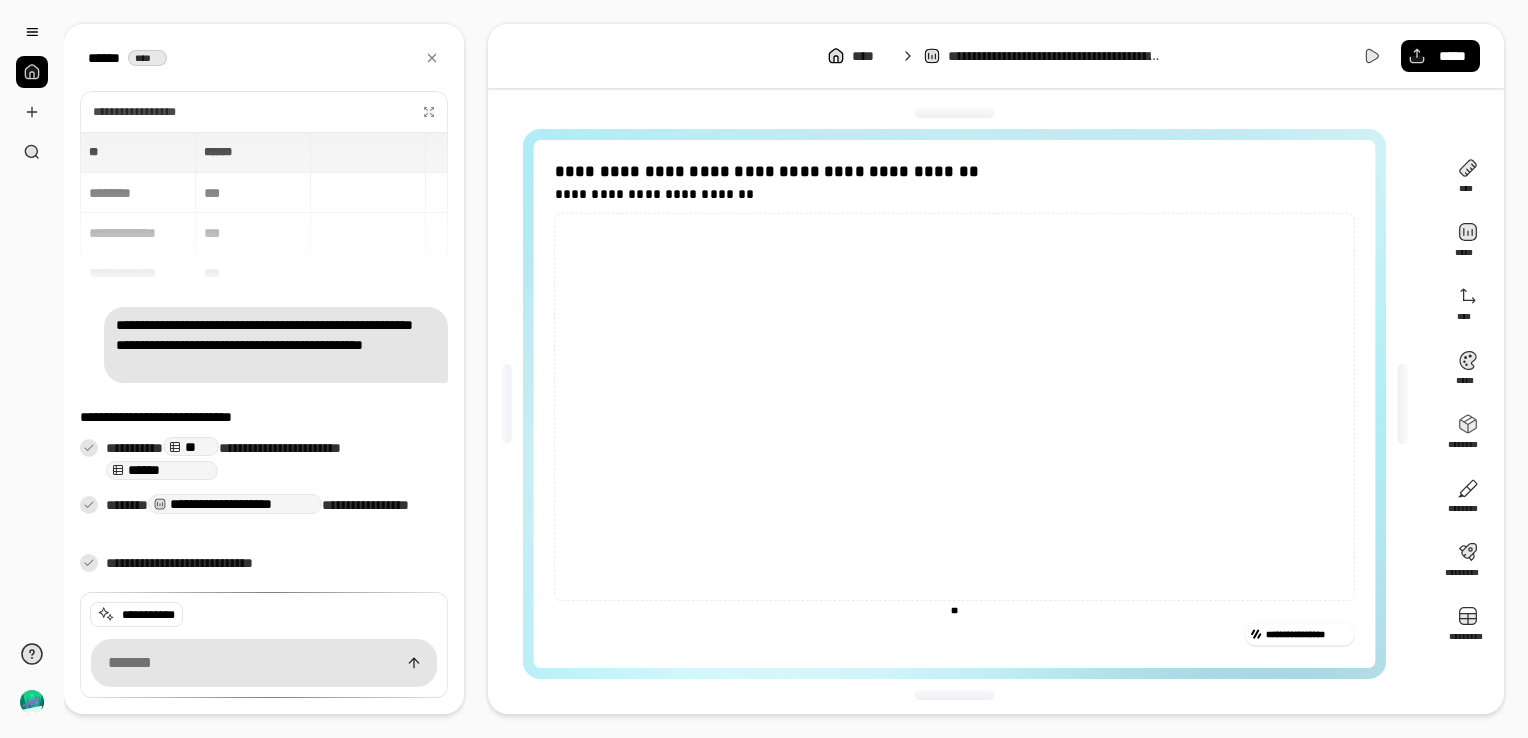 click on "**********" at bounding box center [264, 208] 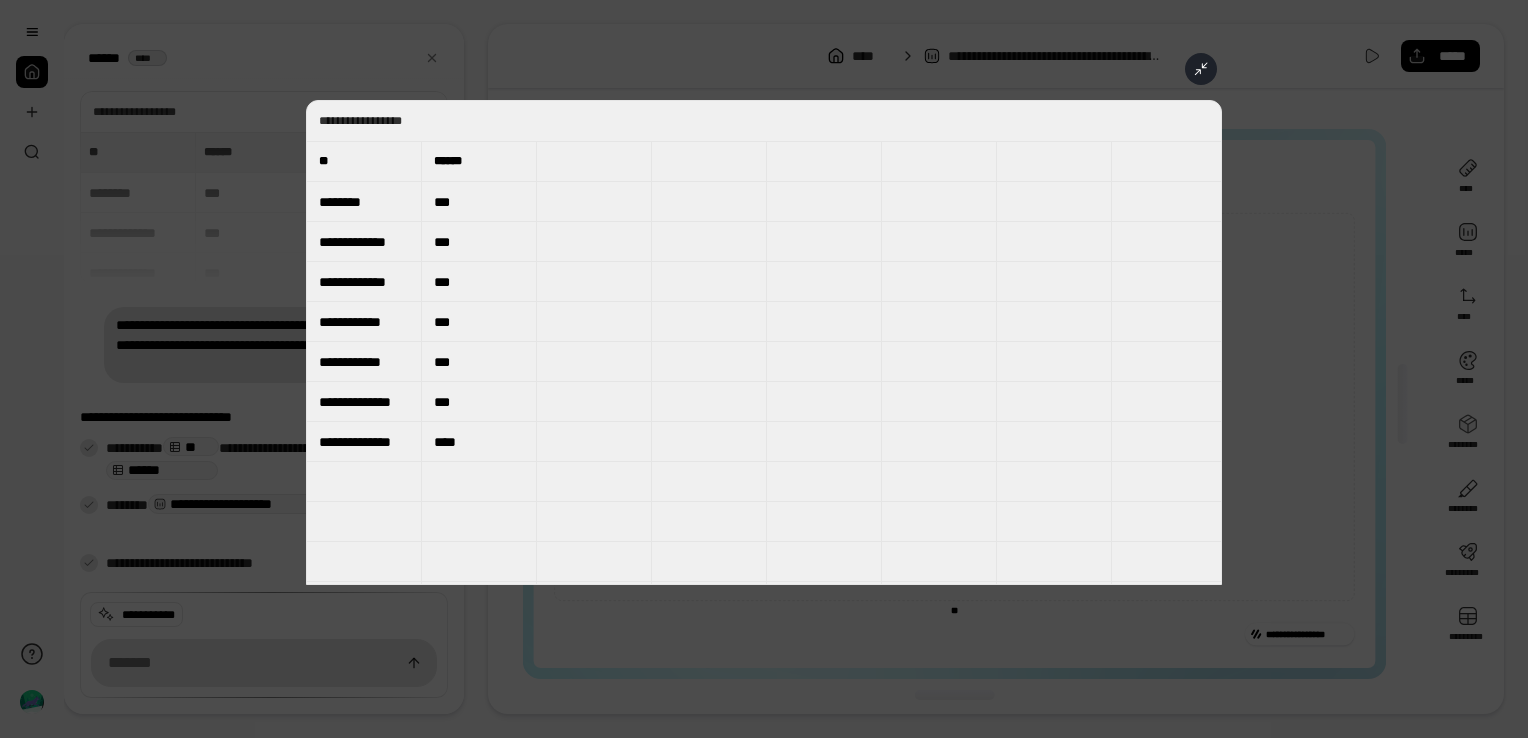 click at bounding box center [1201, 69] 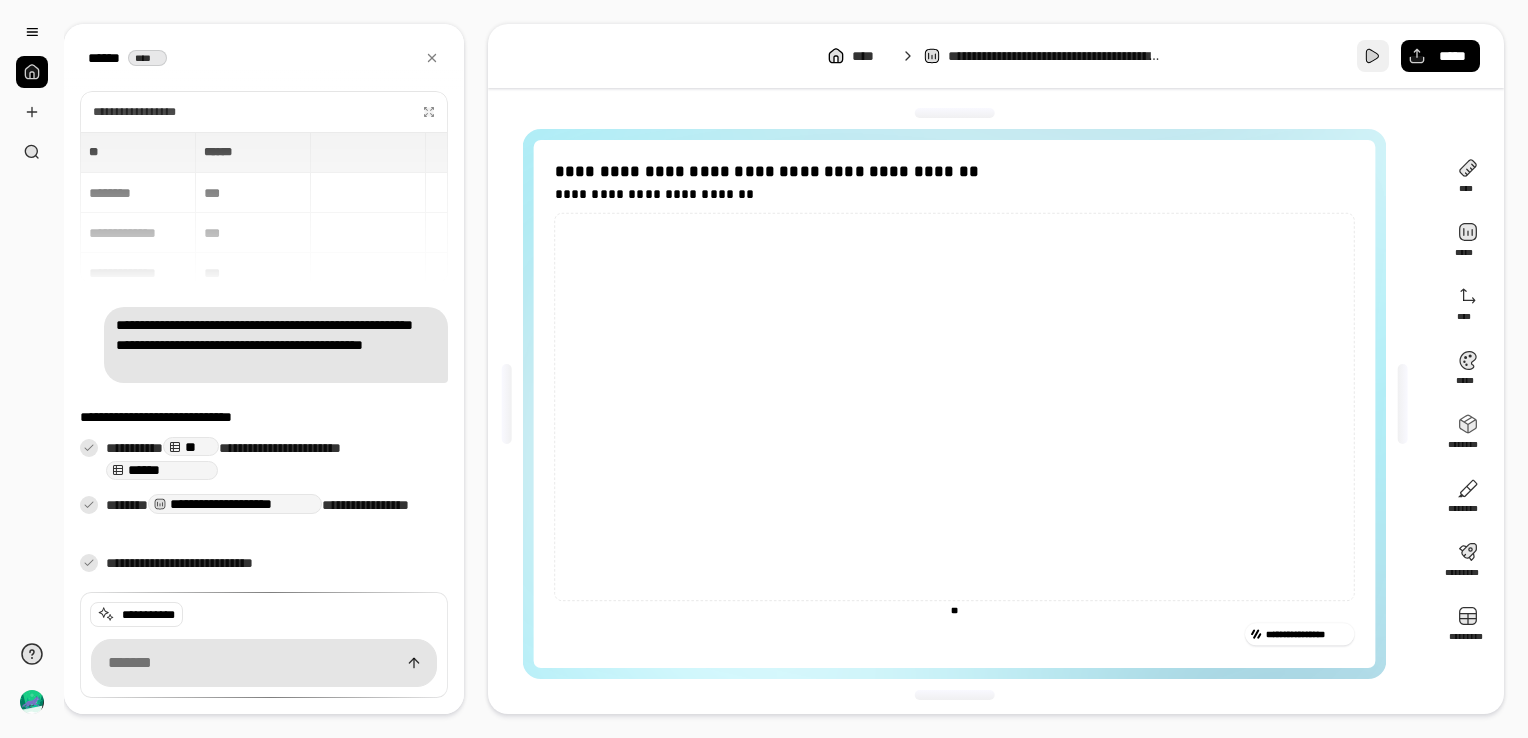 click at bounding box center [1373, 56] 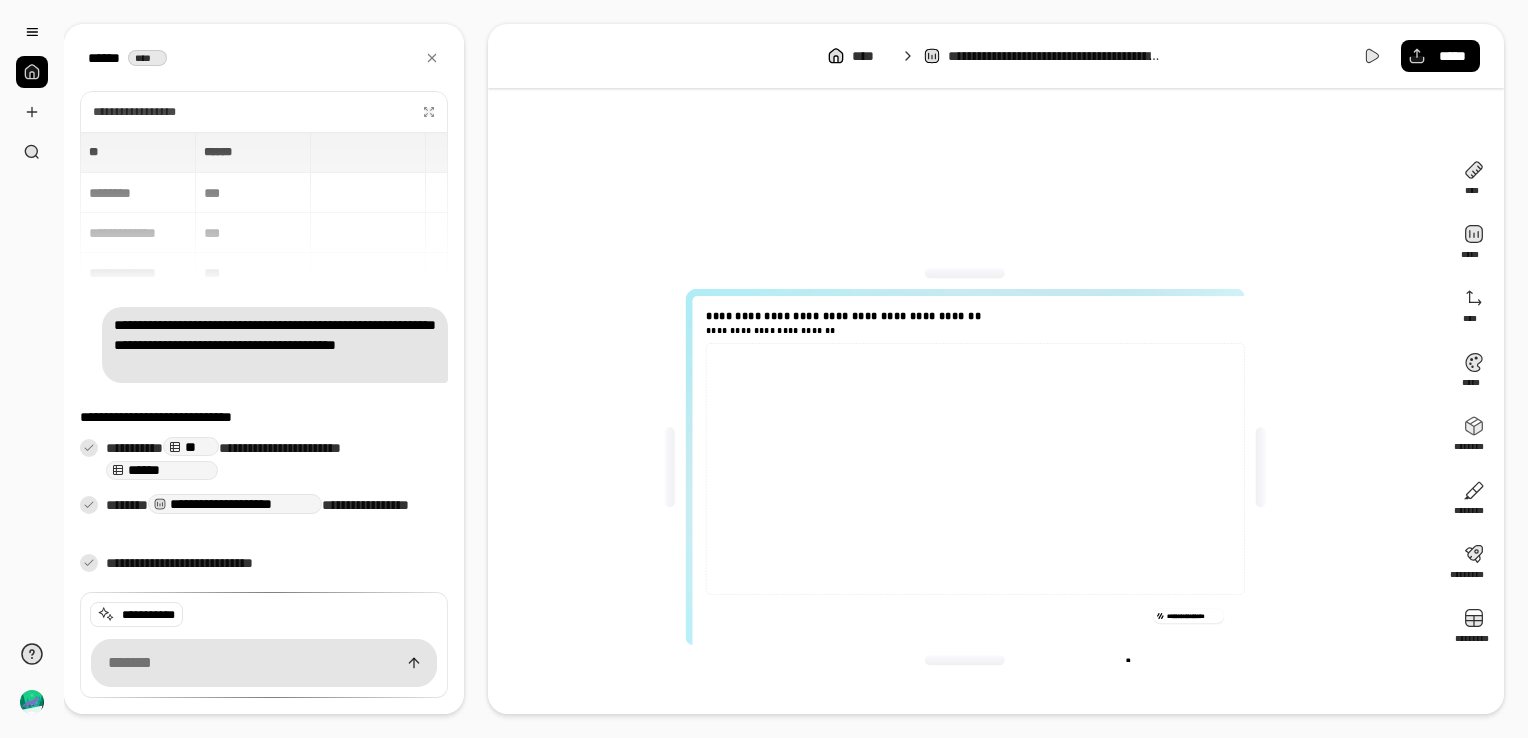 scroll, scrollTop: 0, scrollLeft: 0, axis: both 